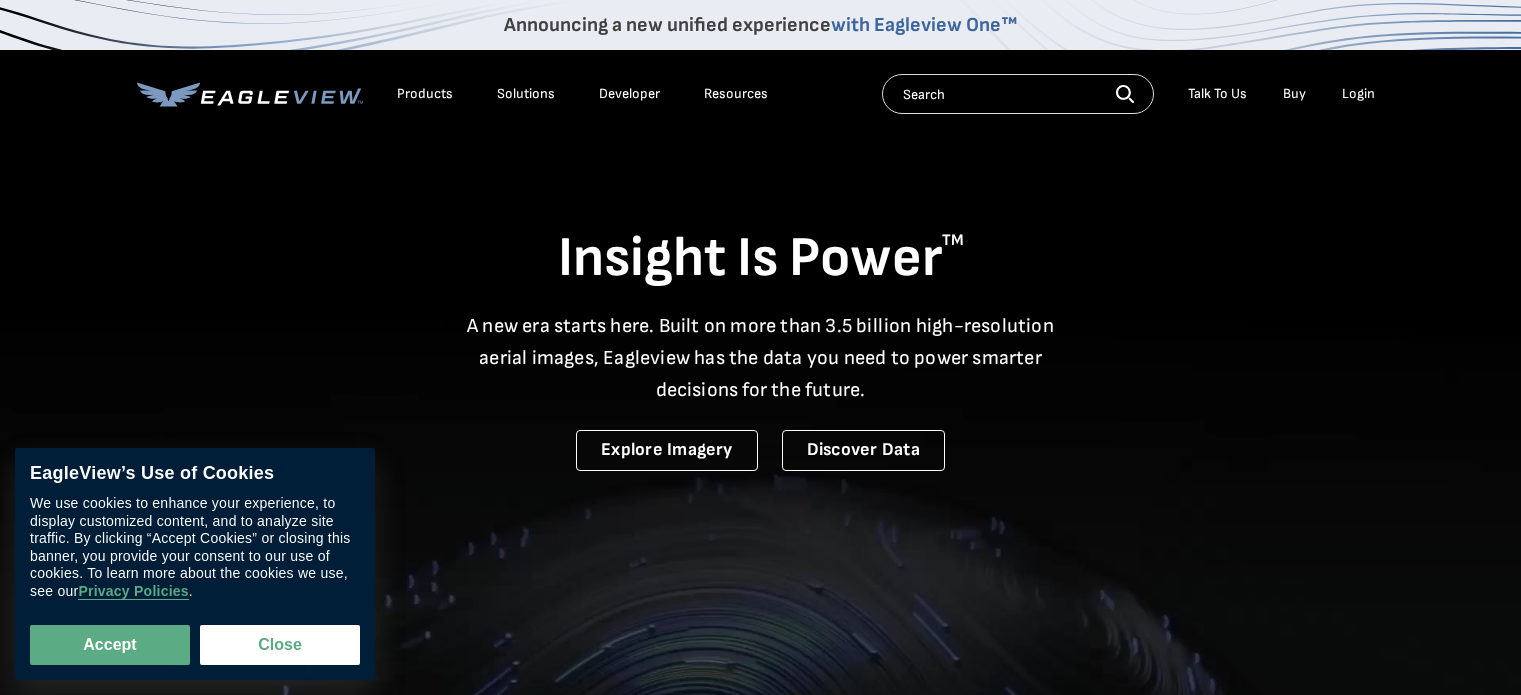 scroll, scrollTop: 0, scrollLeft: 0, axis: both 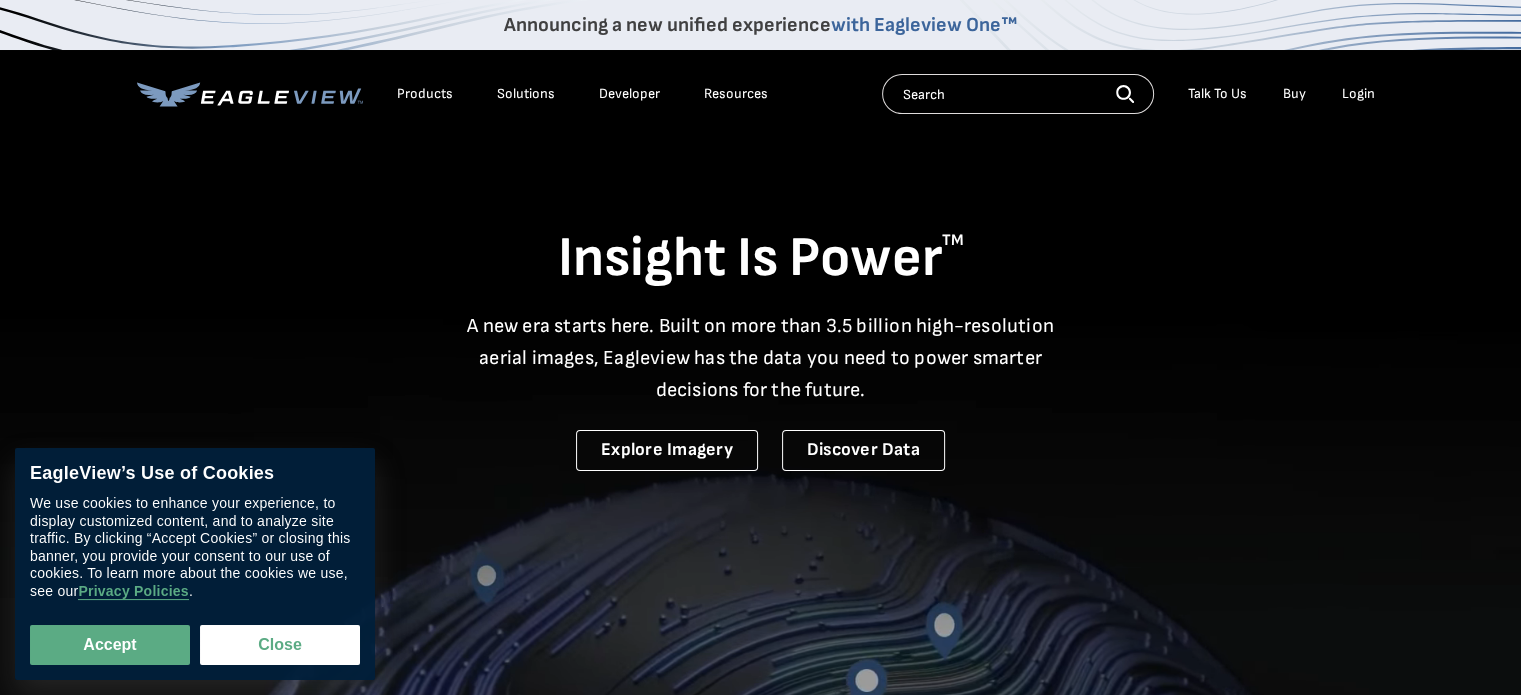 click on "Login" at bounding box center (1358, 94) 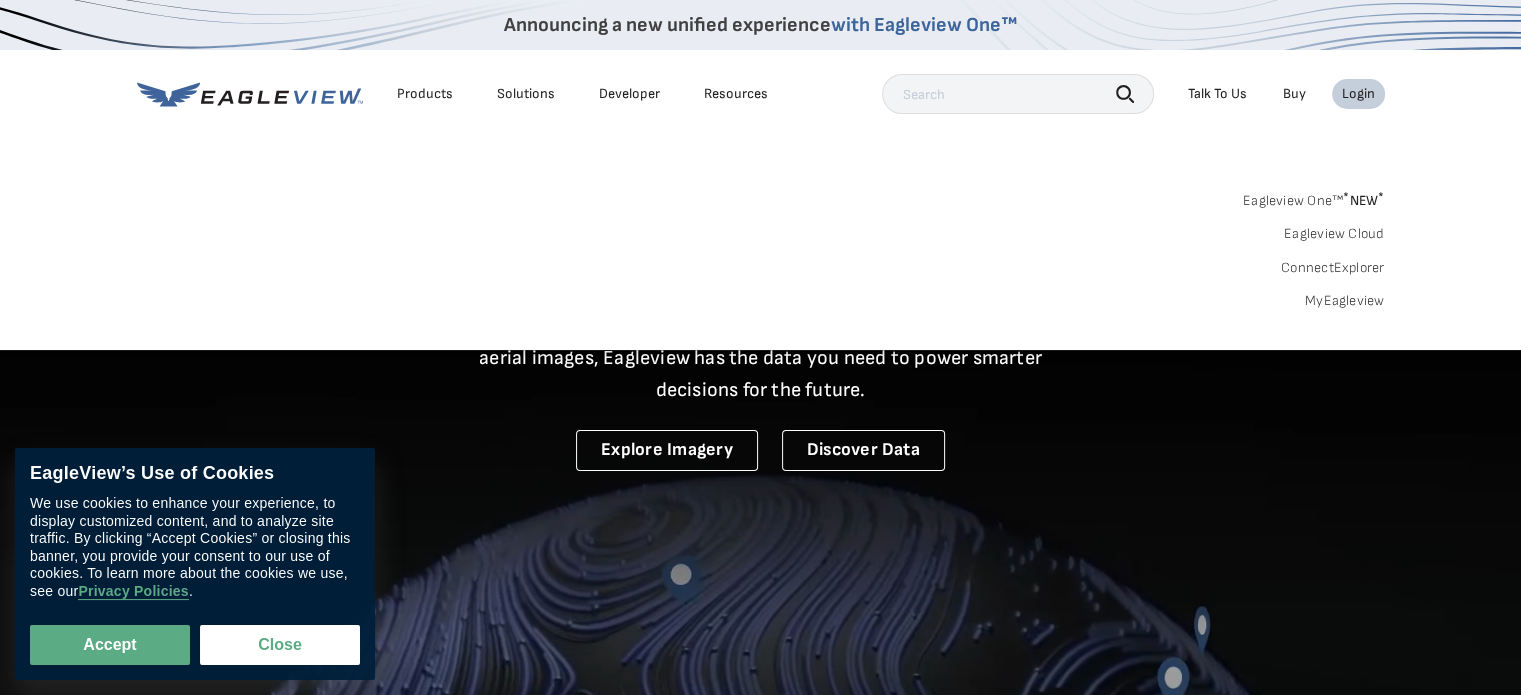 click on "Login" at bounding box center (1358, 94) 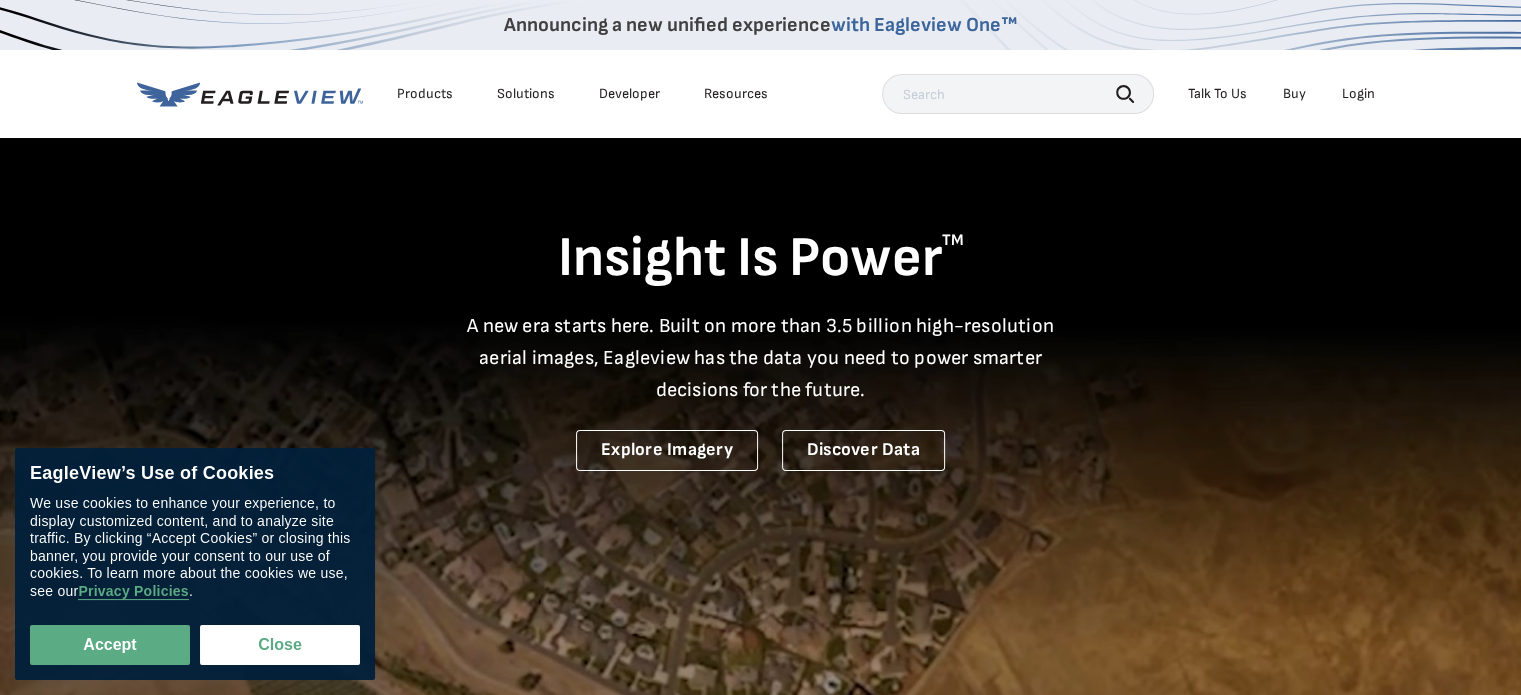 click on "Login" at bounding box center [1358, 94] 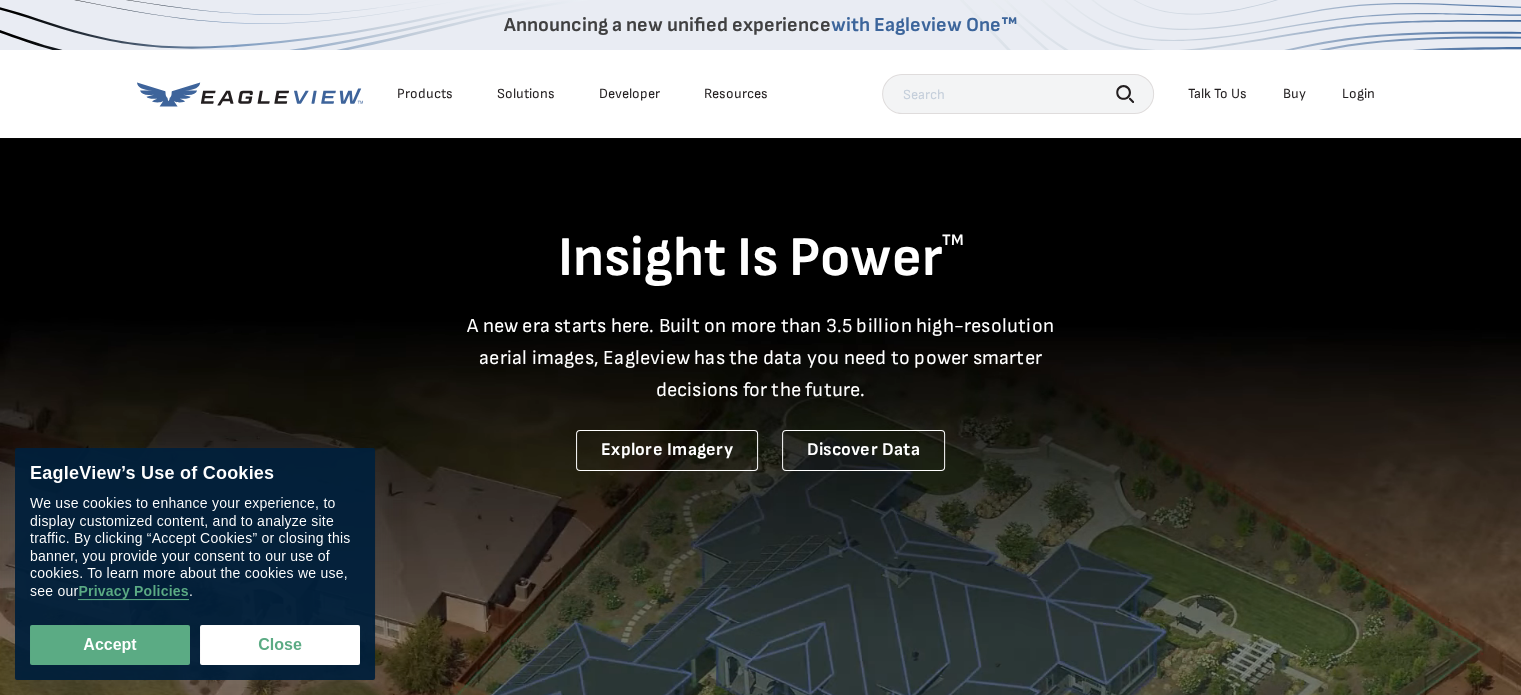 click 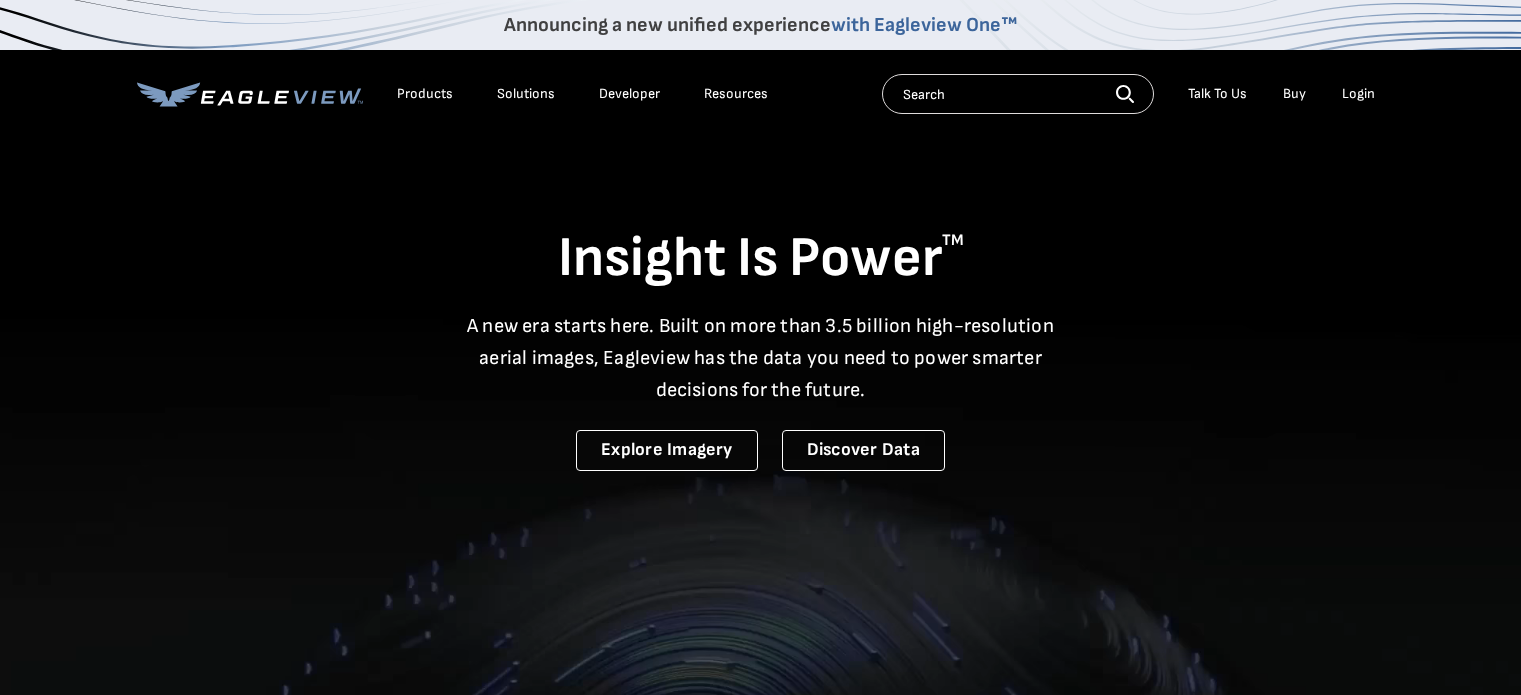 scroll, scrollTop: 0, scrollLeft: 0, axis: both 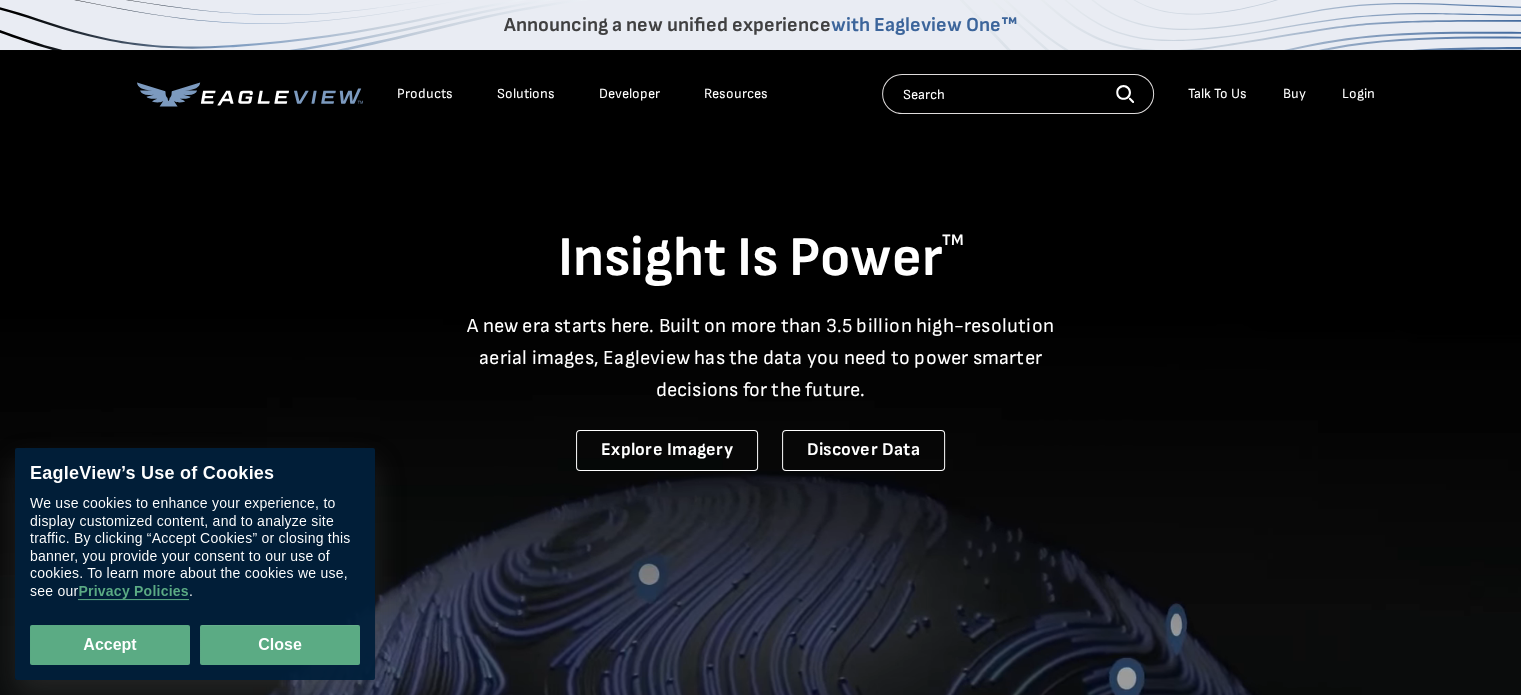 click on "Close" at bounding box center [280, 645] 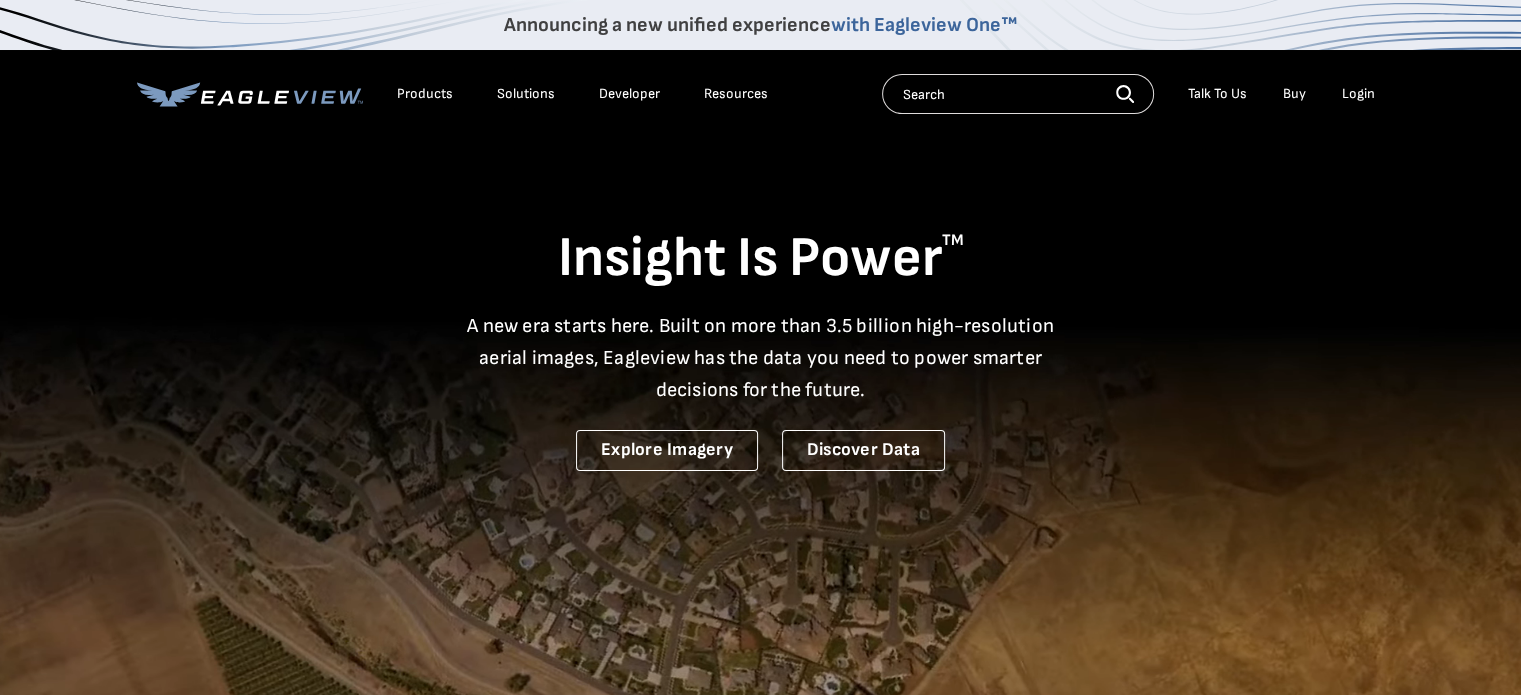 click on "Login" at bounding box center [1358, 94] 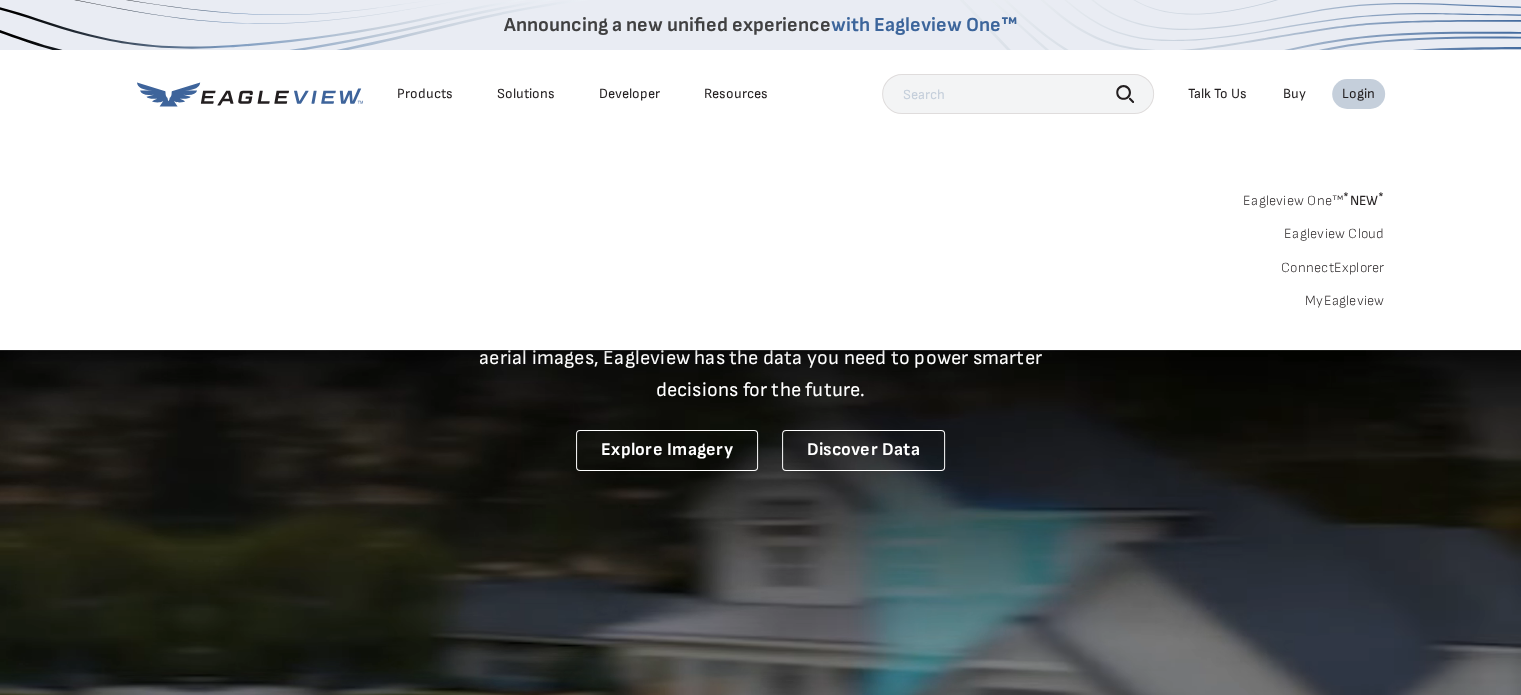 click on "MyEagleview" at bounding box center (1345, 301) 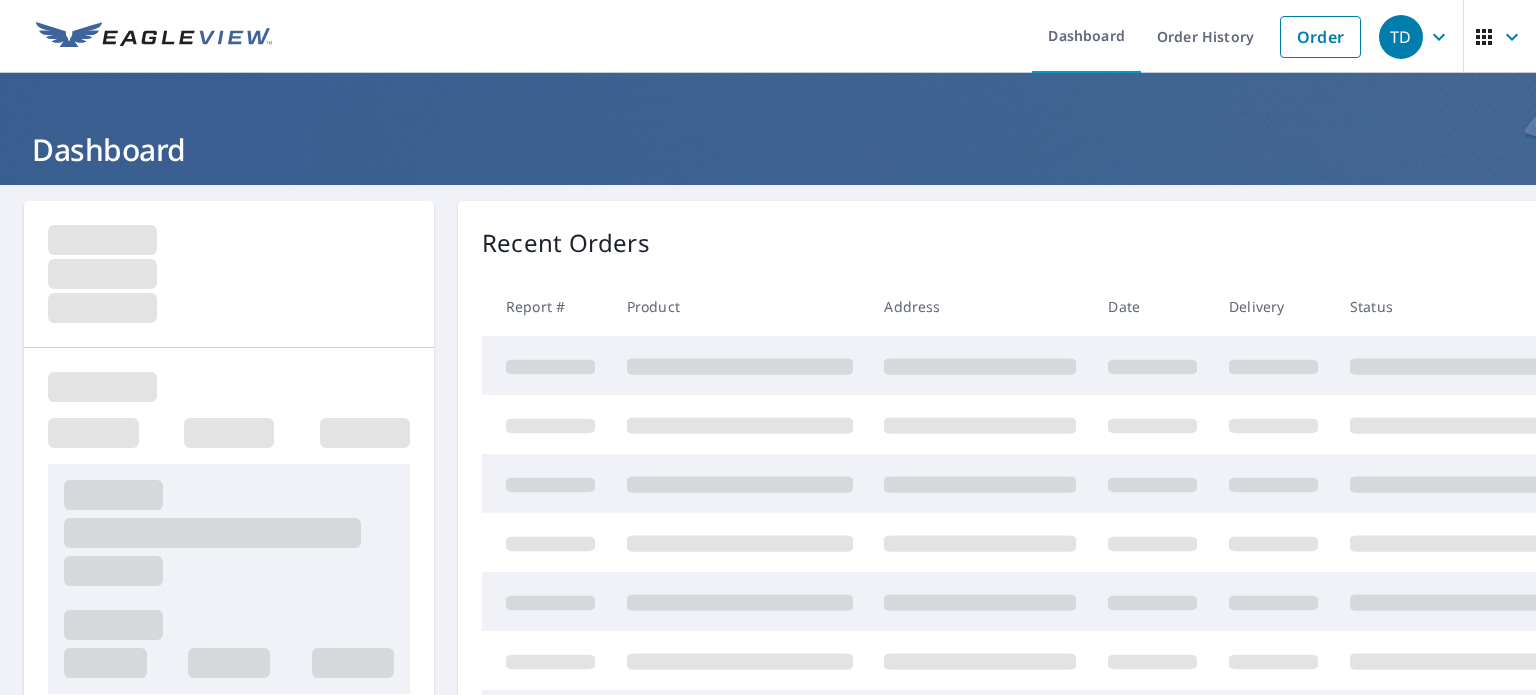 scroll, scrollTop: 0, scrollLeft: 0, axis: both 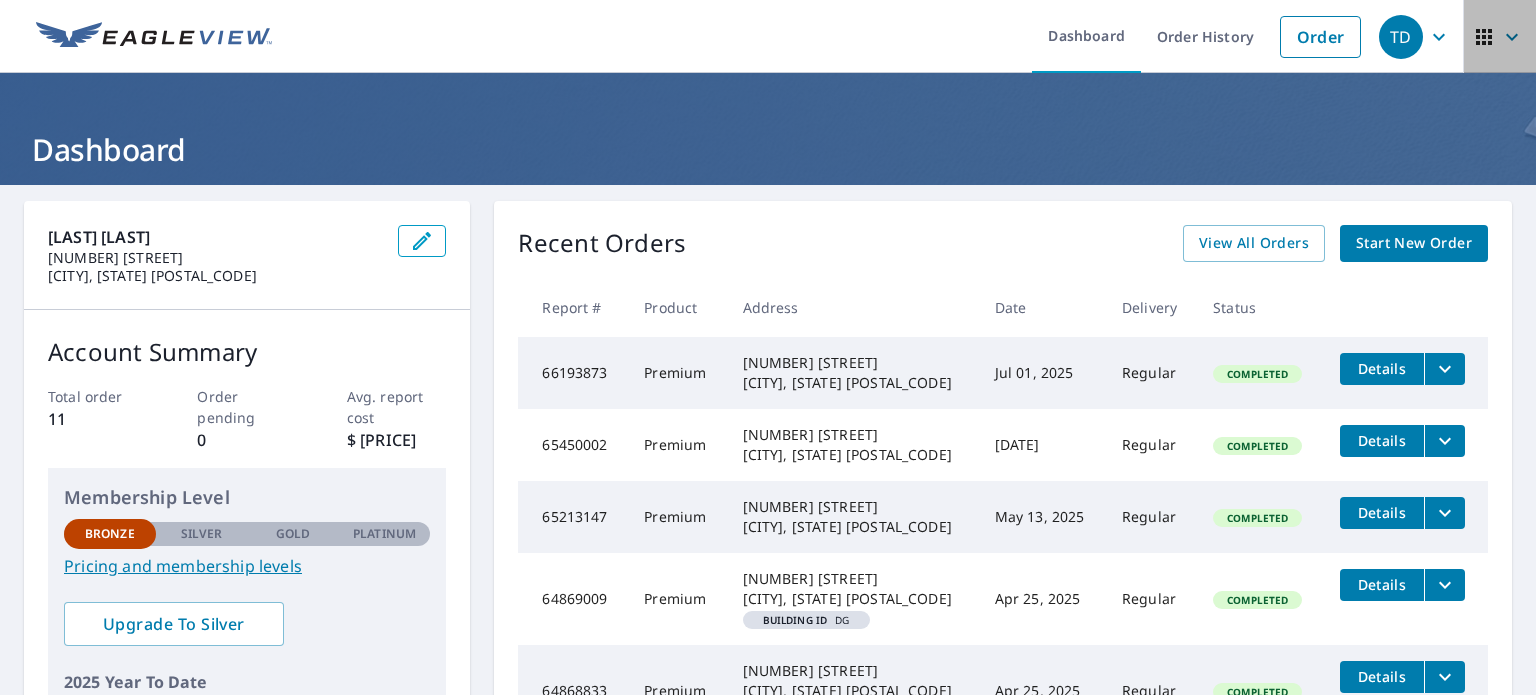 click 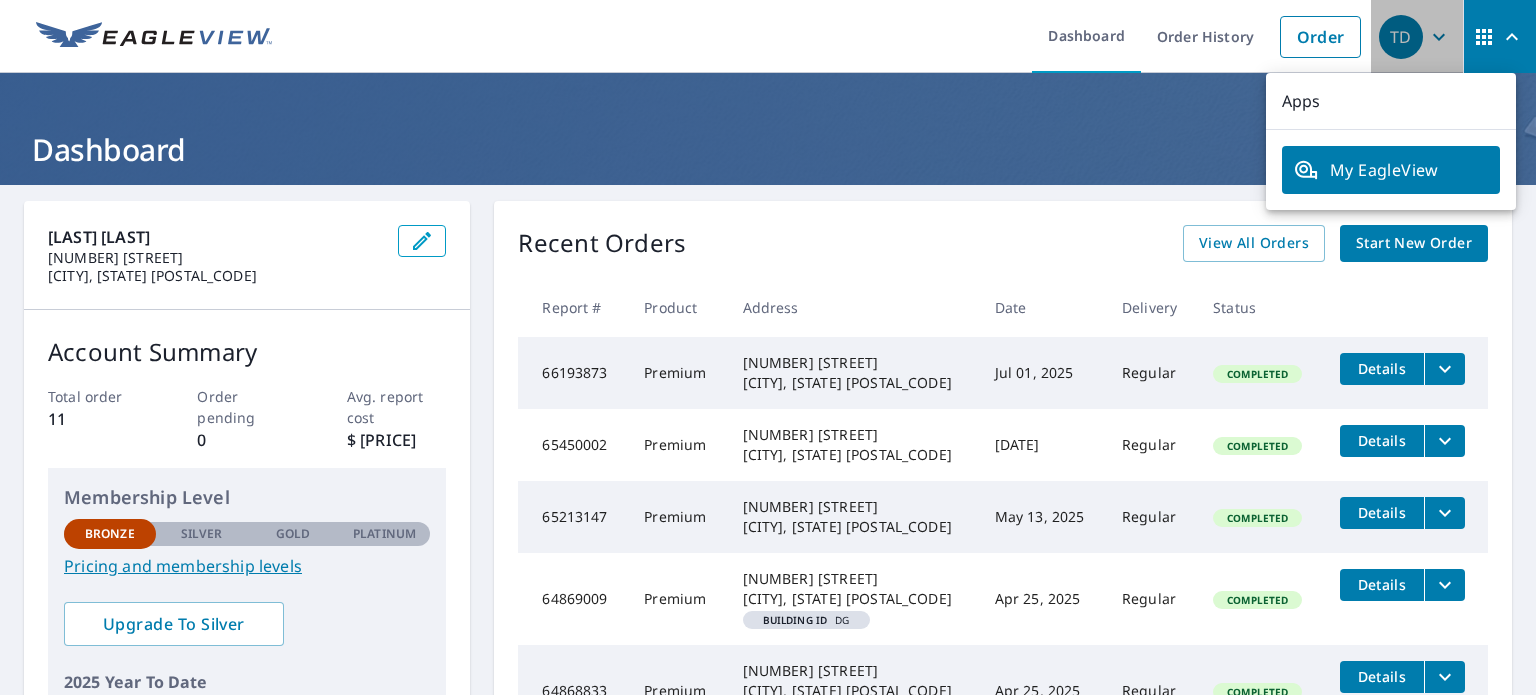 click 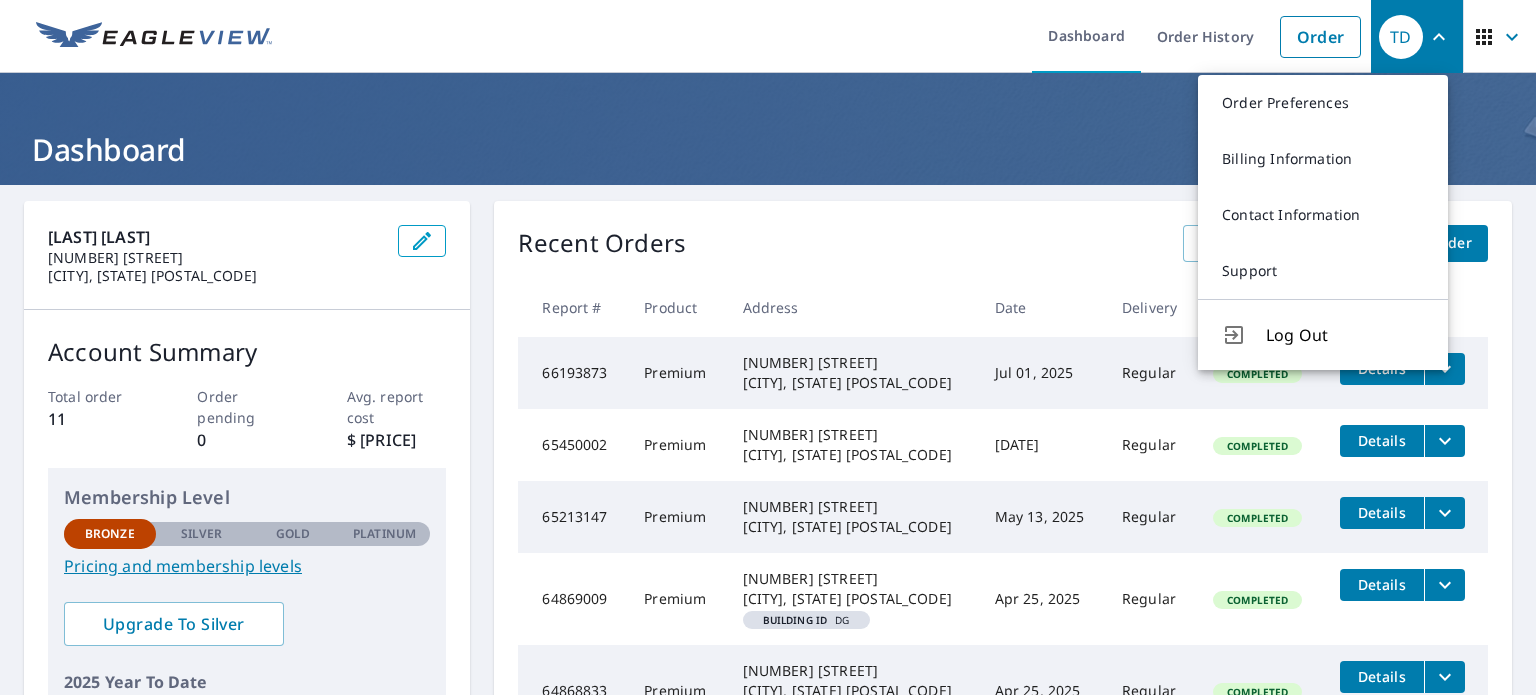 click on "Dashboard" at bounding box center [768, 149] 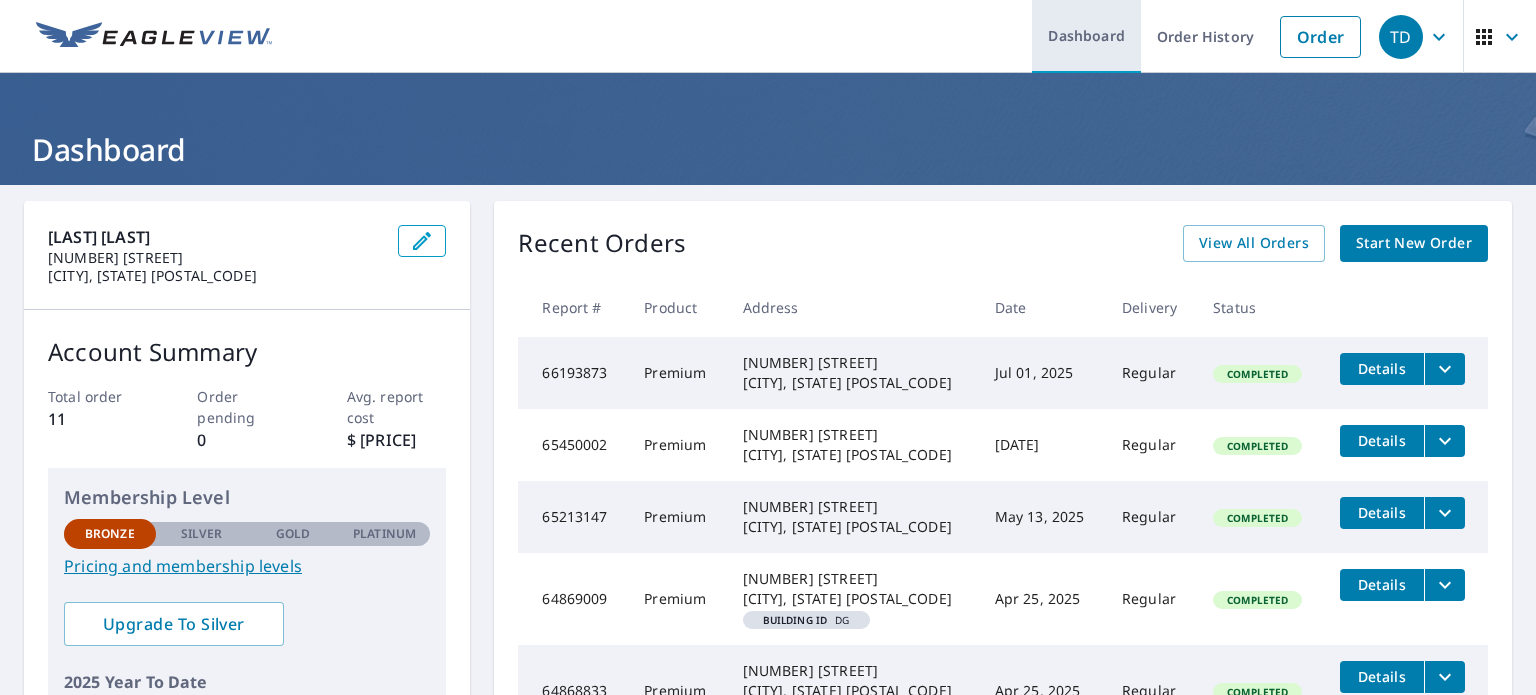 click on "Dashboard" at bounding box center (1086, 36) 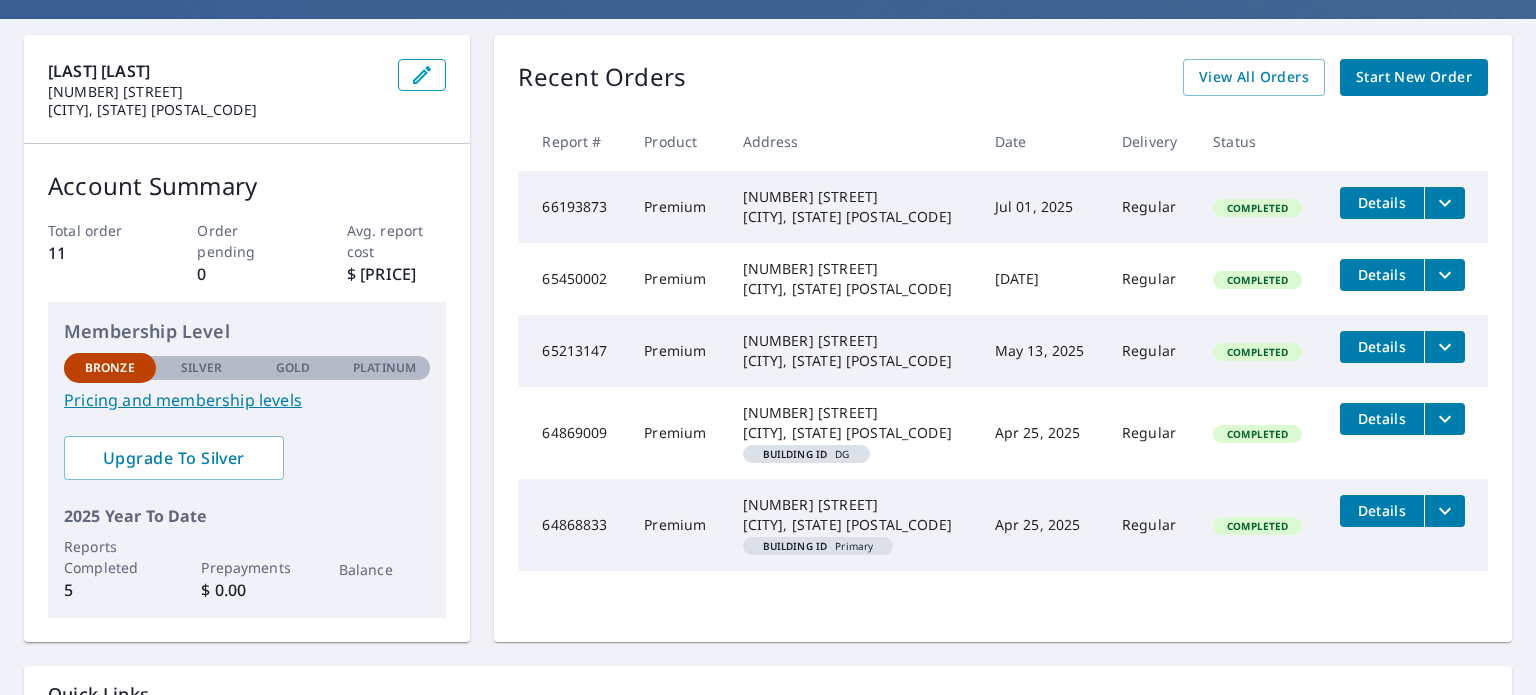 scroll, scrollTop: 0, scrollLeft: 0, axis: both 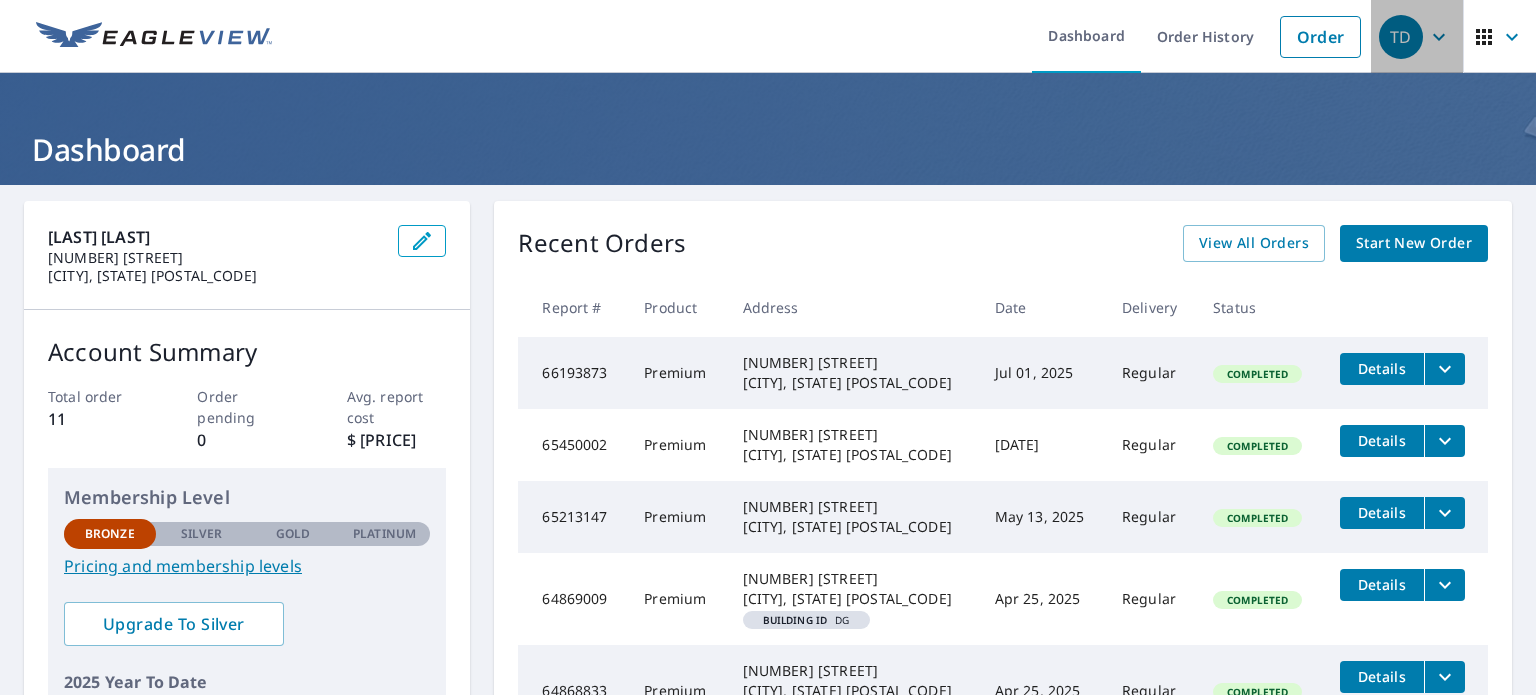 click 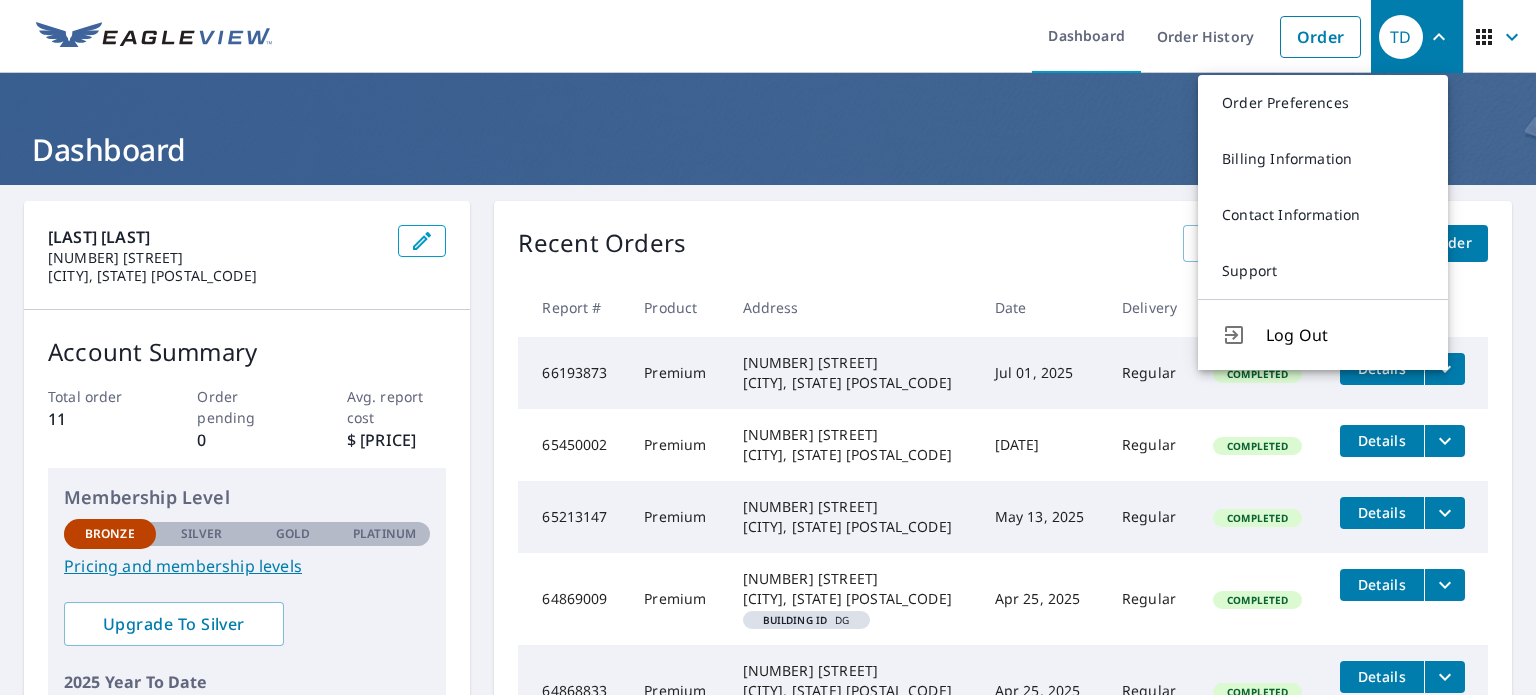 click on "Dashboard" at bounding box center [768, 129] 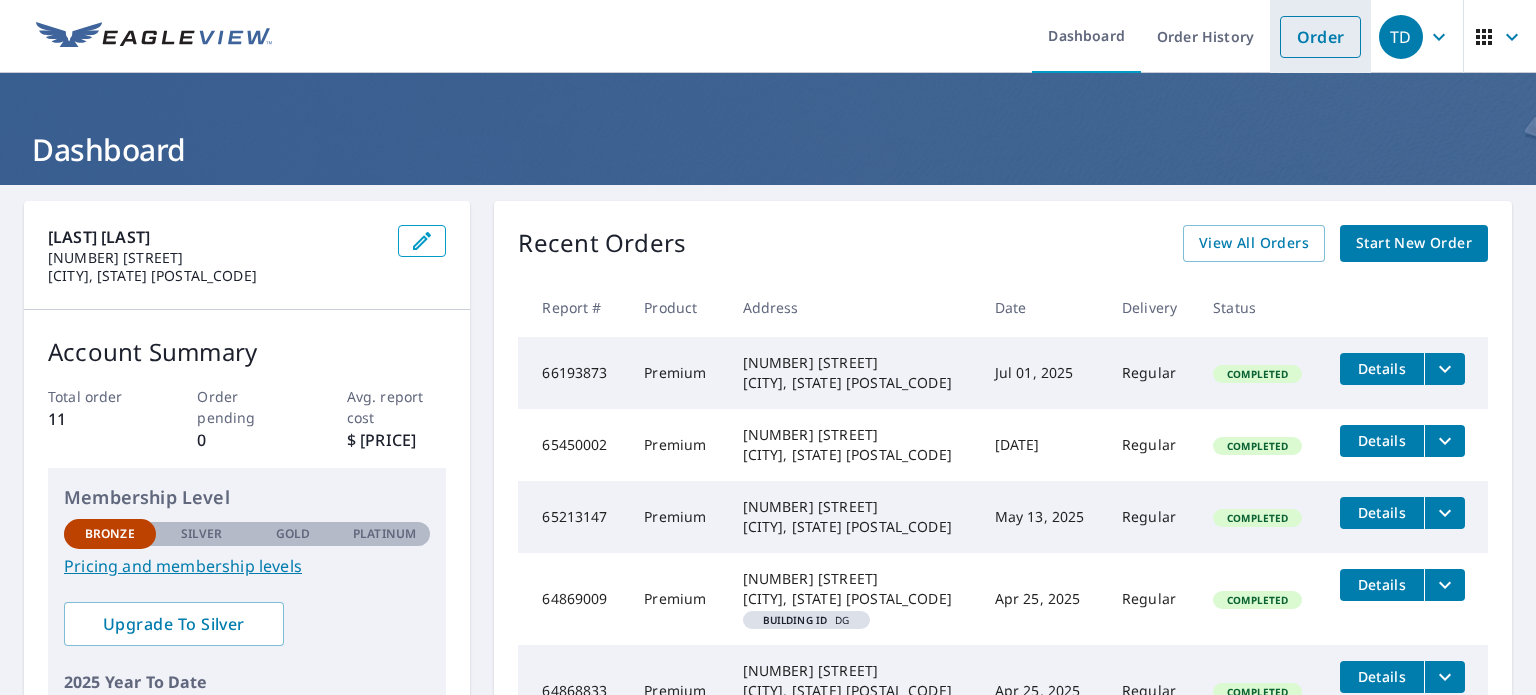 click on "Order" at bounding box center (1320, 37) 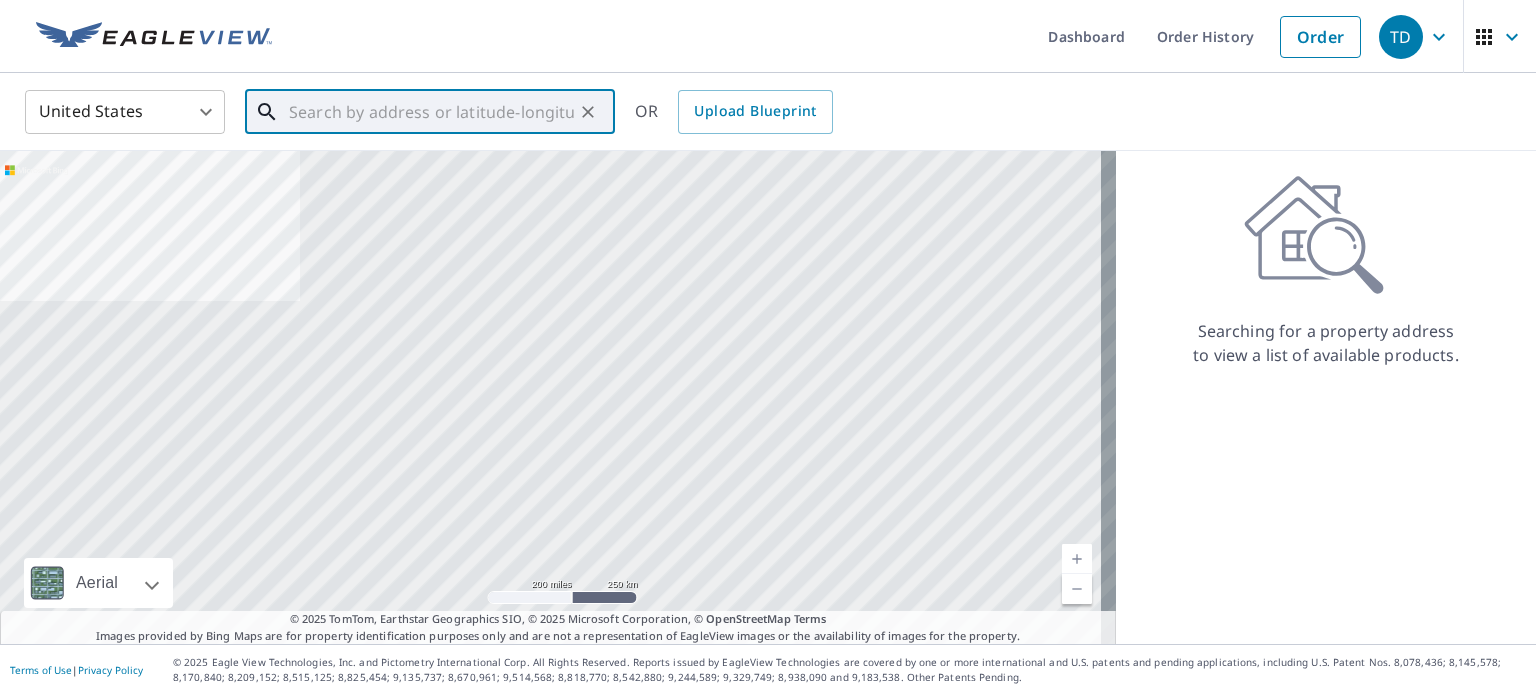 click at bounding box center (431, 112) 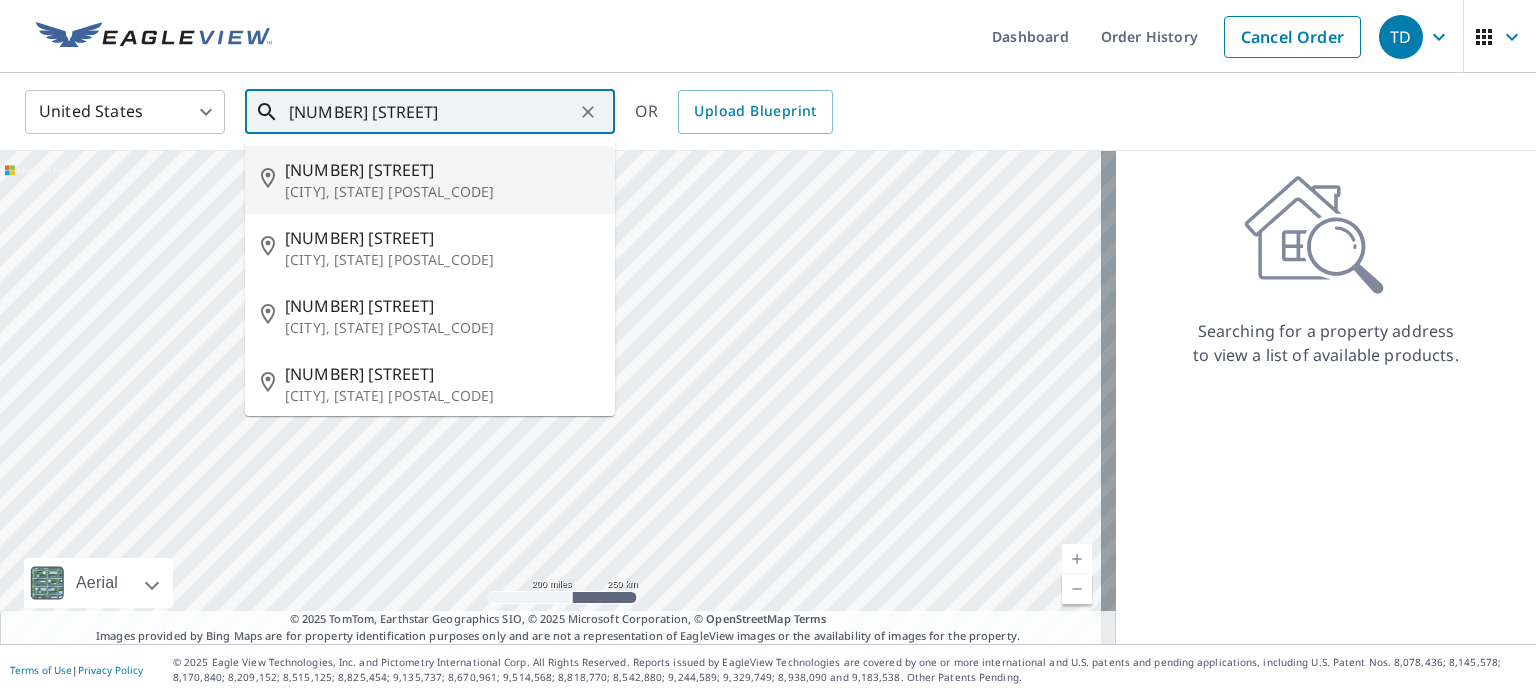 click on "1720 Military Ave" at bounding box center (442, 170) 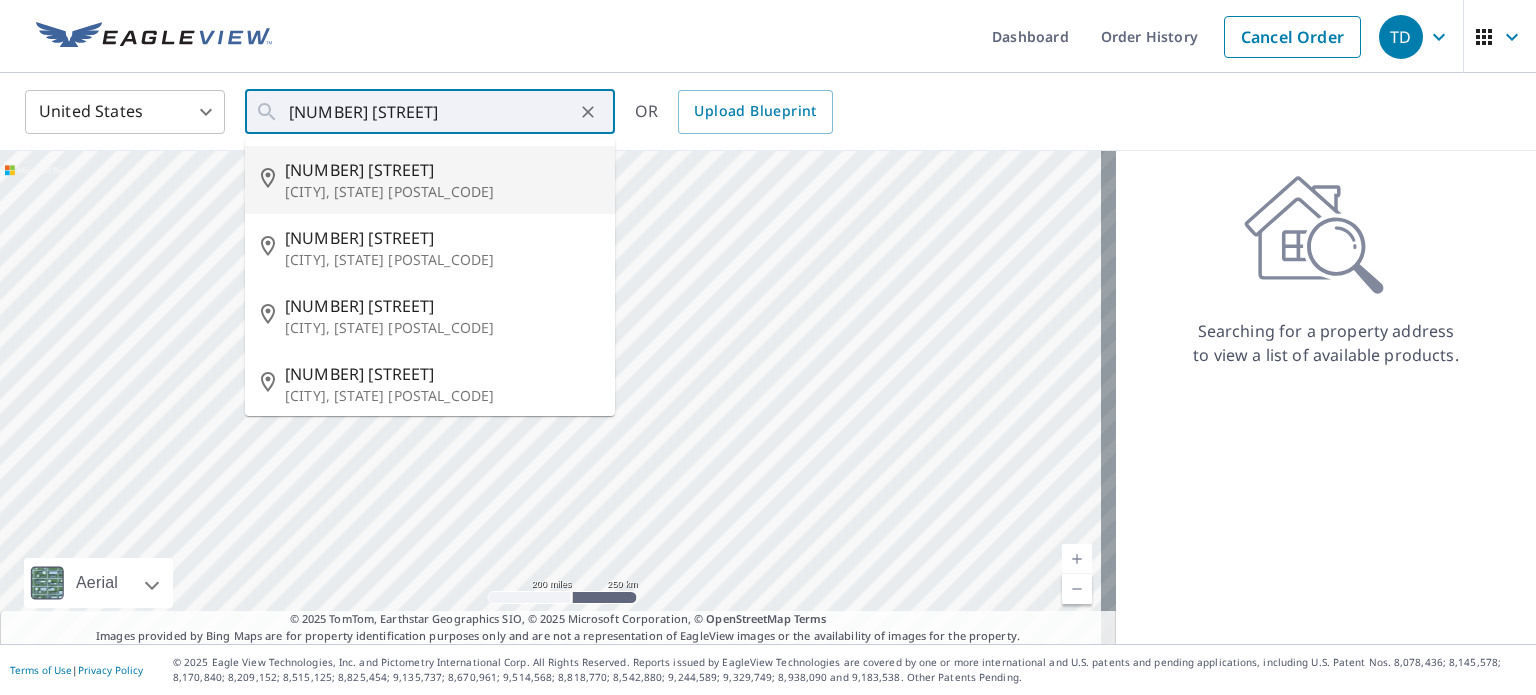 type on "1720 Military Ave Omaha, NE 68111" 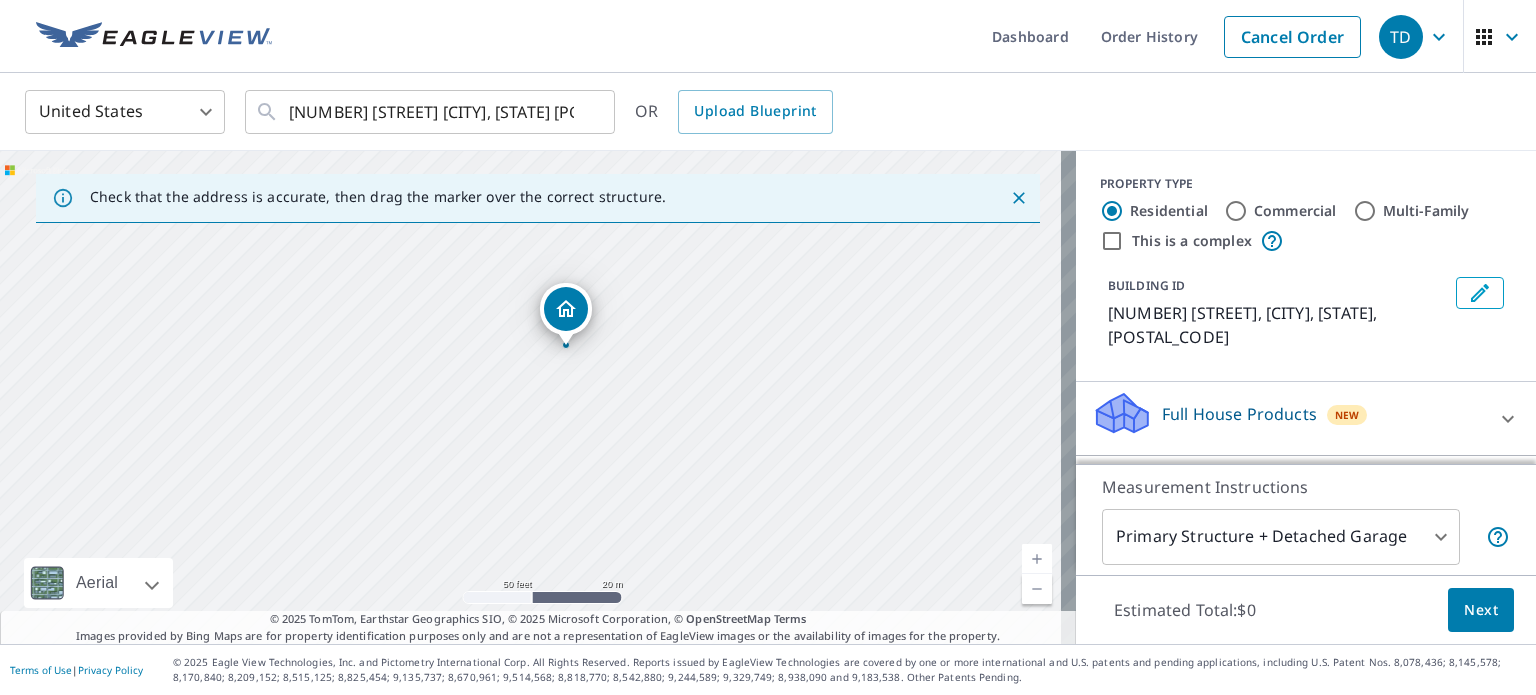 drag, startPoint x: 556, startPoint y: 403, endPoint x: 589, endPoint y: 355, distance: 58.249462 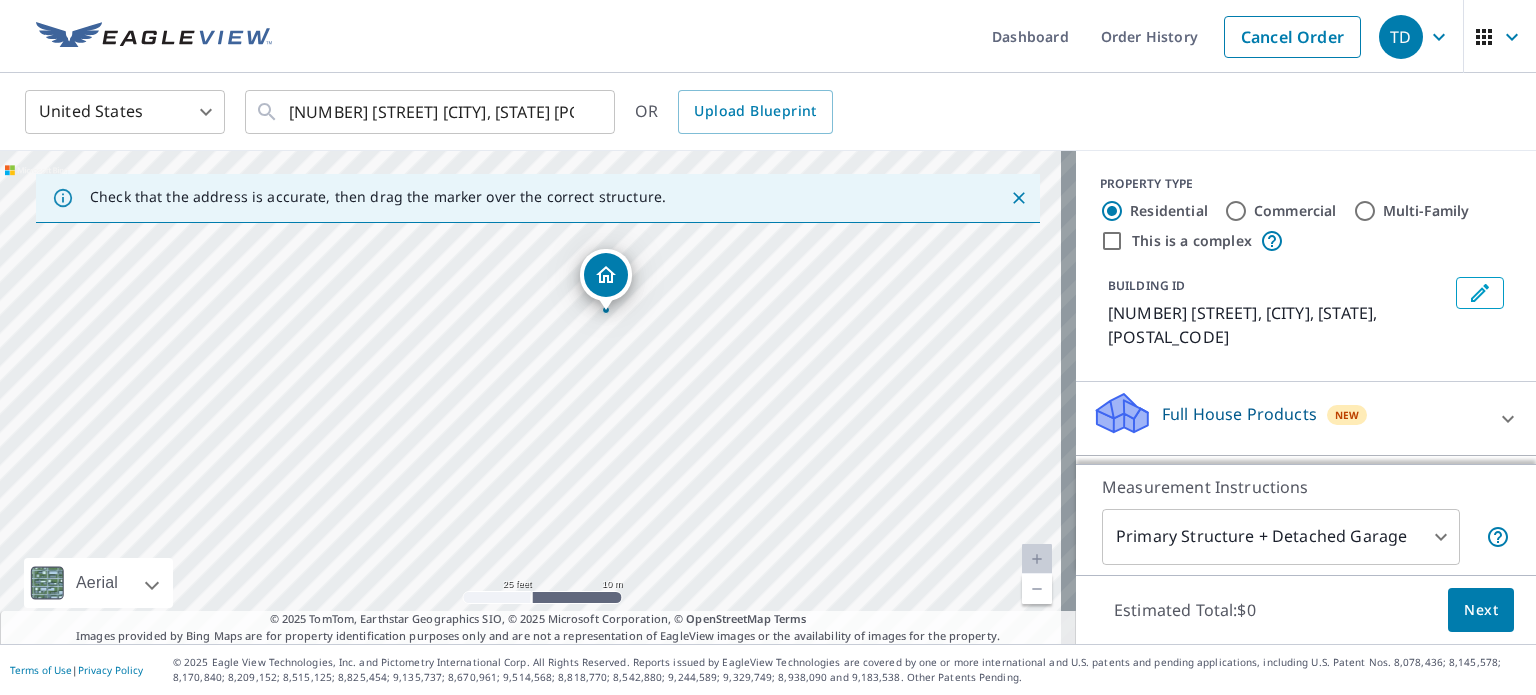 drag, startPoint x: 530, startPoint y: 357, endPoint x: 586, endPoint y: 306, distance: 75.74299 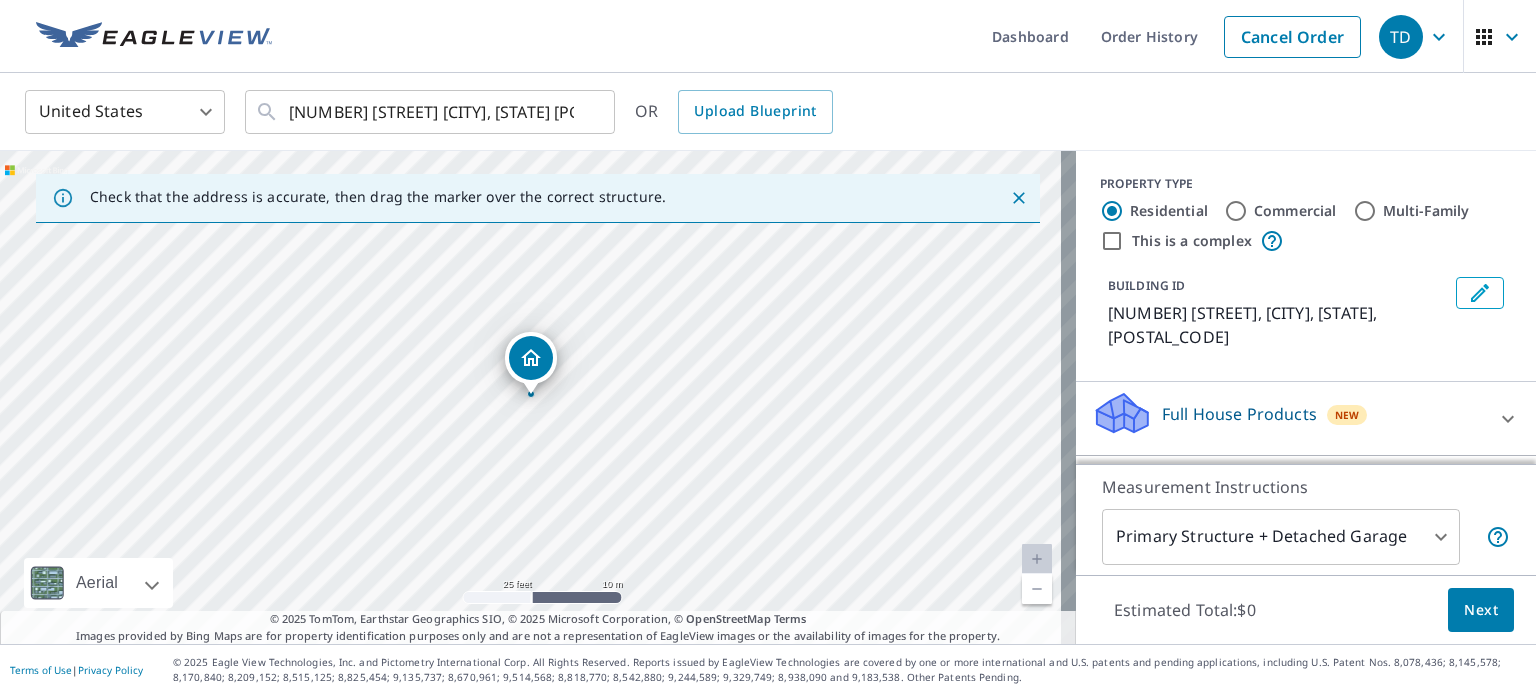 click on "1720 1/2 Military Ave Omaha, NE 68111" at bounding box center [538, 397] 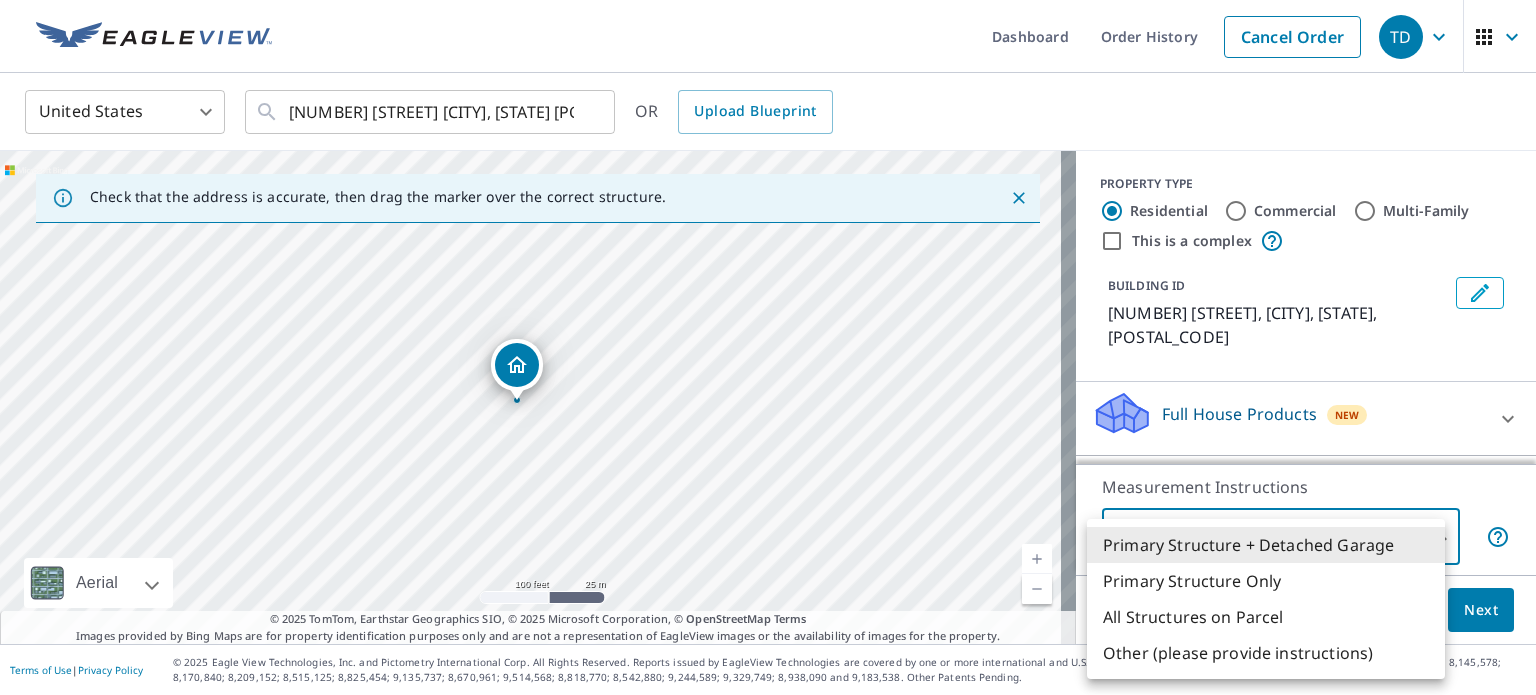 click on "TD TD
Dashboard Order History Cancel Order TD United States US ​ 1720 Military Ave Omaha, NE 68111 ​ OR Upload Blueprint Check that the address is accurate, then drag the marker over the correct structure. 1720 1/2 Military Ave Omaha, NE 68111 Aerial Road A standard road map Aerial A detailed look from above Labels Labels 100 feet 25 m © 2025 TomTom, © Vexcel Imaging, © 2025 Microsoft Corporation,  © OpenStreetMap Terms © 2025 TomTom, Earthstar Geographics SIO, © 2025 Microsoft Corporation, ©   OpenStreetMap   Terms Images provided by Bing Maps are for property identification purposes only and are not a representation of EagleView images or the availability of images for the property. PROPERTY TYPE Residential Commercial Multi-Family This is a complex BUILDING ID 1720 1/2 Military Ave, Omaha, NE, 68111 Full House Products New Full House™ $105 Roof Products New Premium $32.75 - $87 Gutter $13.75 Bid Perfect™ $18 Solar Products New Inform Essentials+ $63.25 Inform Advanced $79 $30 $105.5 1" at bounding box center (768, 347) 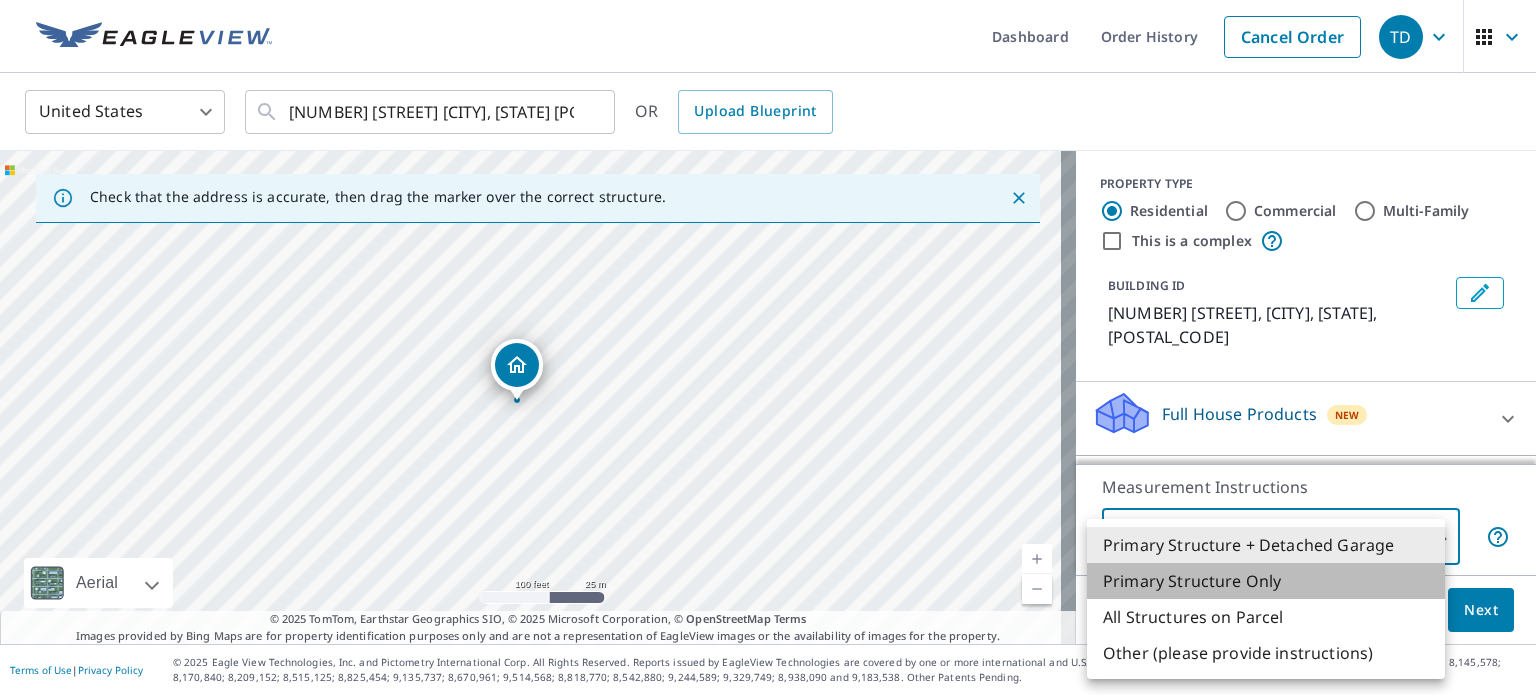 click on "Primary Structure Only" at bounding box center [1266, 581] 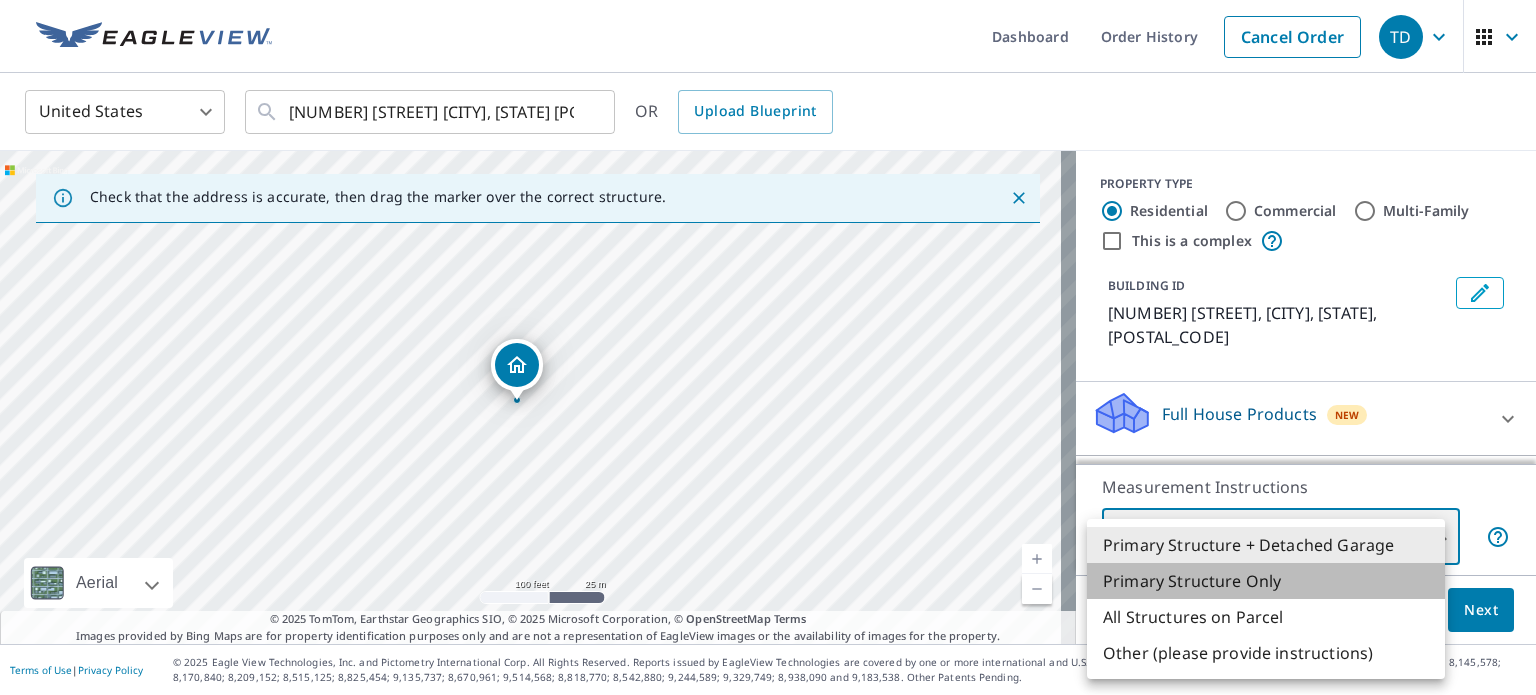 type on "2" 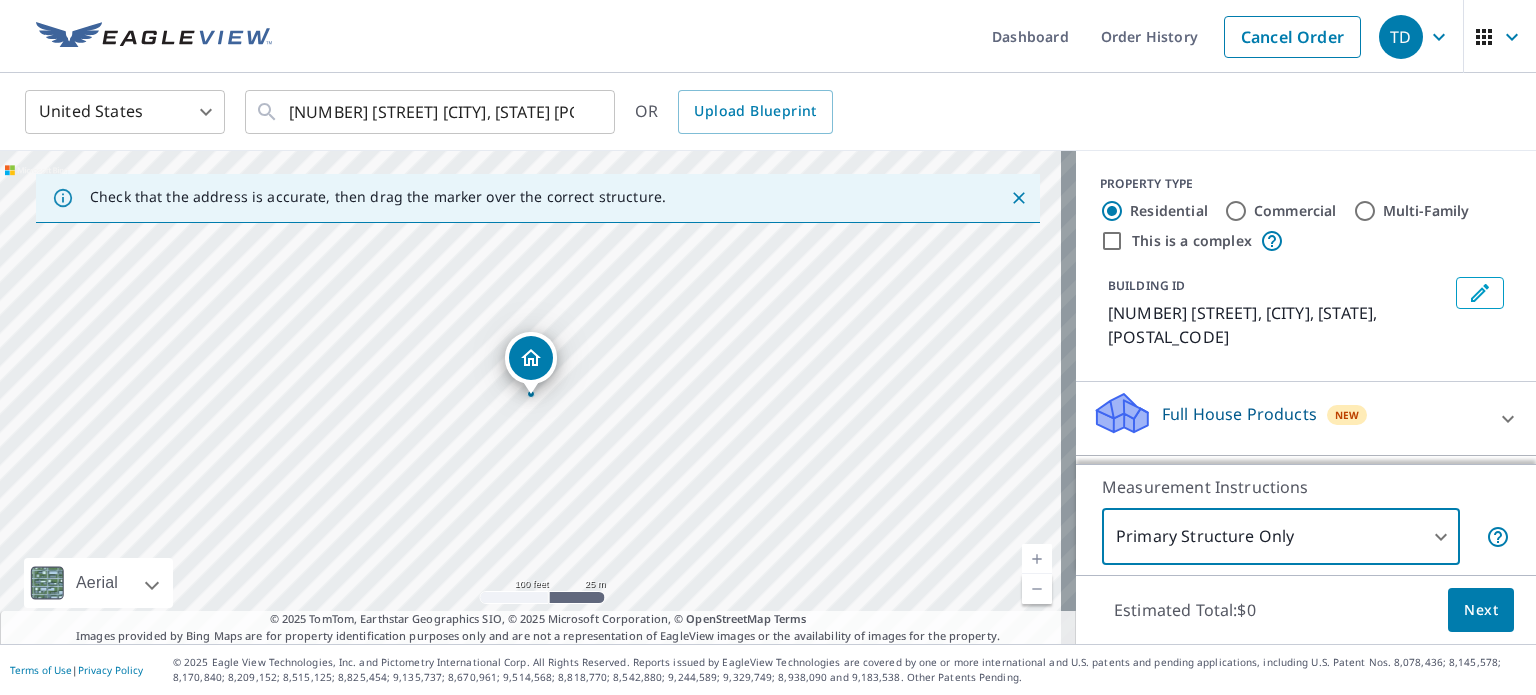 click on "PROPERTY TYPE Residential Commercial Multi-Family This is a complex BUILDING ID 1720 1/2 Military Ave, Omaha, NE, 68111" at bounding box center (1306, 266) 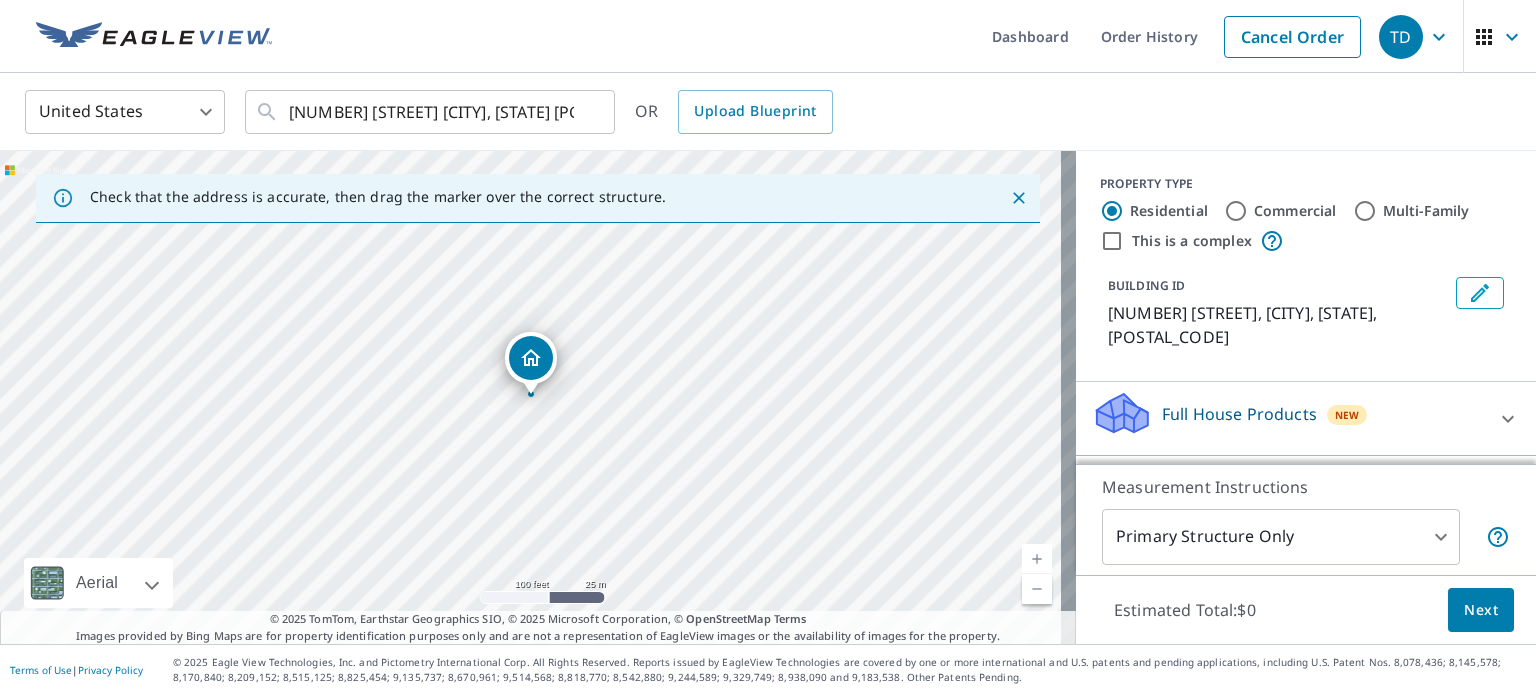 click on "Estimated Total:  $0 Next" at bounding box center (1306, 610) 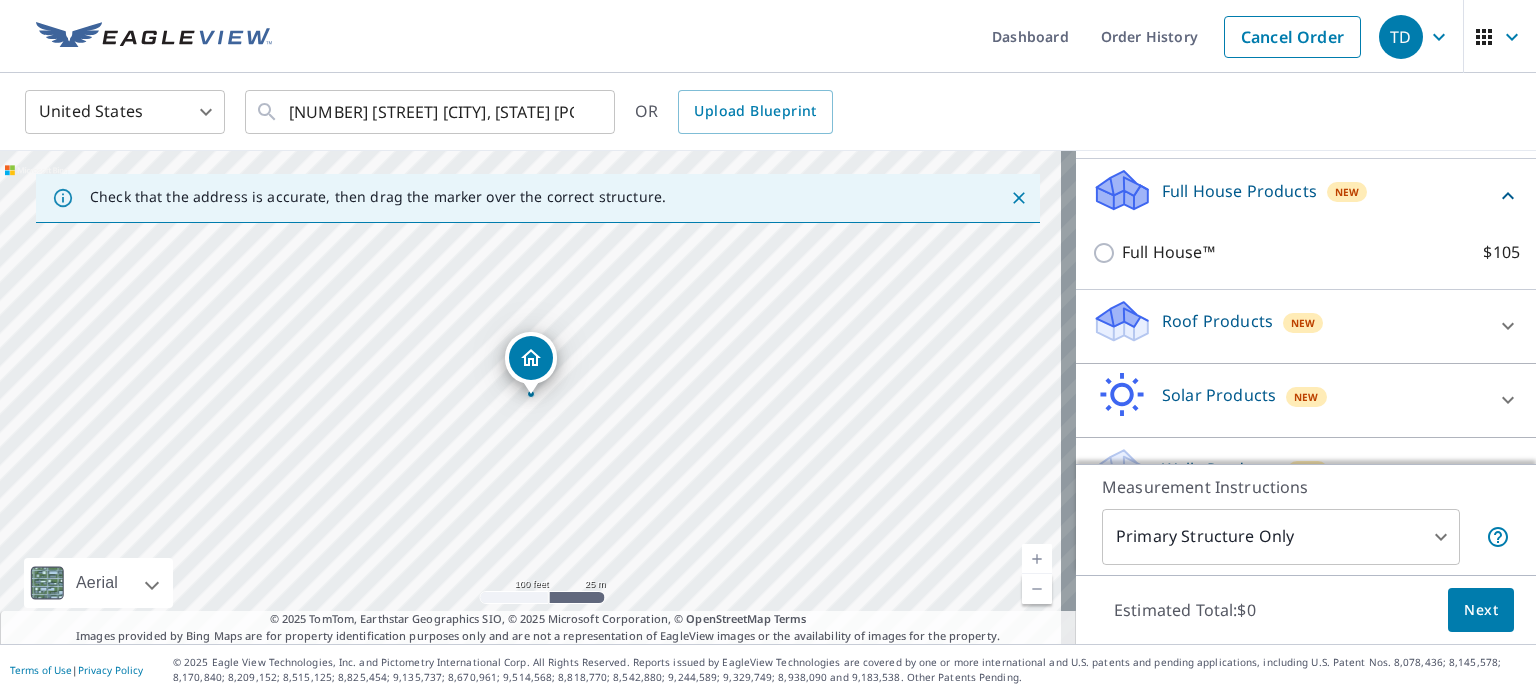scroll, scrollTop: 244, scrollLeft: 0, axis: vertical 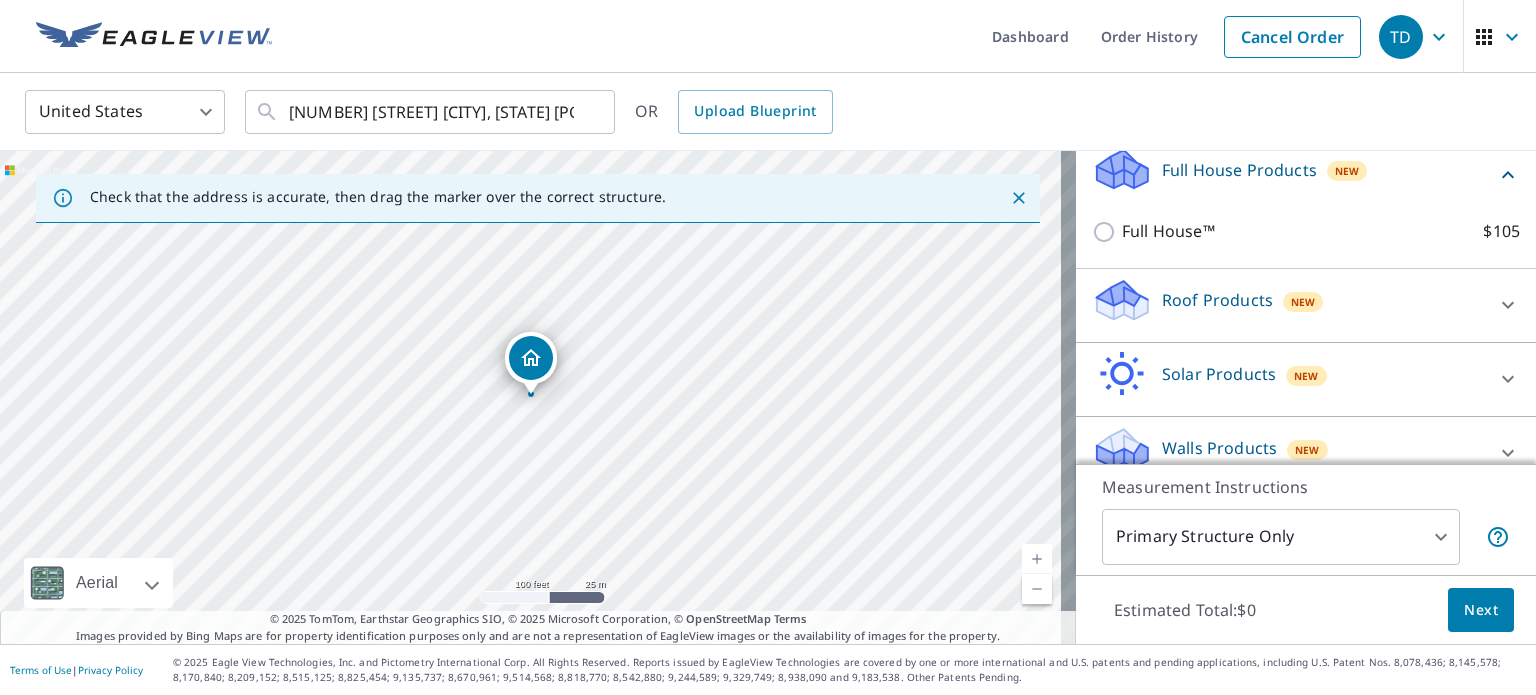 click on "Walls Products" at bounding box center (1219, 448) 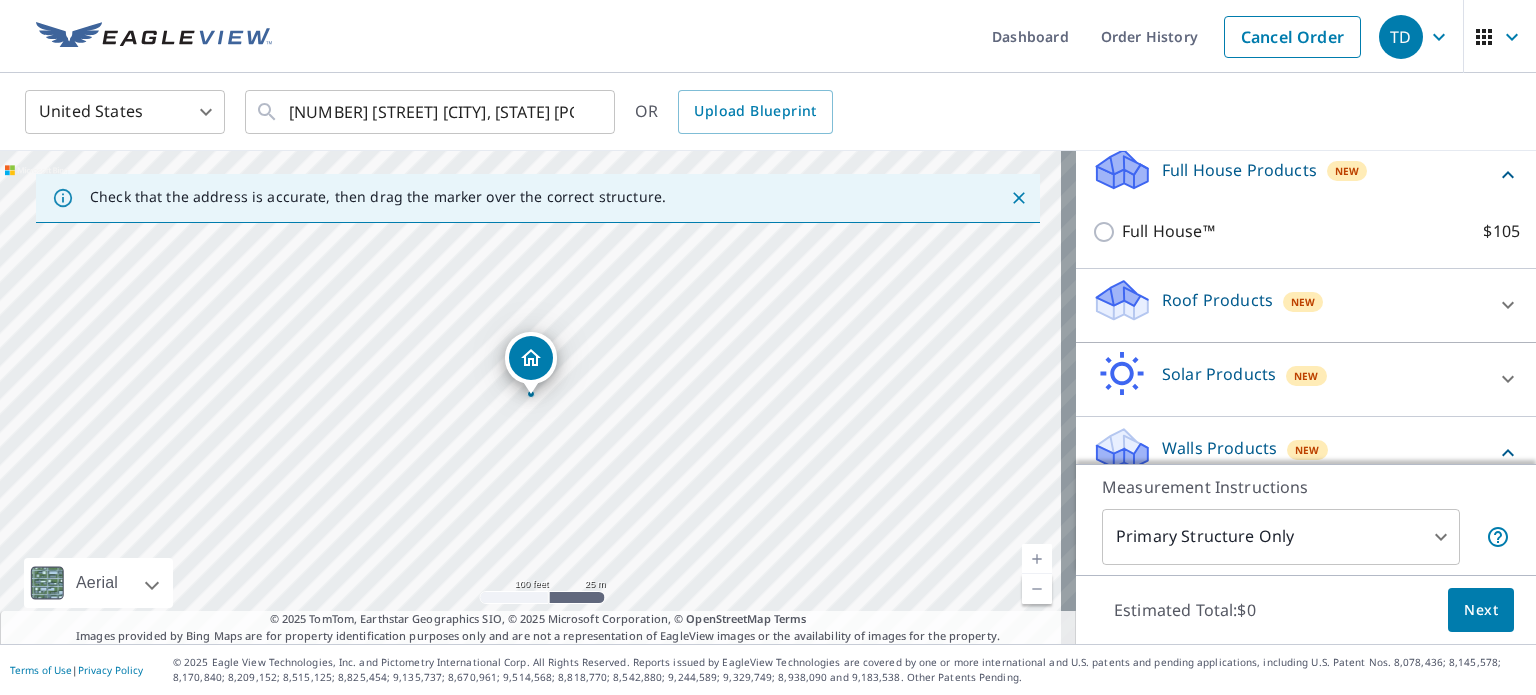 click on "Walls Products New" at bounding box center [1294, 453] 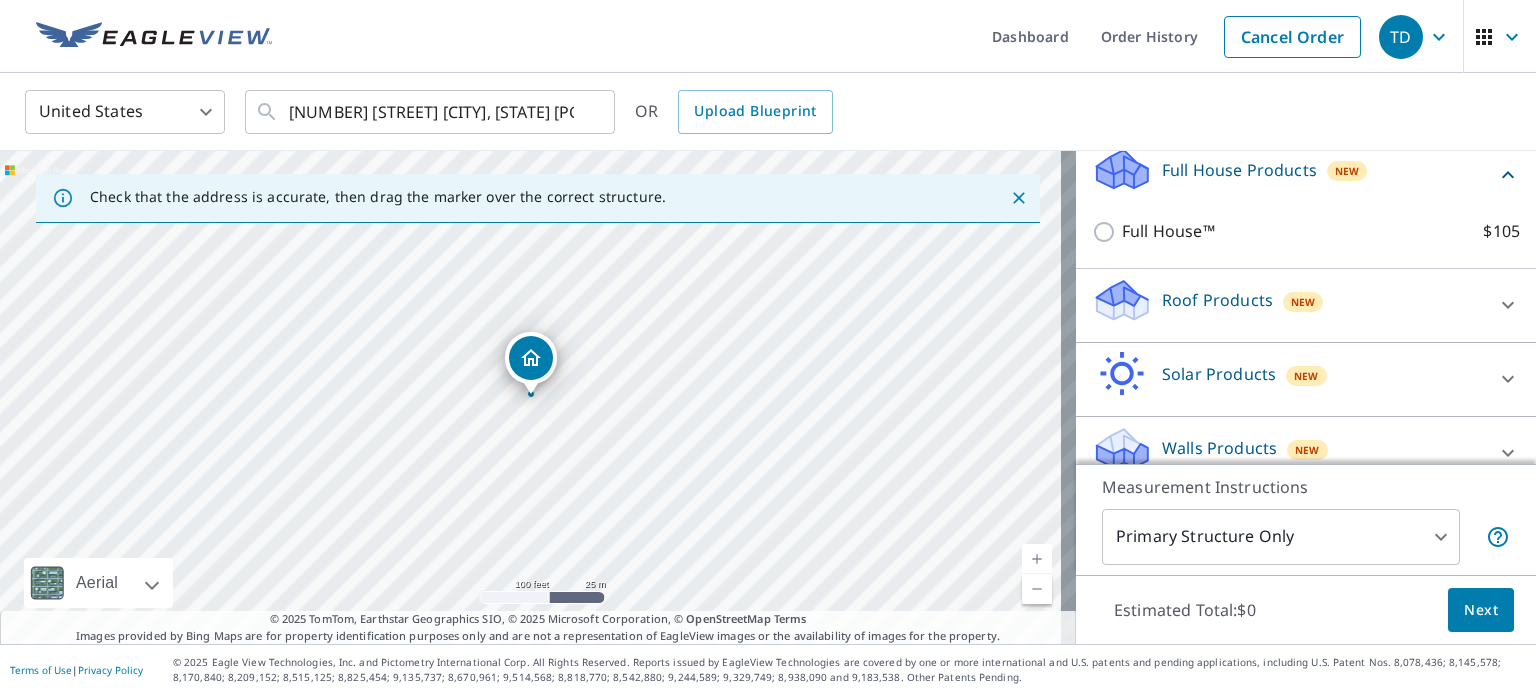 click on "Walls Products" at bounding box center [1219, 448] 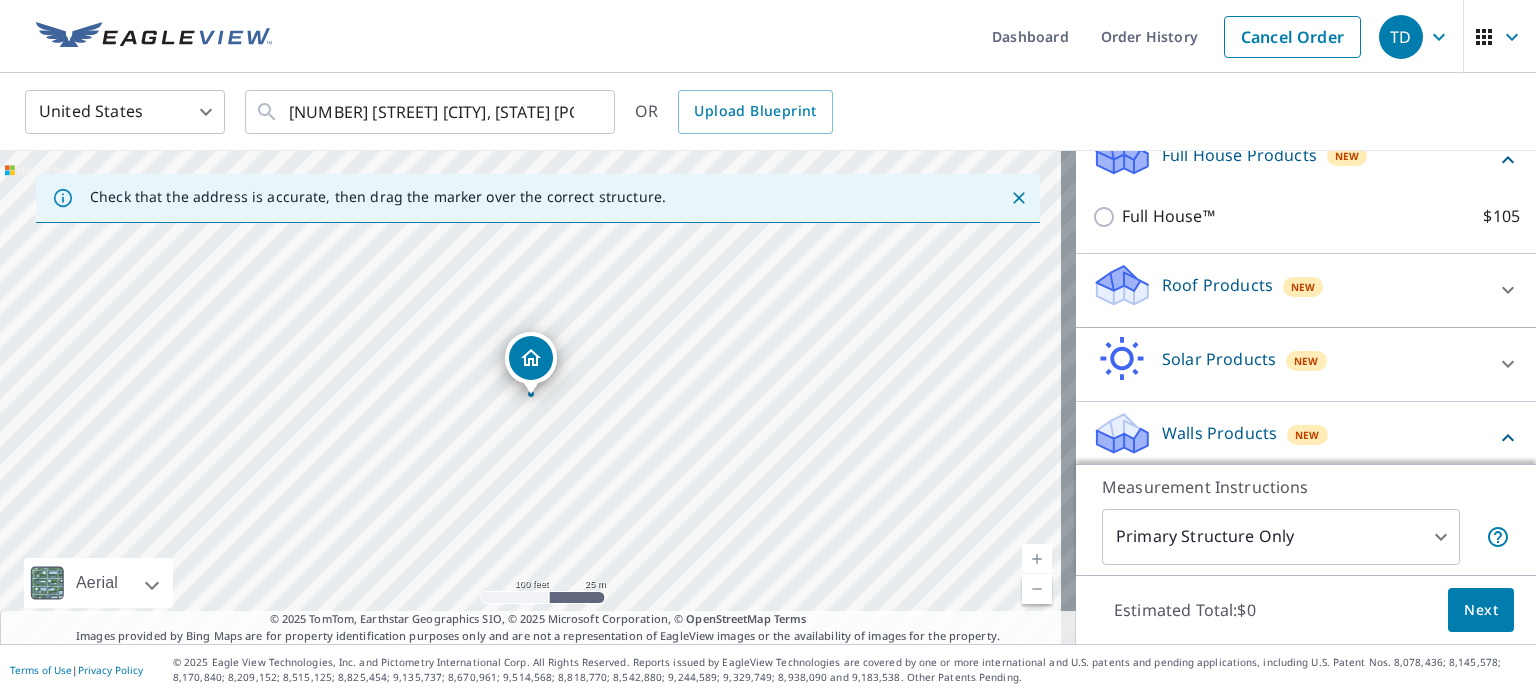 scroll, scrollTop: 357, scrollLeft: 0, axis: vertical 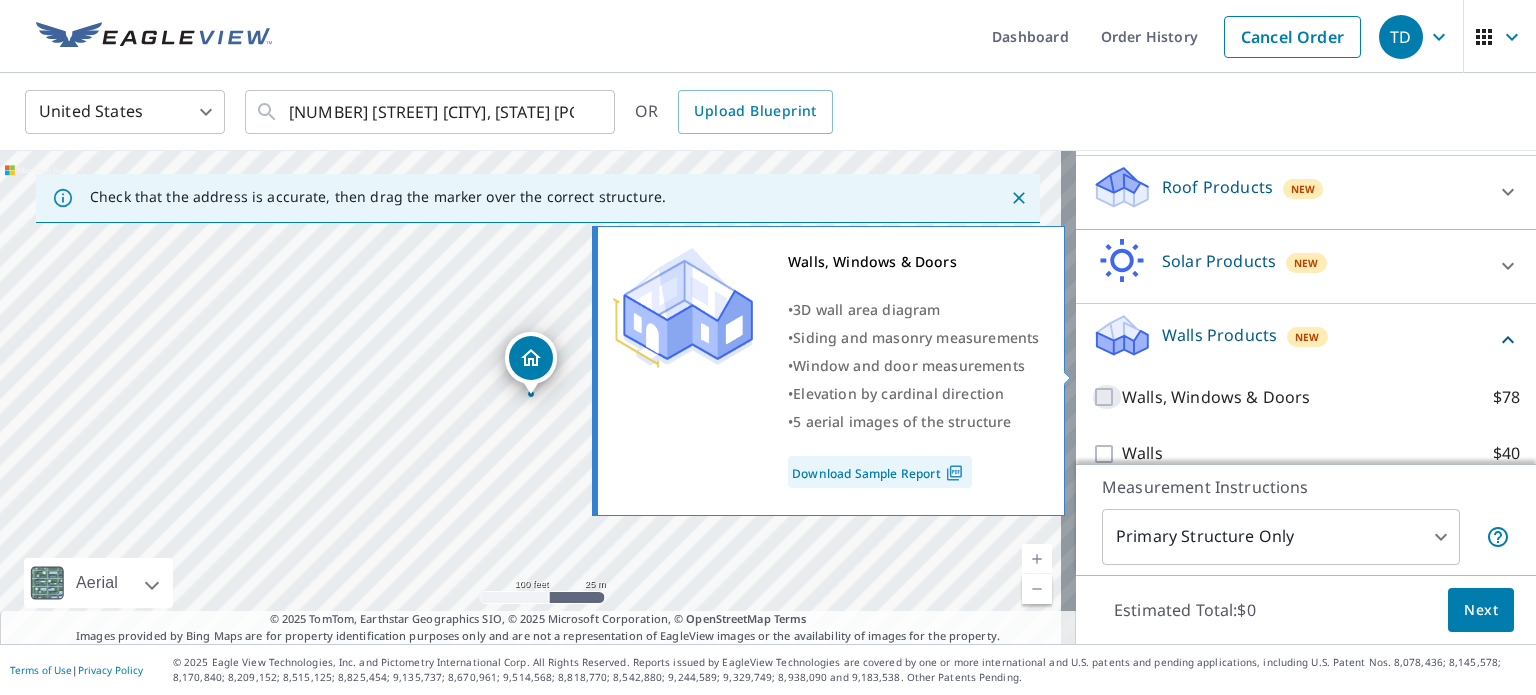 click on "Walls, Windows & Doors $78" at bounding box center (1107, 397) 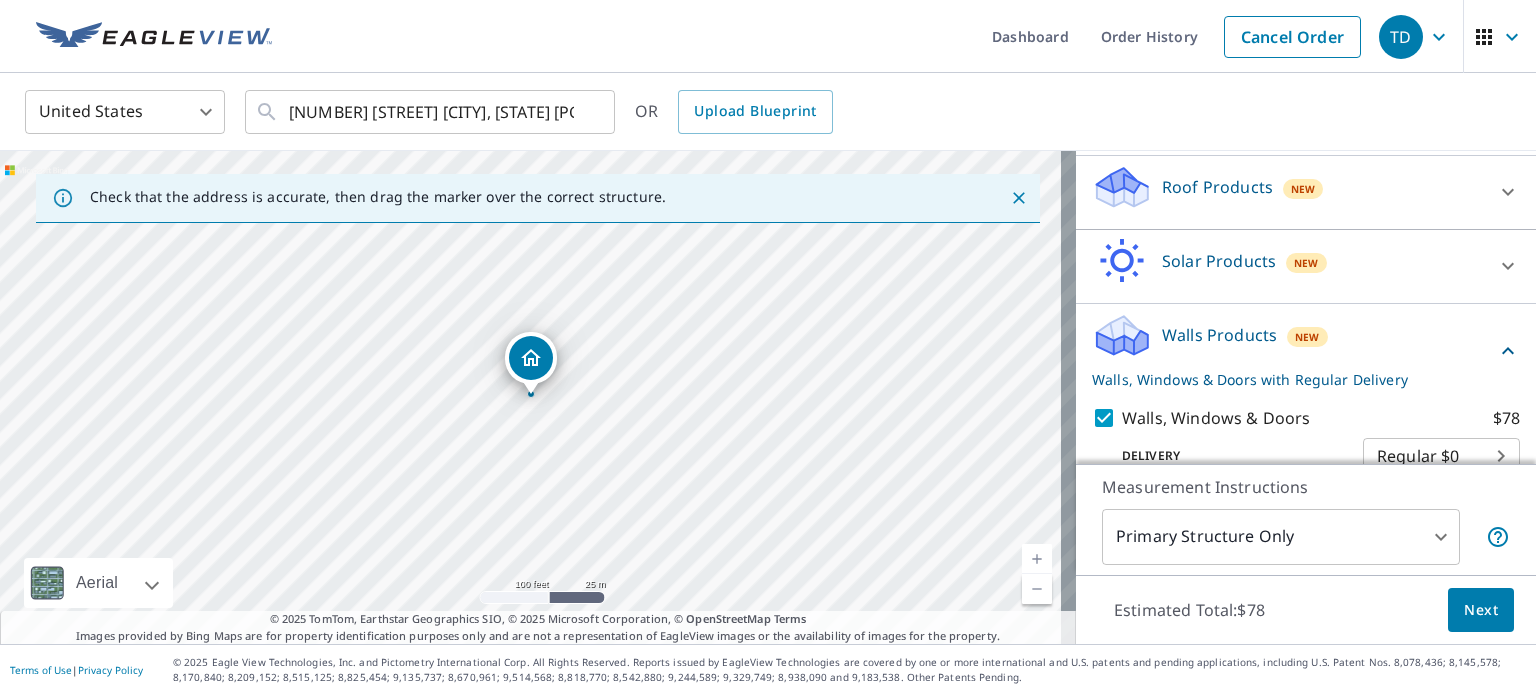 scroll, scrollTop: 423, scrollLeft: 0, axis: vertical 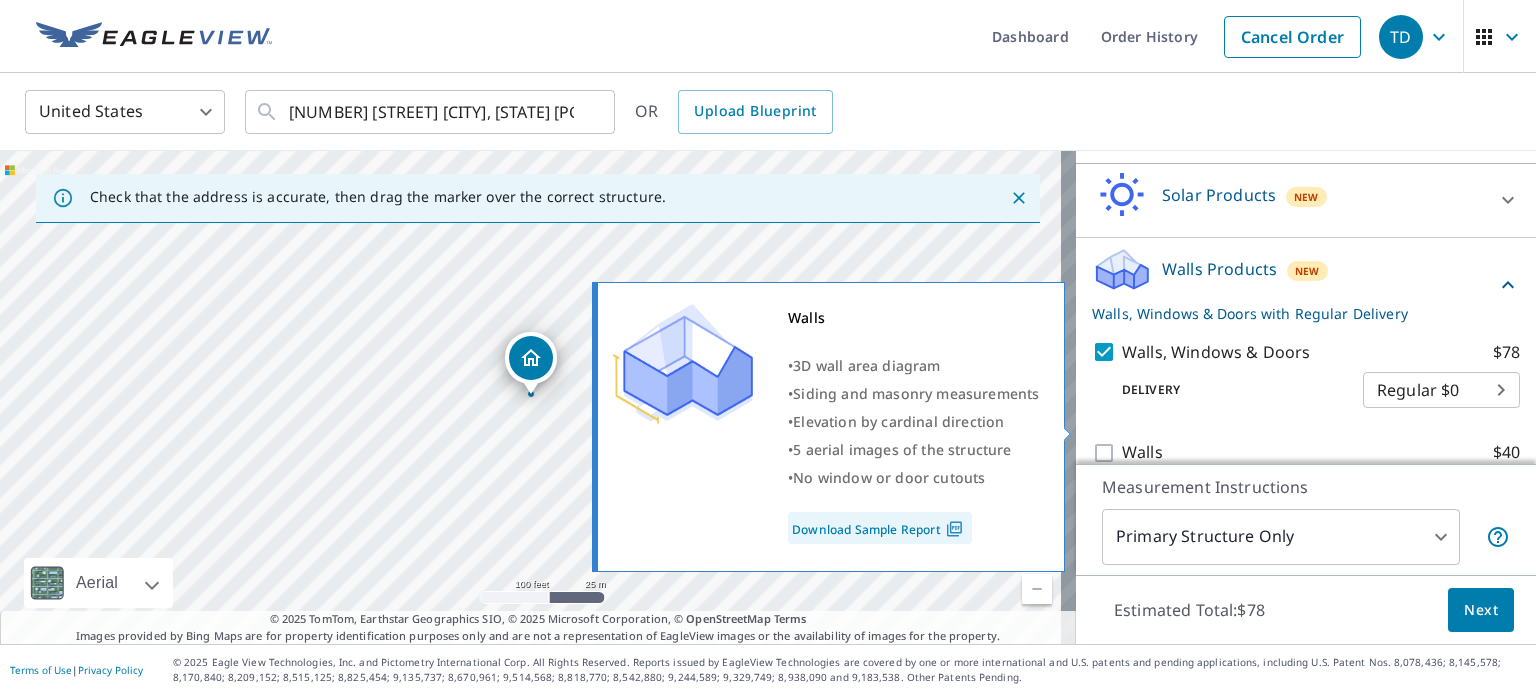 click on "Walls $40" at bounding box center [1107, 453] 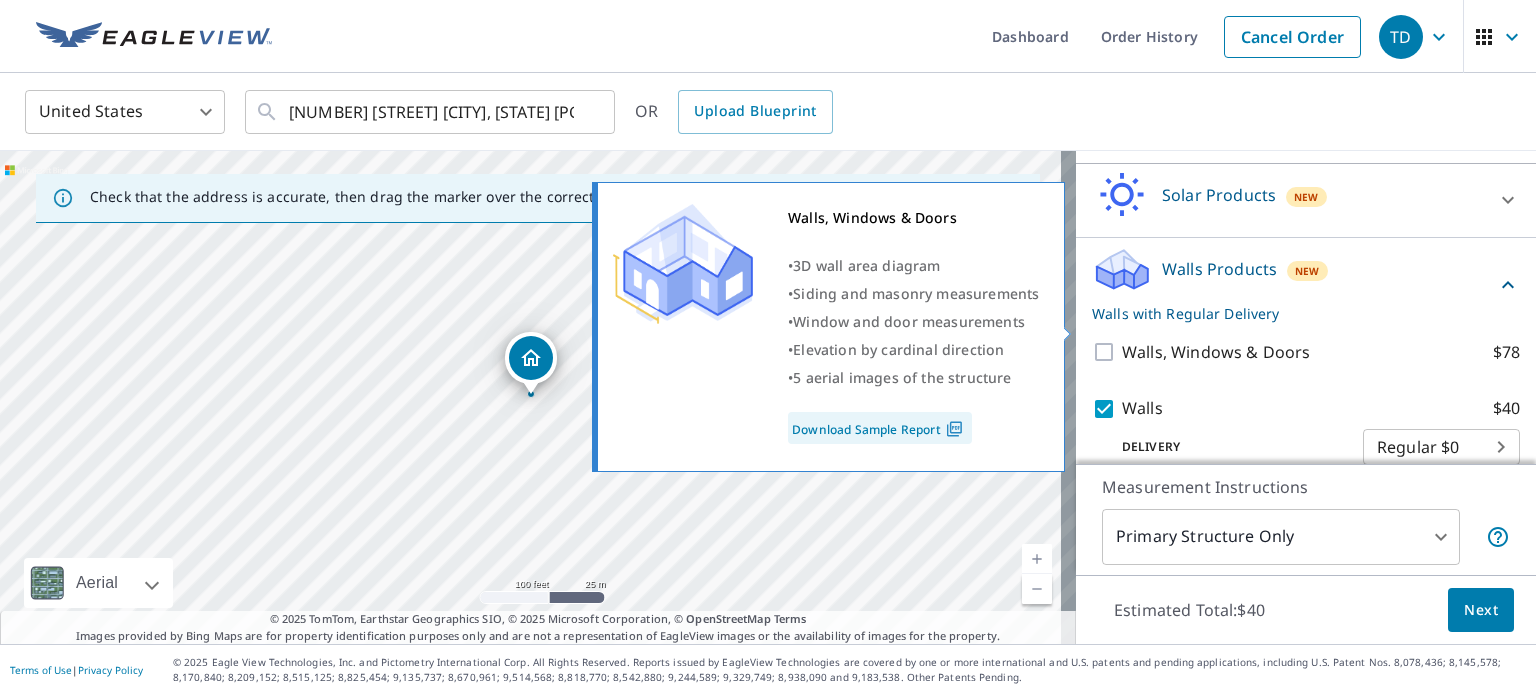 click on "Download Sample Report" at bounding box center (880, 428) 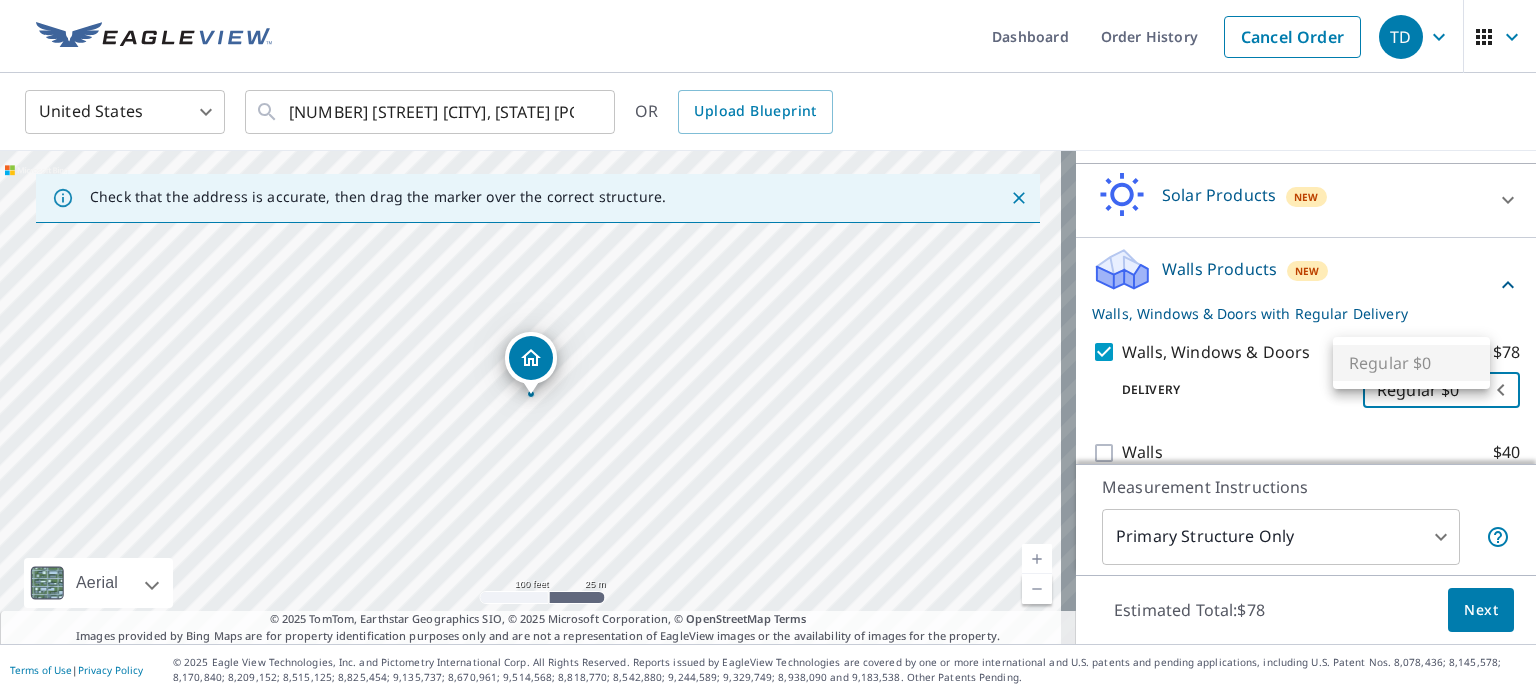 click on "TD TD
Dashboard Order History Cancel Order TD United States US ​ 1720 Military Ave Omaha, NE 68111 ​ OR Upload Blueprint Check that the address is accurate, then drag the marker over the correct structure. 1720 1/2 Military Ave Omaha, NE 68111 Aerial Road A standard road map Aerial A detailed look from above Labels Labels 100 feet 25 m © 2025 TomTom, © Vexcel Imaging, © 2025 Microsoft Corporation,  © OpenStreetMap Terms © 2025 TomTom, Earthstar Geographics SIO, © 2025 Microsoft Corporation, ©   OpenStreetMap   Terms Images provided by Bing Maps are for property identification purposes only and are not a representation of EagleView images or the availability of images for the property. PROPERTY TYPE Residential Commercial Multi-Family This is a complex BUILDING ID 1720 1/2 Military Ave, Omaha, NE, 68111 Full House Products New Full House™ $105 Roof Products New Premium $32.75 - $87 Gutter $13.75 Bid Perfect™ $18 Solar Products New Inform Essentials+ $63.25 Inform Advanced $79 $30 $105.5 8" at bounding box center (768, 347) 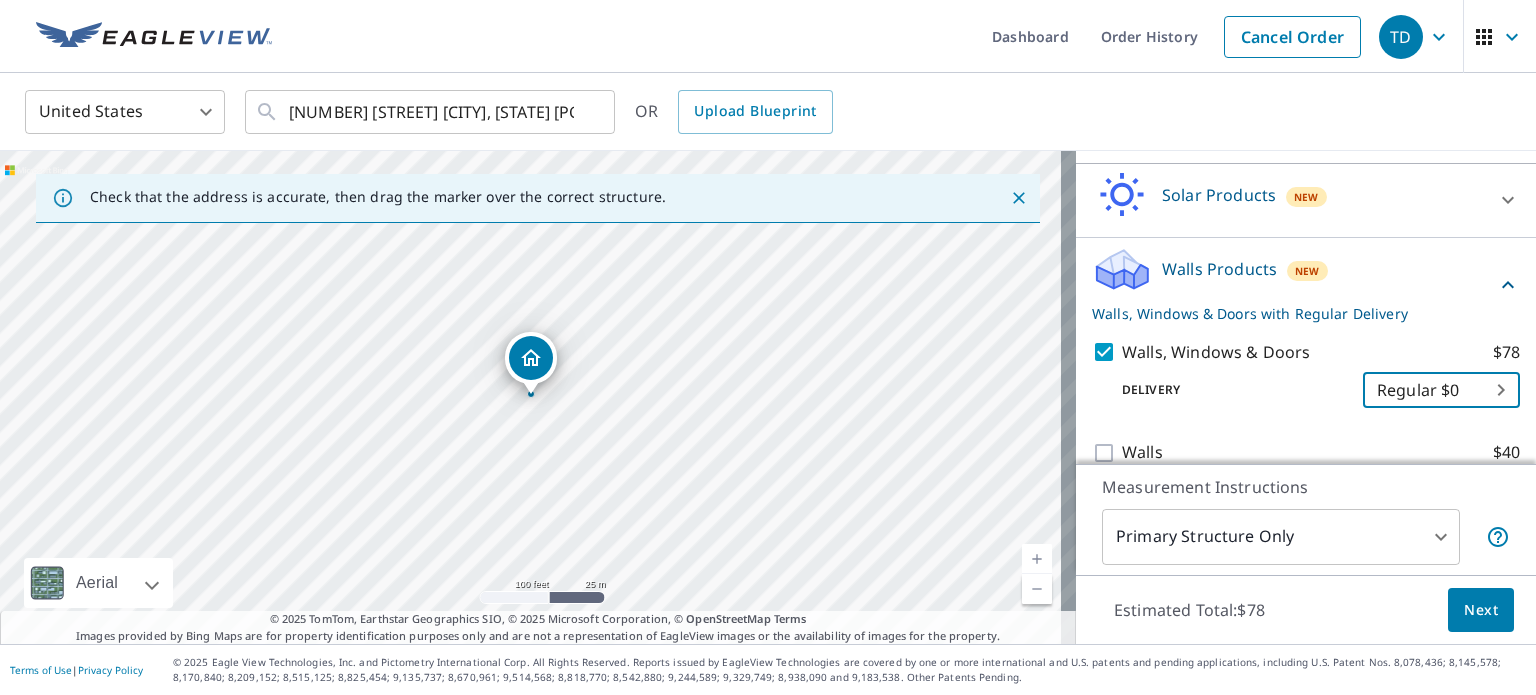 click on "Walls Products" at bounding box center (1219, 269) 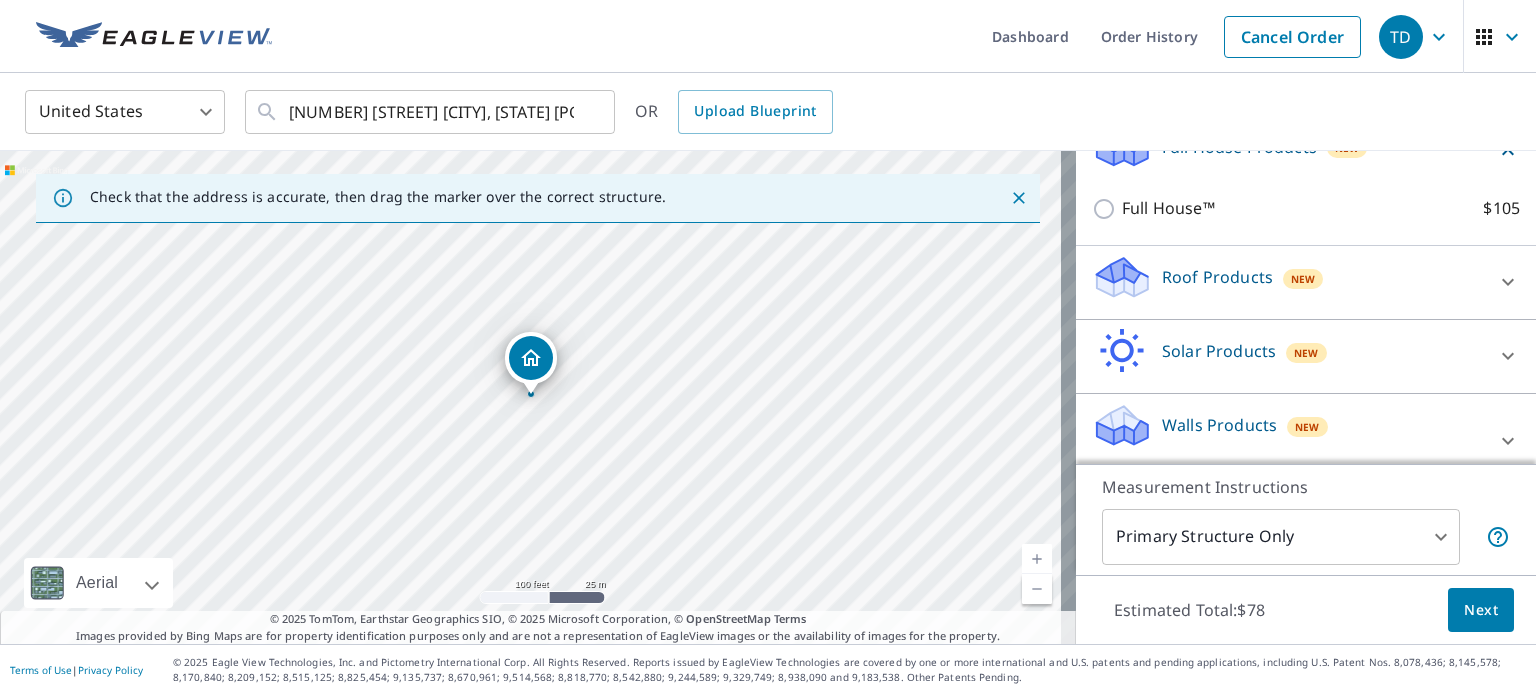 scroll, scrollTop: 265, scrollLeft: 0, axis: vertical 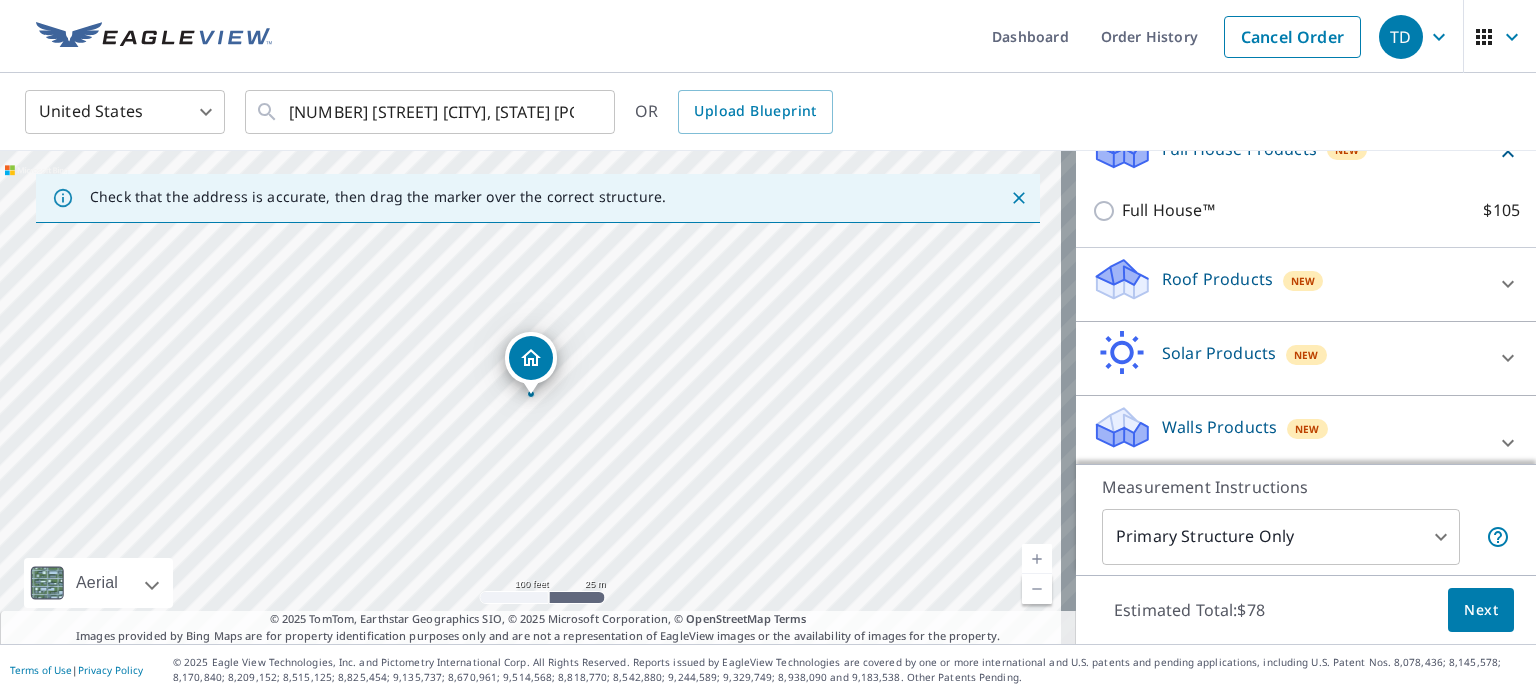 click on "Roof Products" at bounding box center [1217, 279] 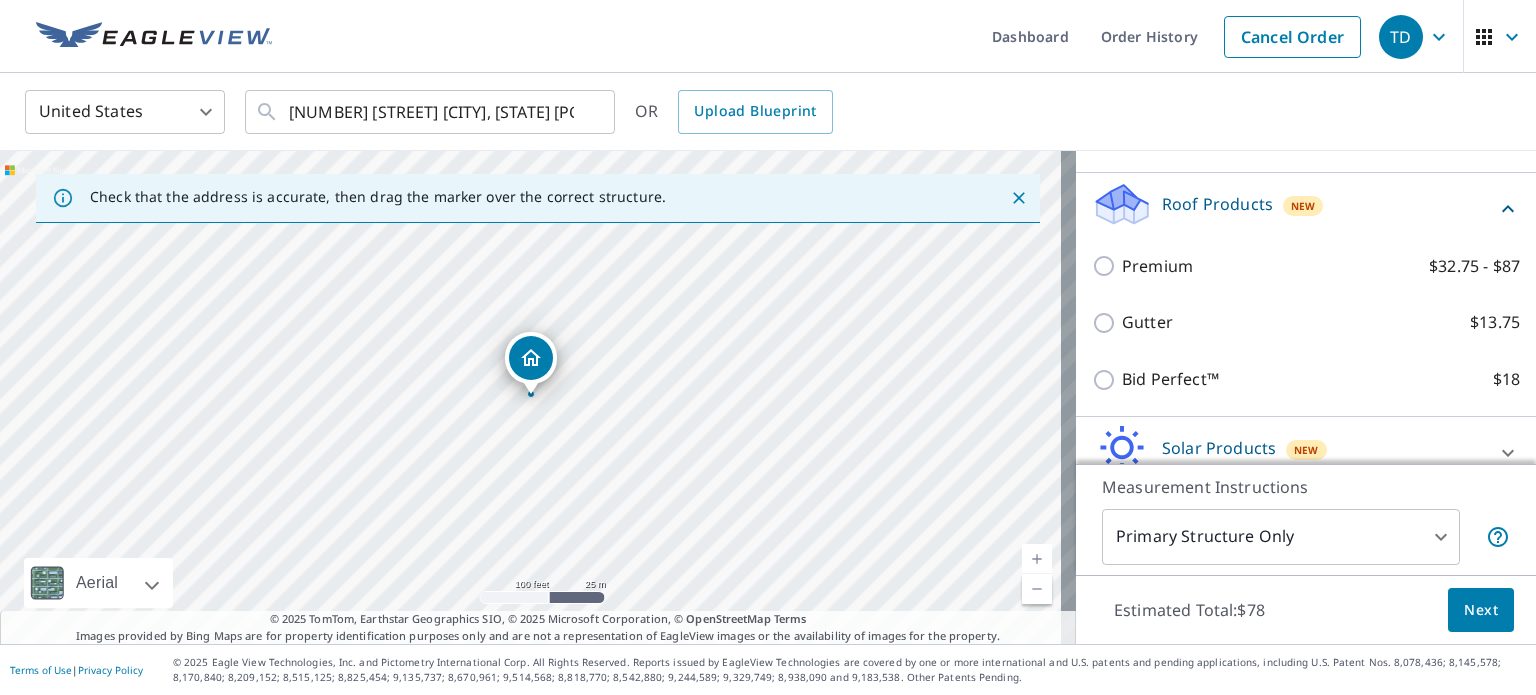 scroll, scrollTop: 435, scrollLeft: 0, axis: vertical 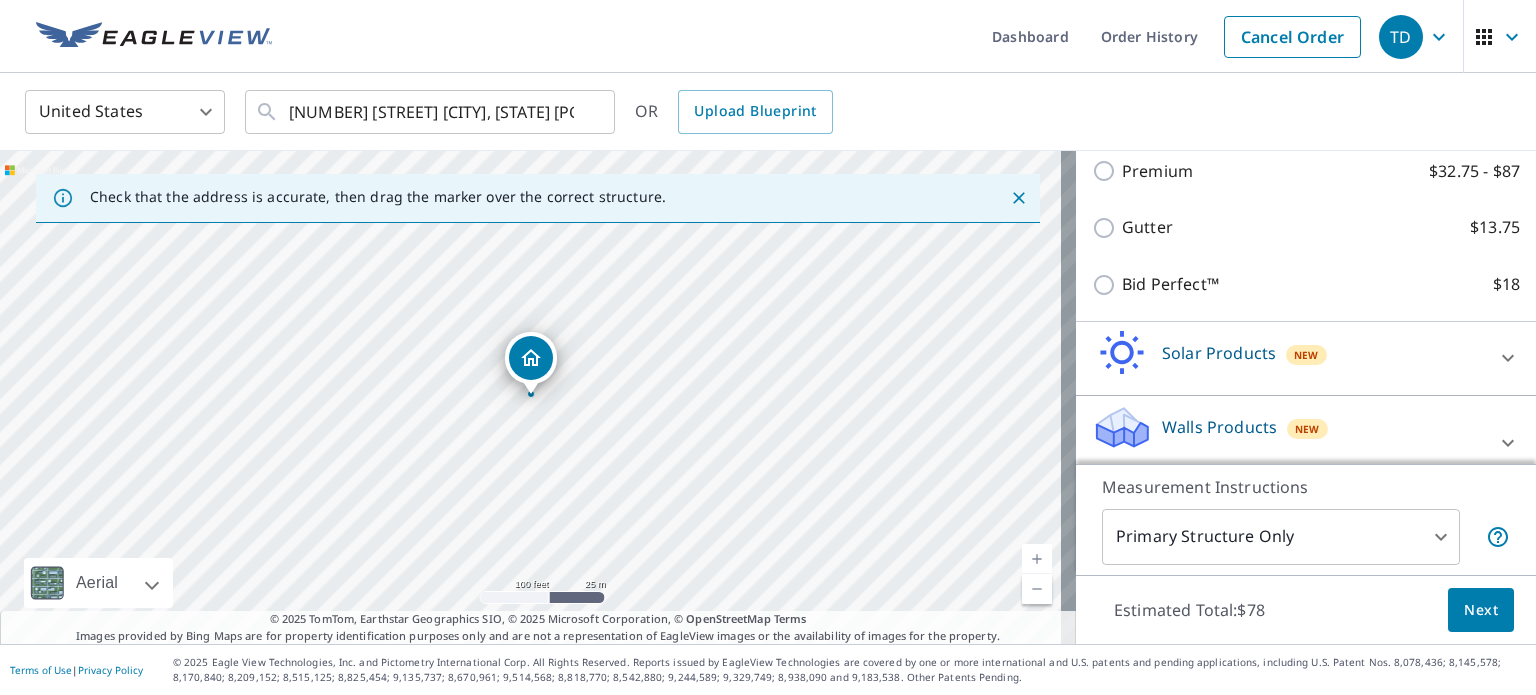click on "Solar Products" at bounding box center [1219, 353] 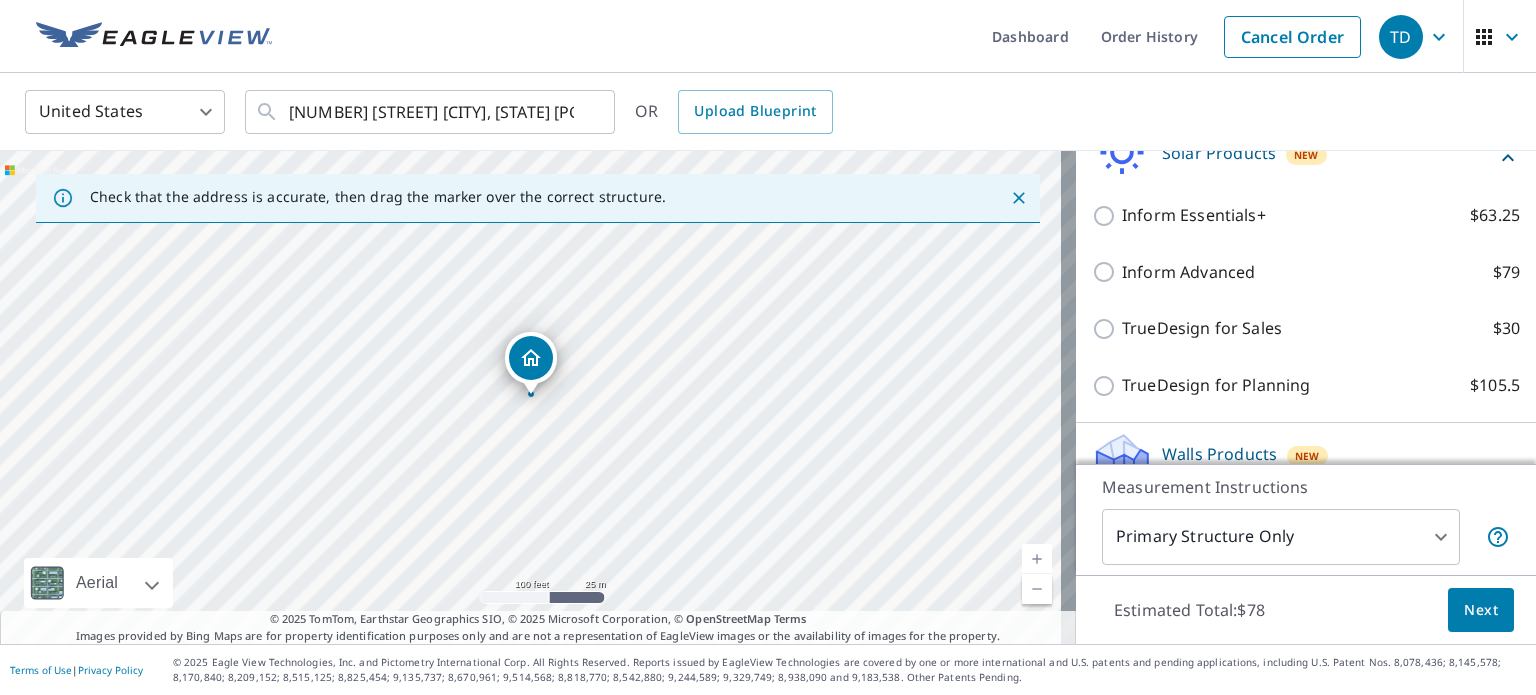 scroll, scrollTop: 661, scrollLeft: 0, axis: vertical 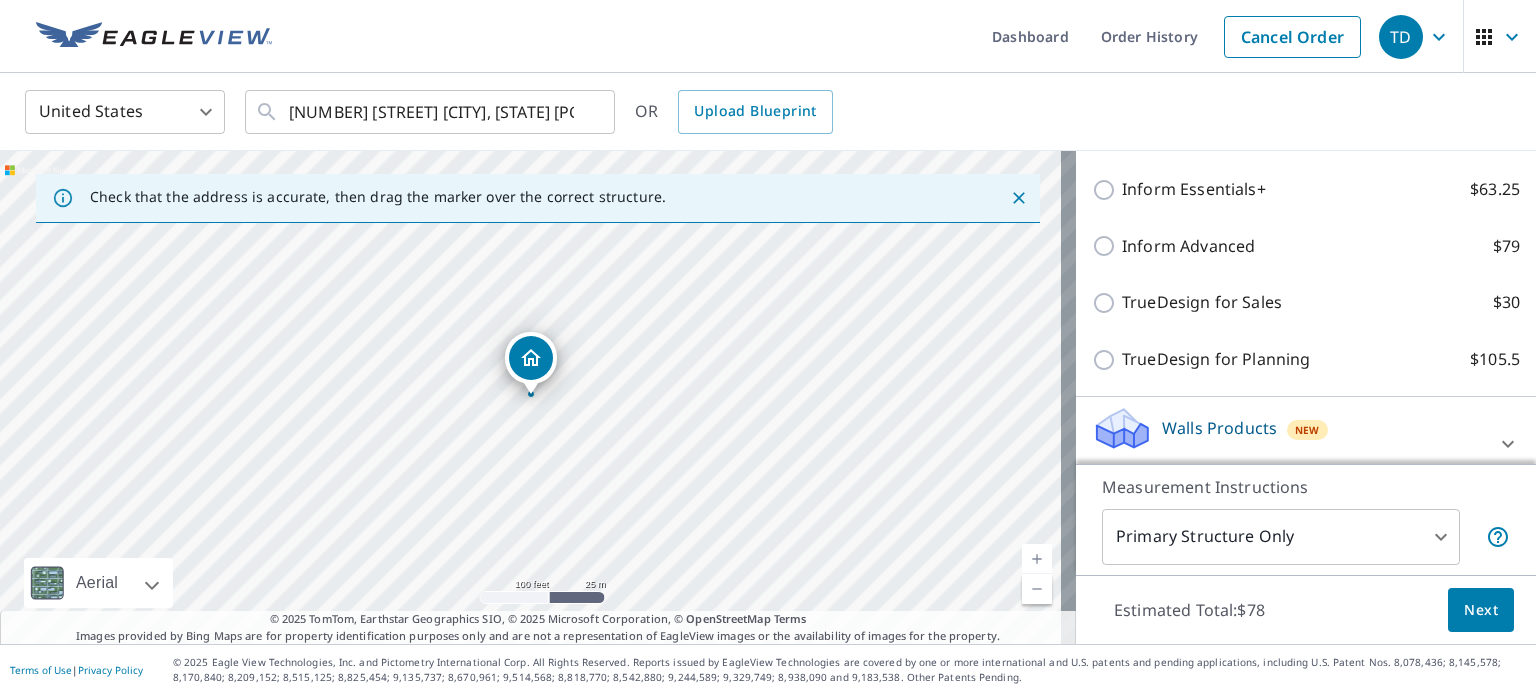 click on "Walls Products" at bounding box center (1219, 428) 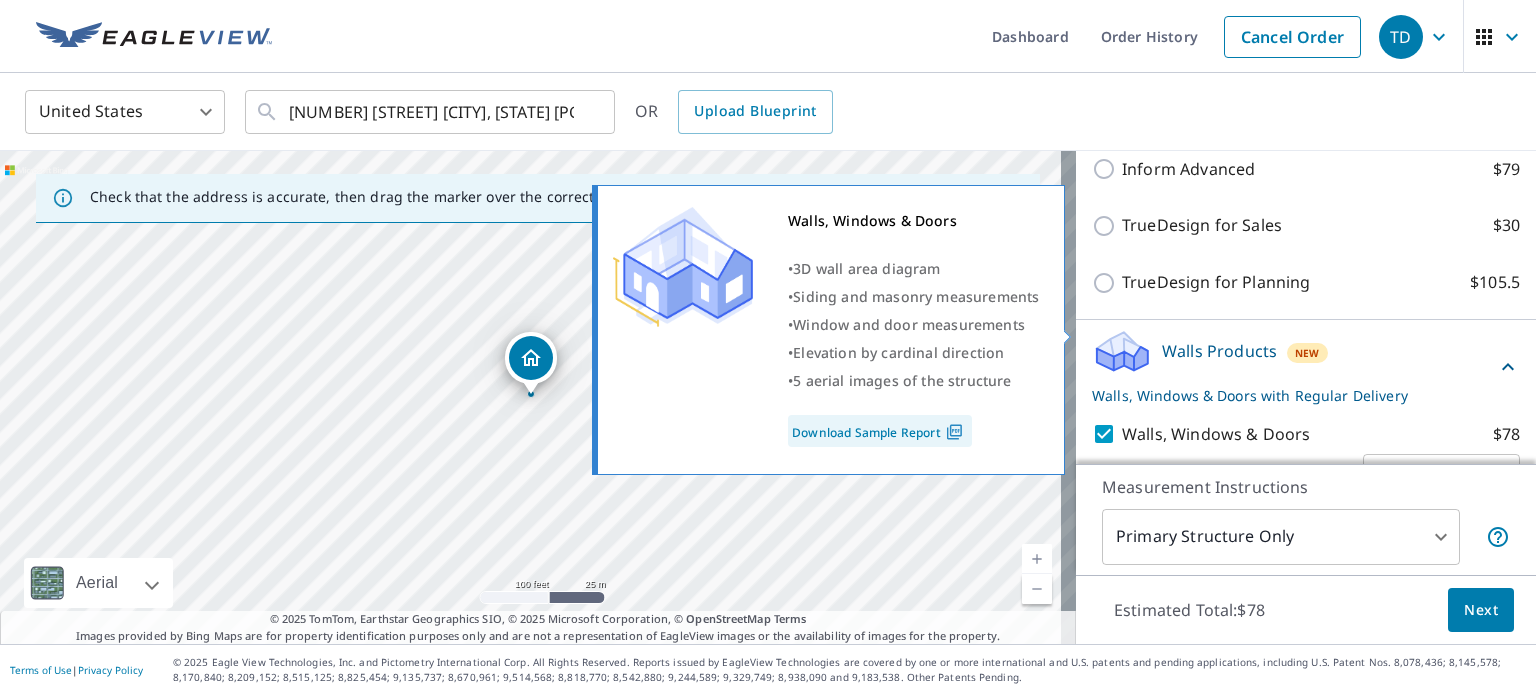 scroll, scrollTop: 818, scrollLeft: 0, axis: vertical 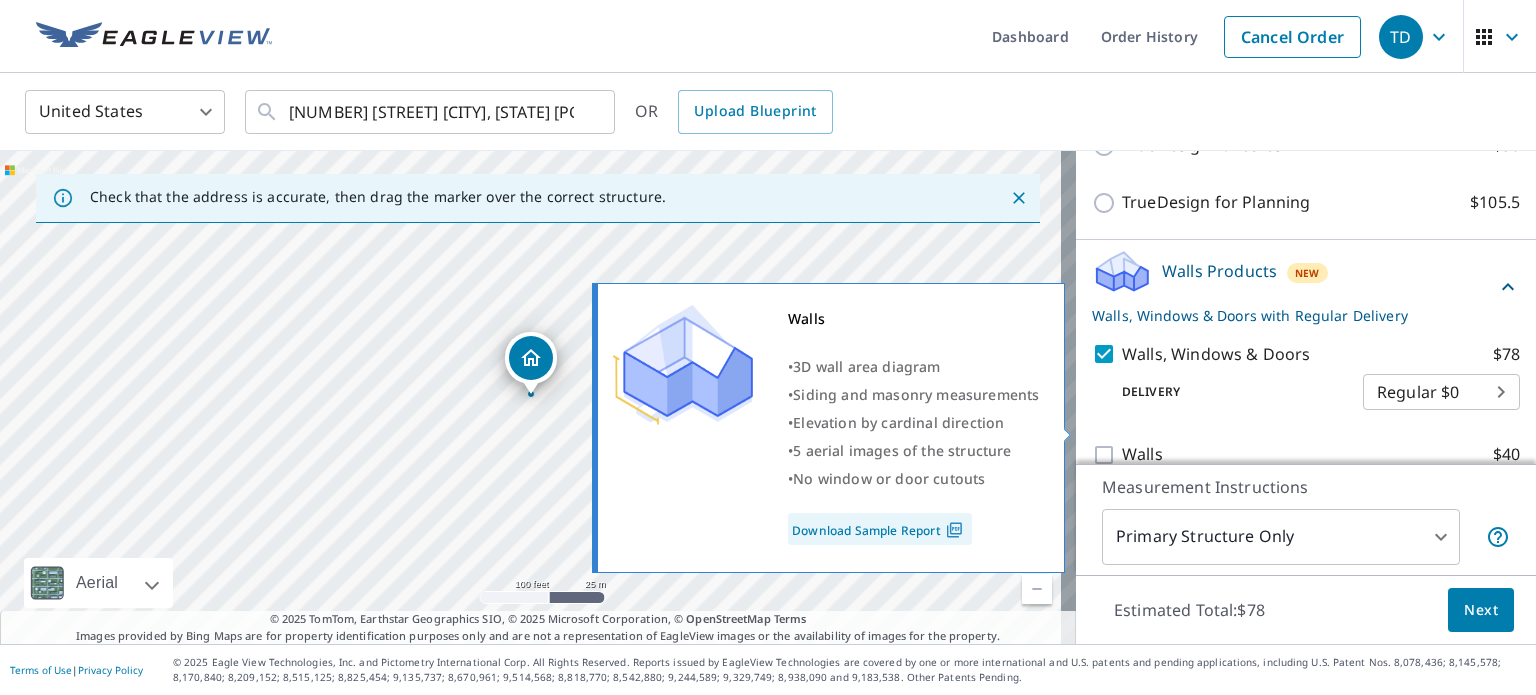 click on "Walls" at bounding box center (1142, 454) 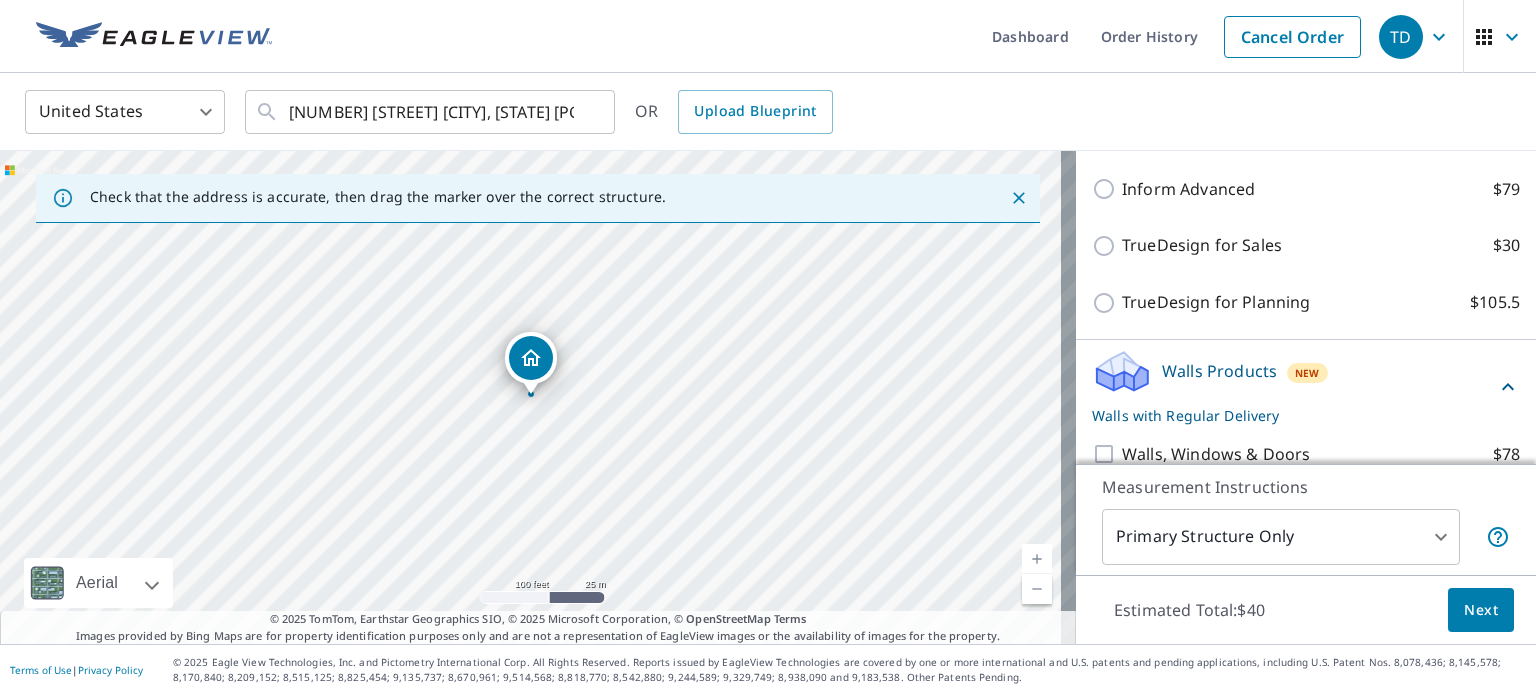 scroll, scrollTop: 818, scrollLeft: 0, axis: vertical 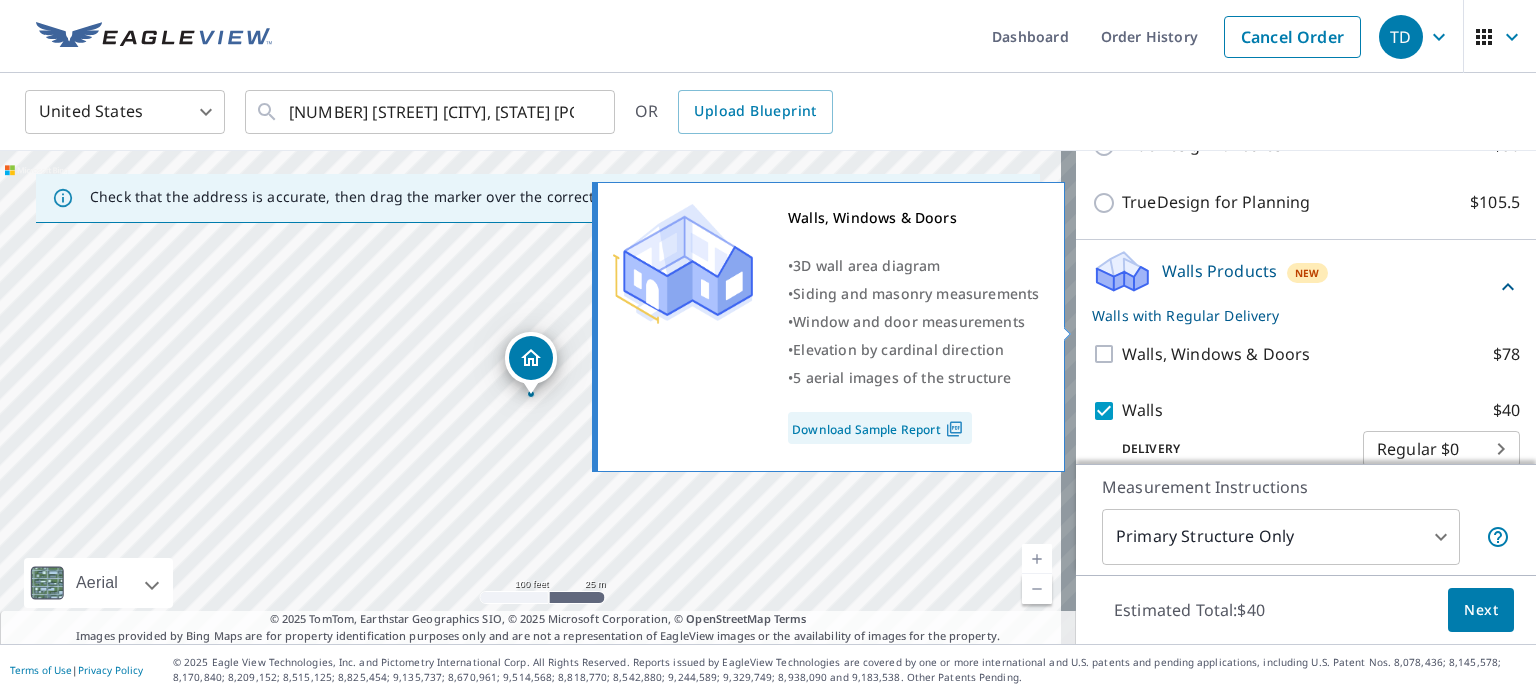 click on "Walls, Windows & Doors $78" at bounding box center [1107, 354] 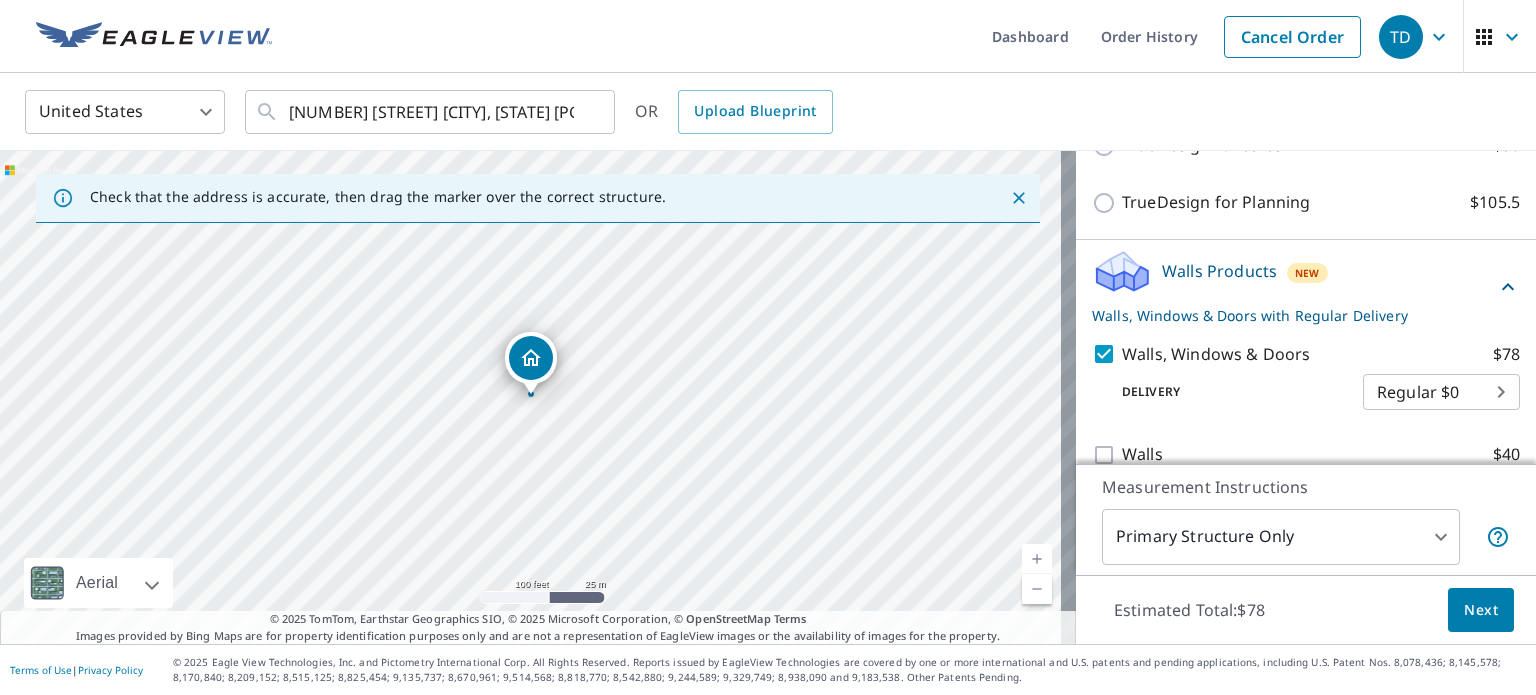click on "Next" at bounding box center [1481, 610] 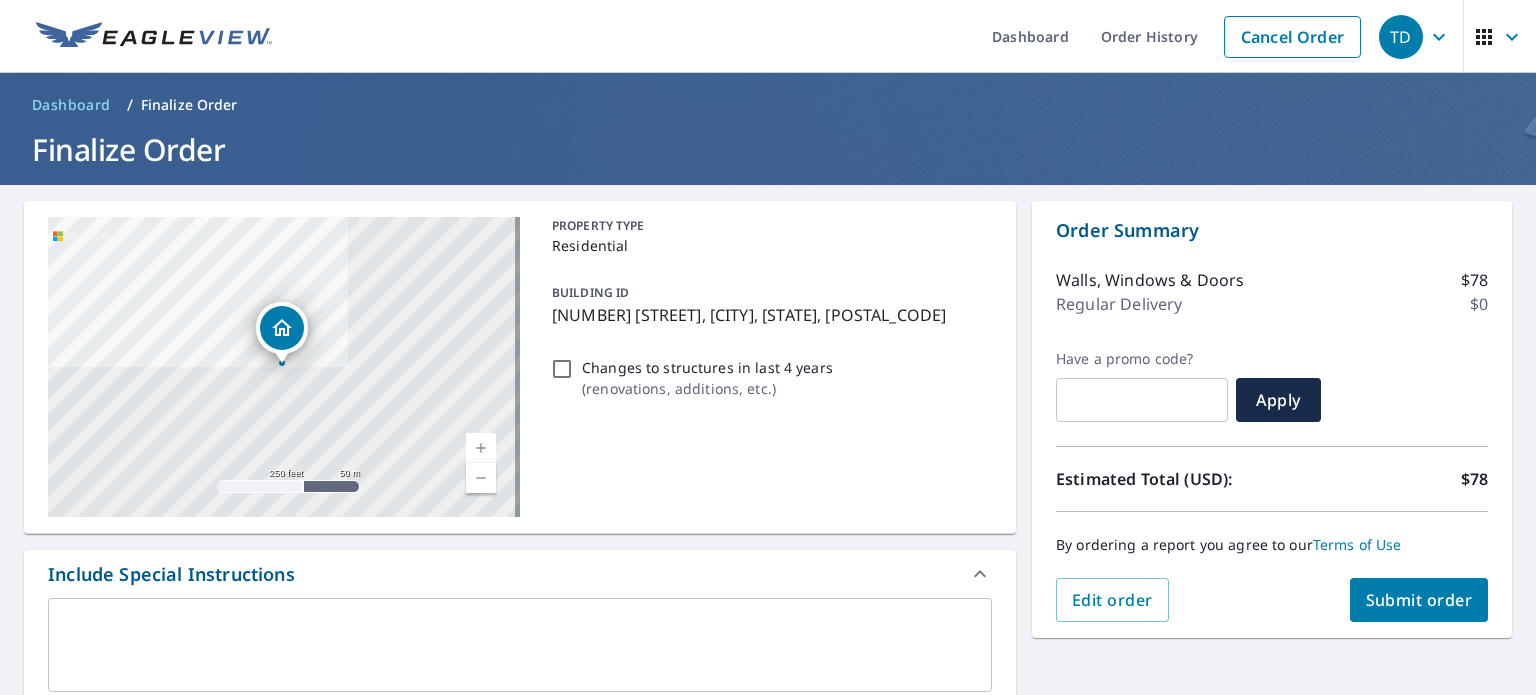 scroll, scrollTop: 0, scrollLeft: 0, axis: both 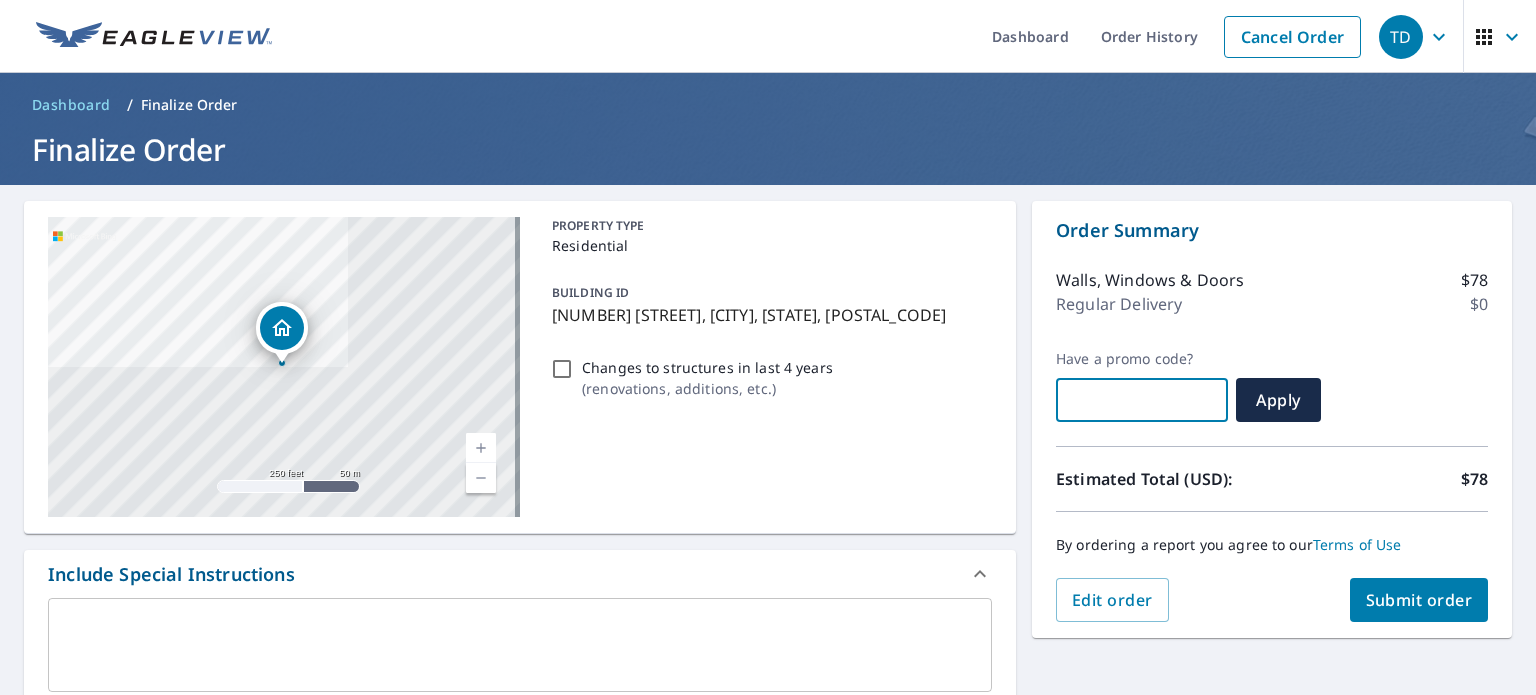 paste on "LU10" 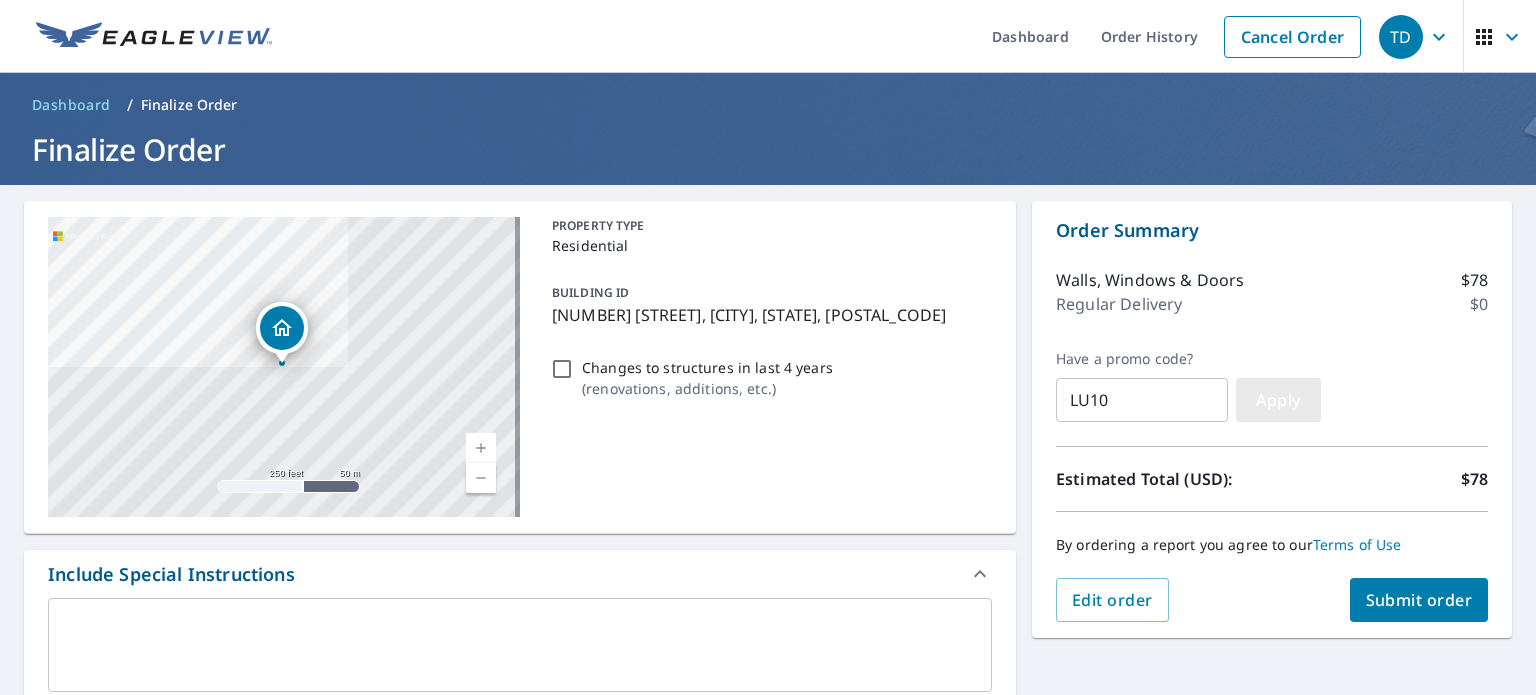 click on "Apply" at bounding box center (1278, 400) 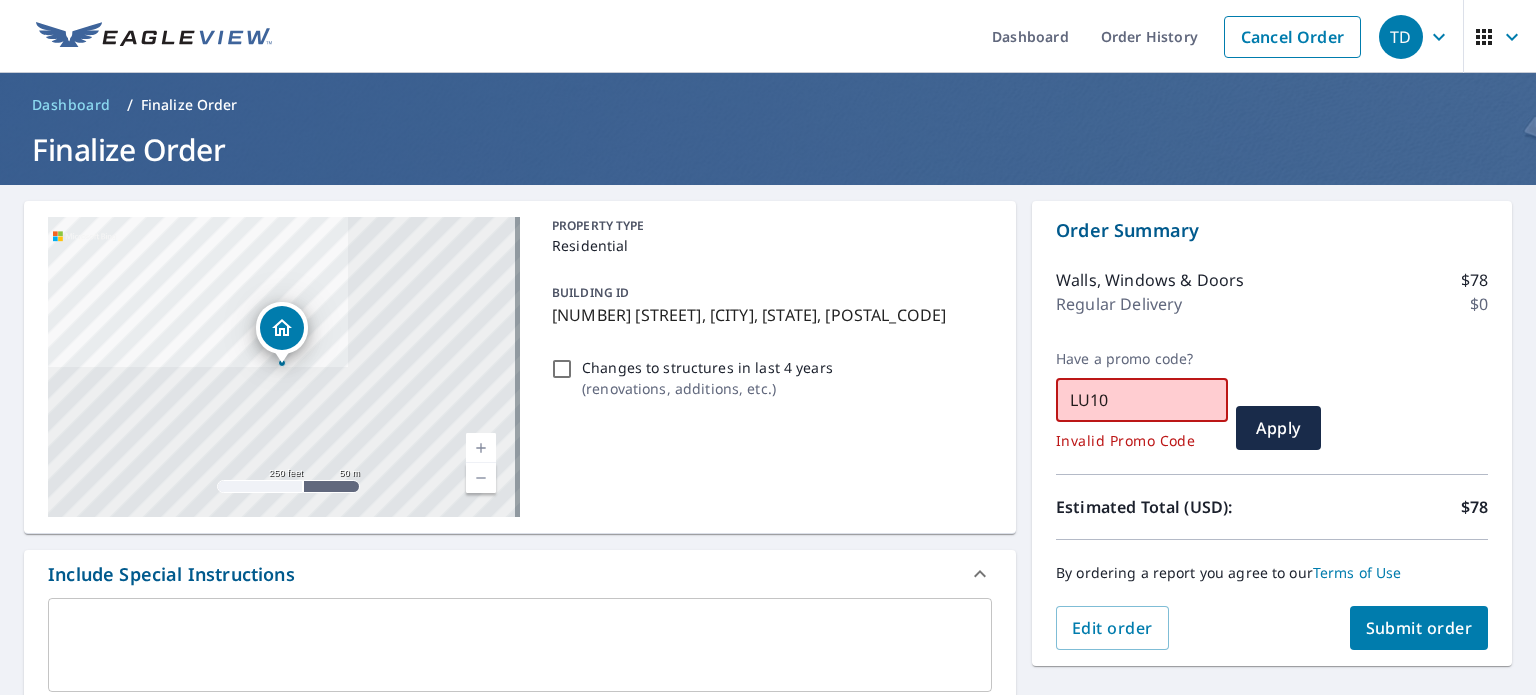 click on "LU10" at bounding box center (1142, 400) 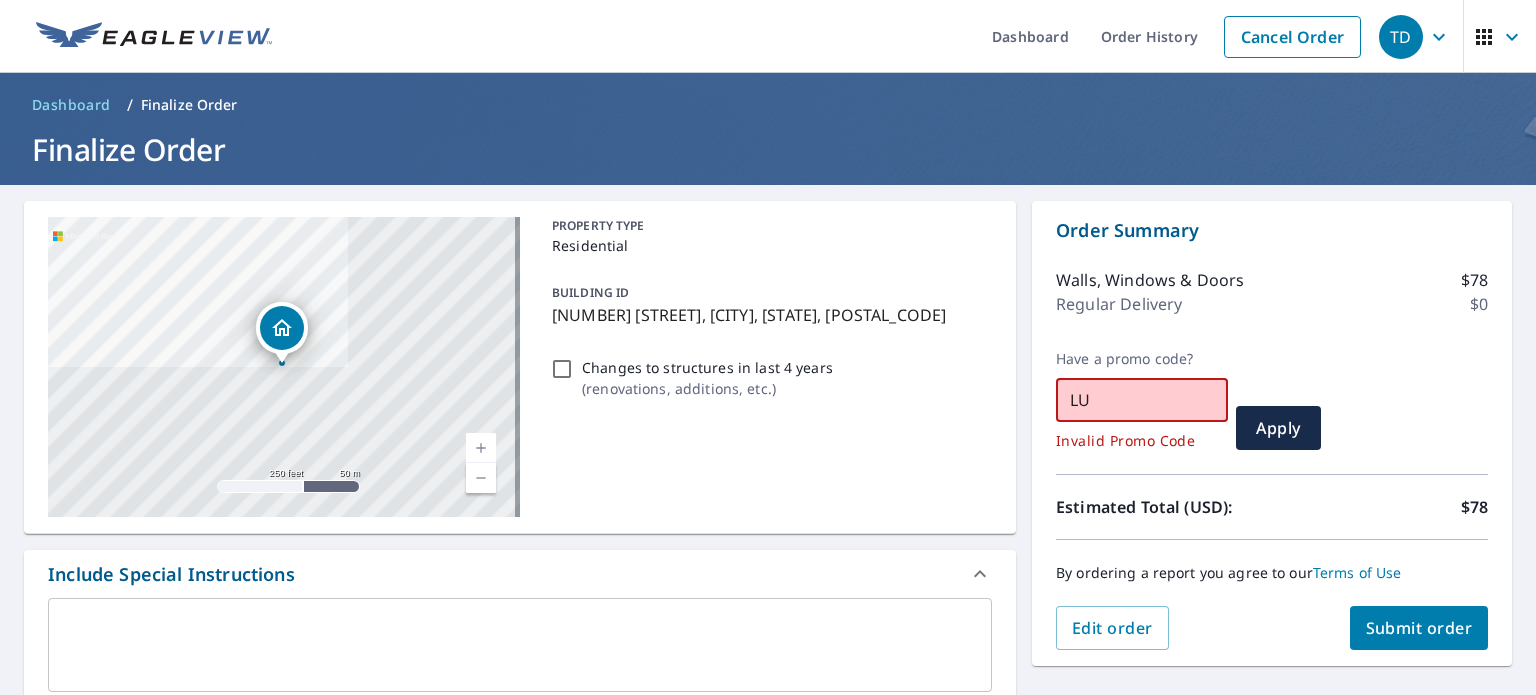 type on "L" 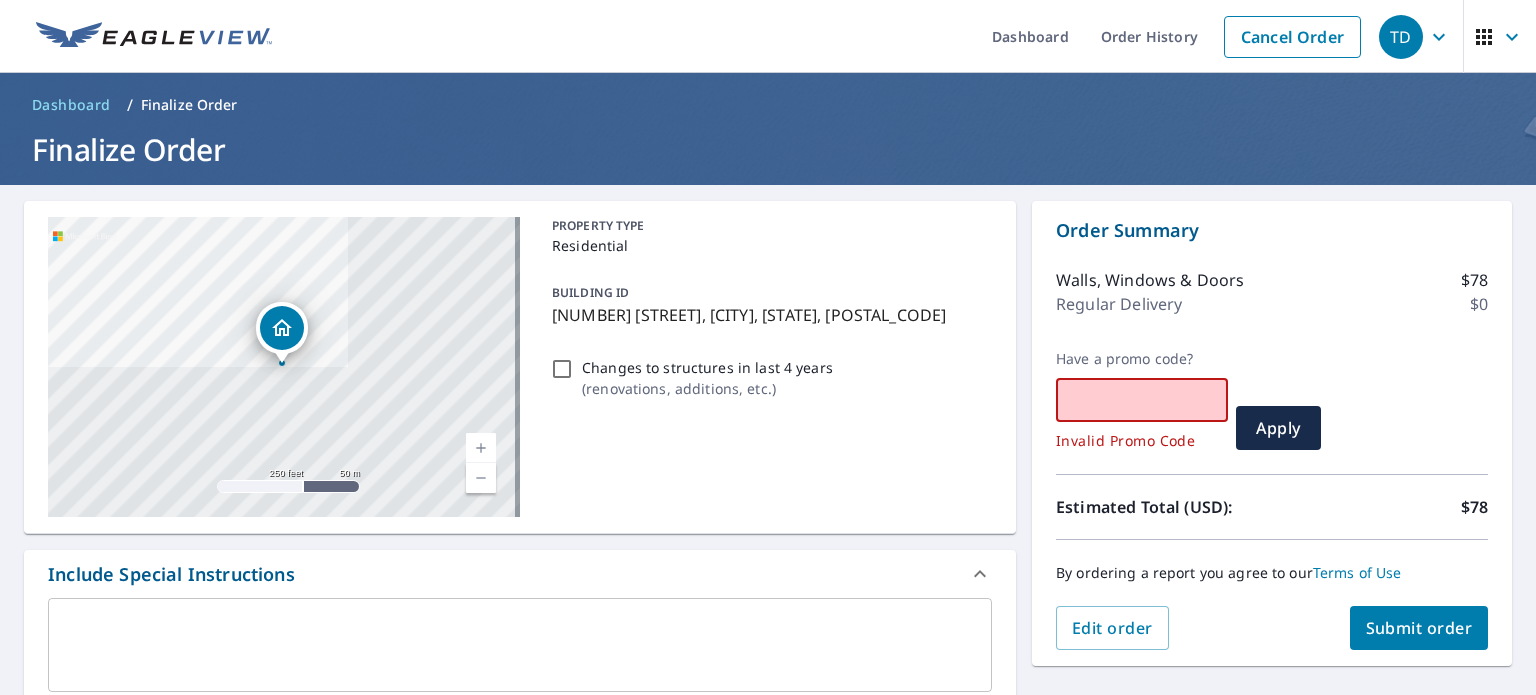 paste on "EAG60" 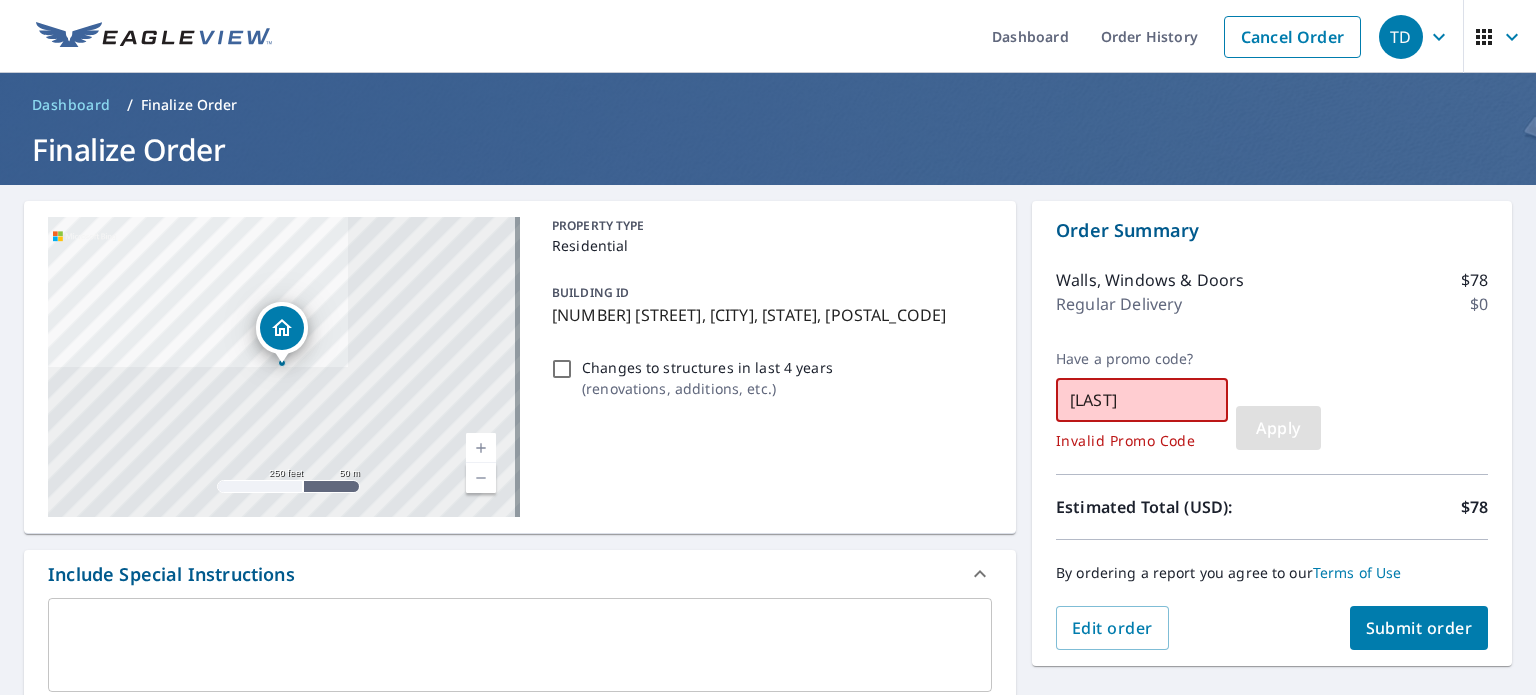 click on "Apply" at bounding box center (1278, 428) 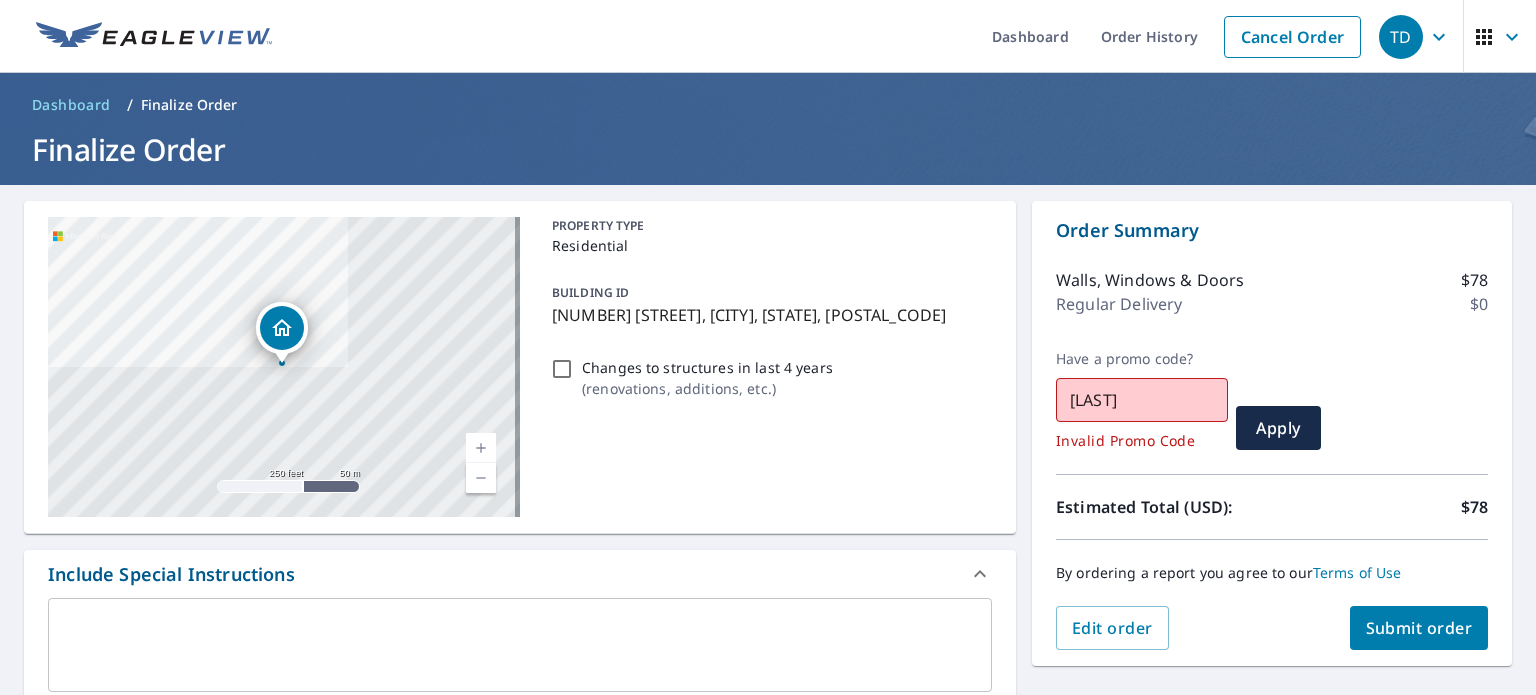 click on "EAG60" at bounding box center (1142, 400) 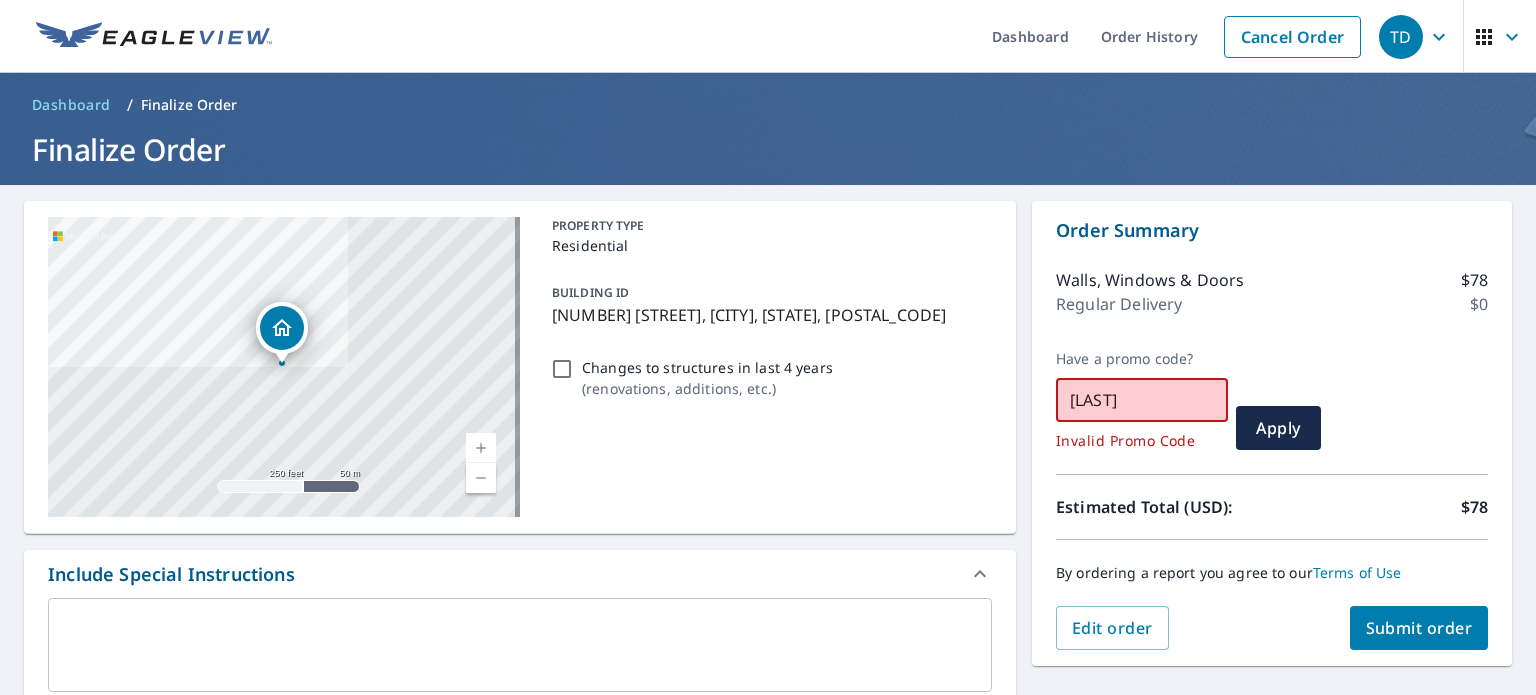 type on "E" 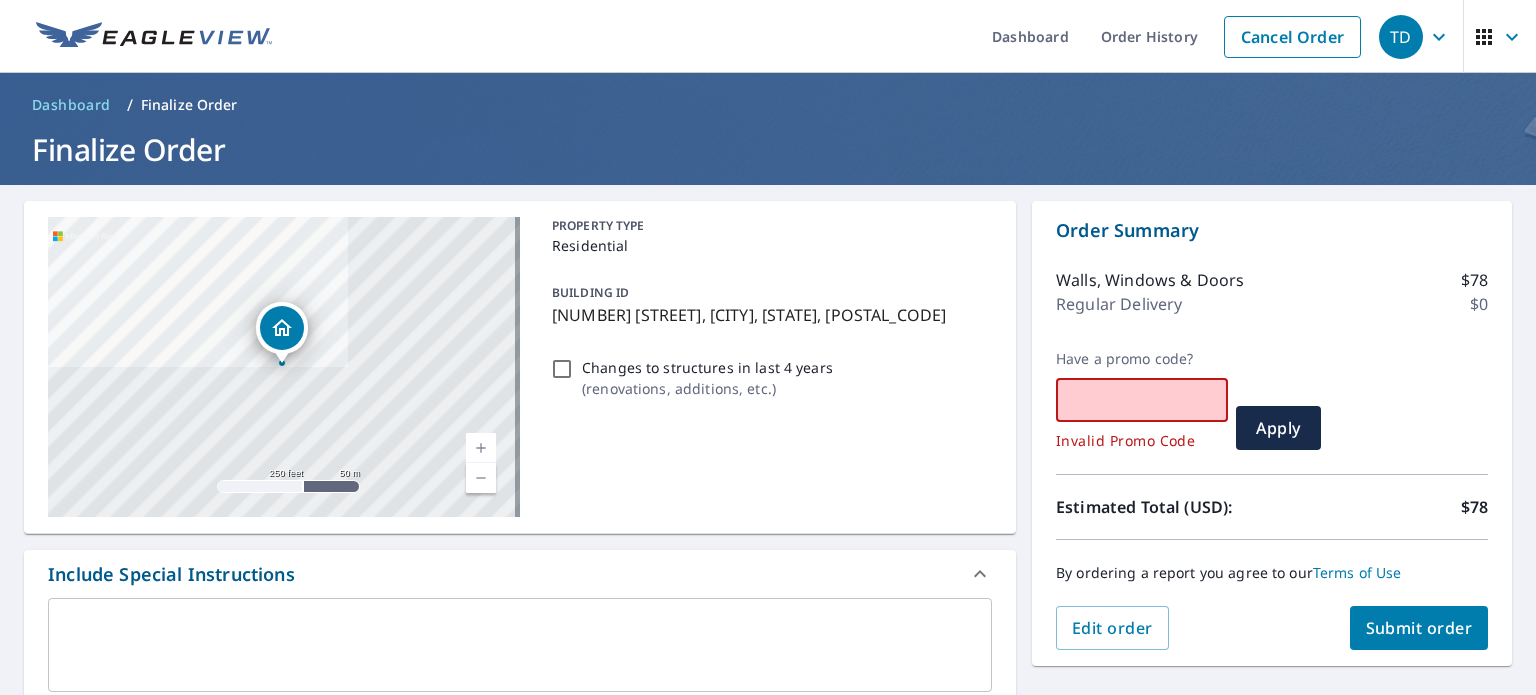 paste on "SHIPFREE" 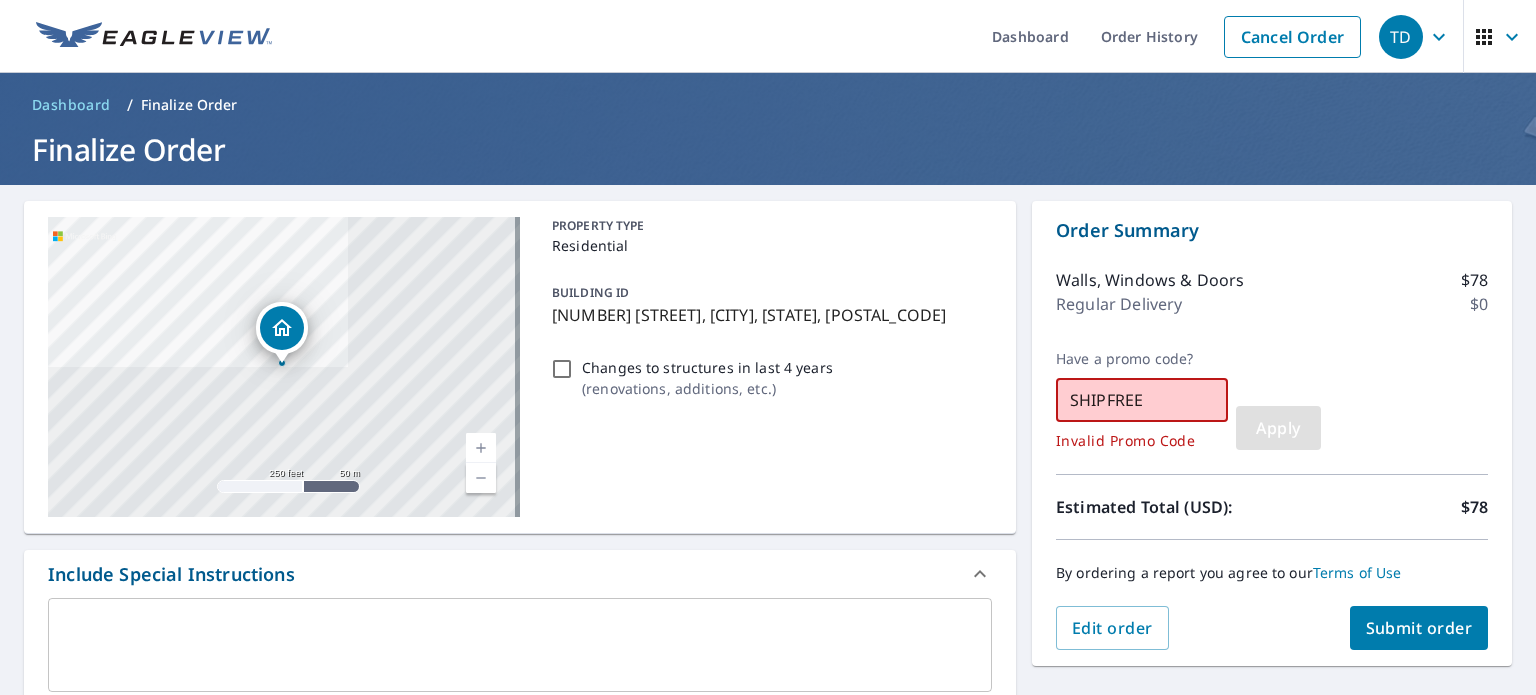 click on "Apply" at bounding box center [1278, 428] 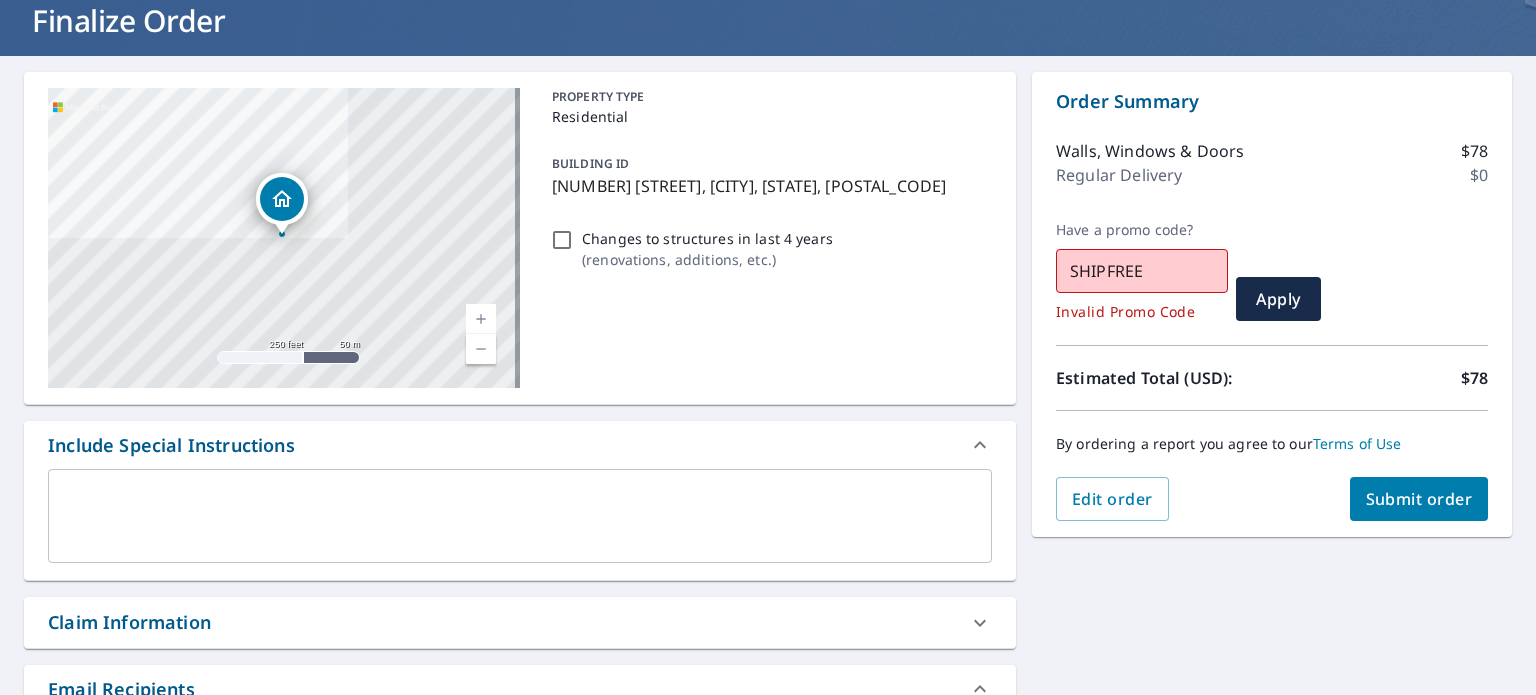 scroll, scrollTop: 100, scrollLeft: 0, axis: vertical 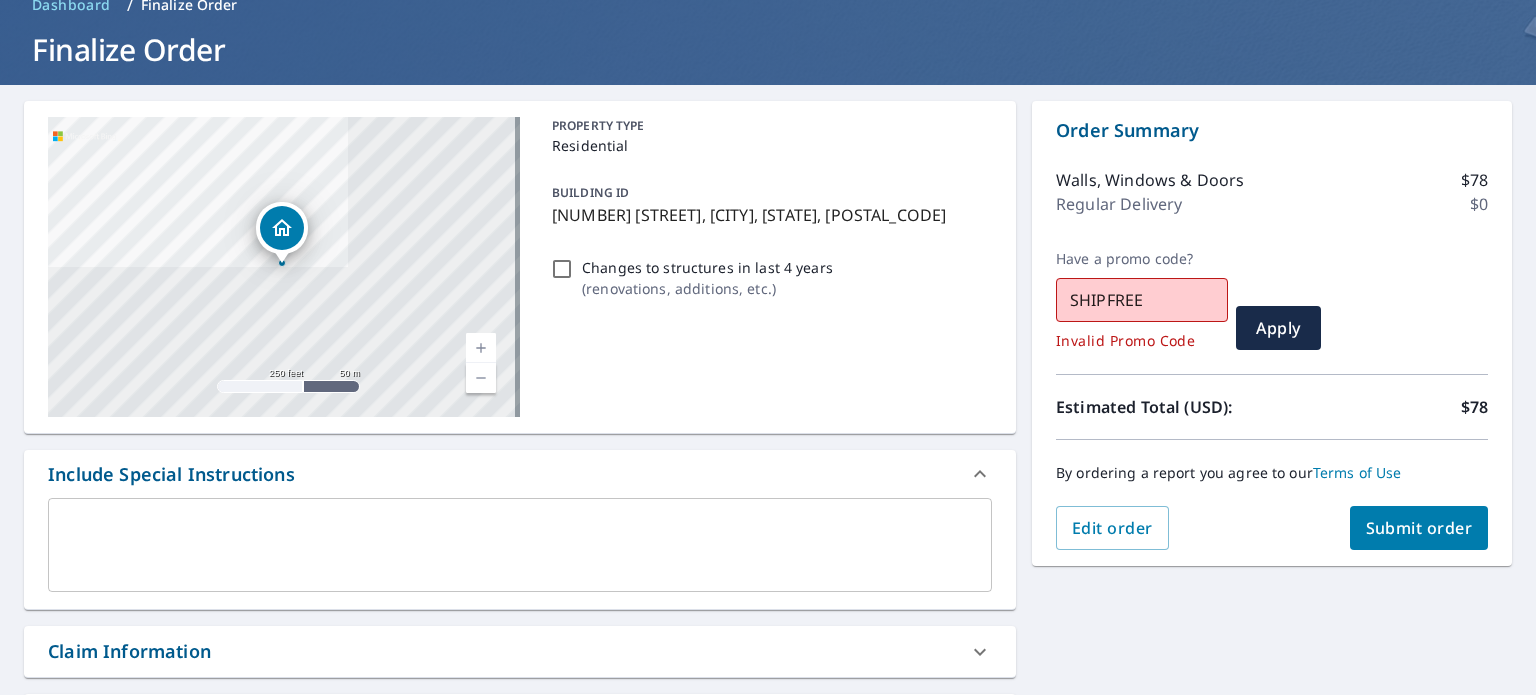 click on "SHIPFREE" at bounding box center [1142, 300] 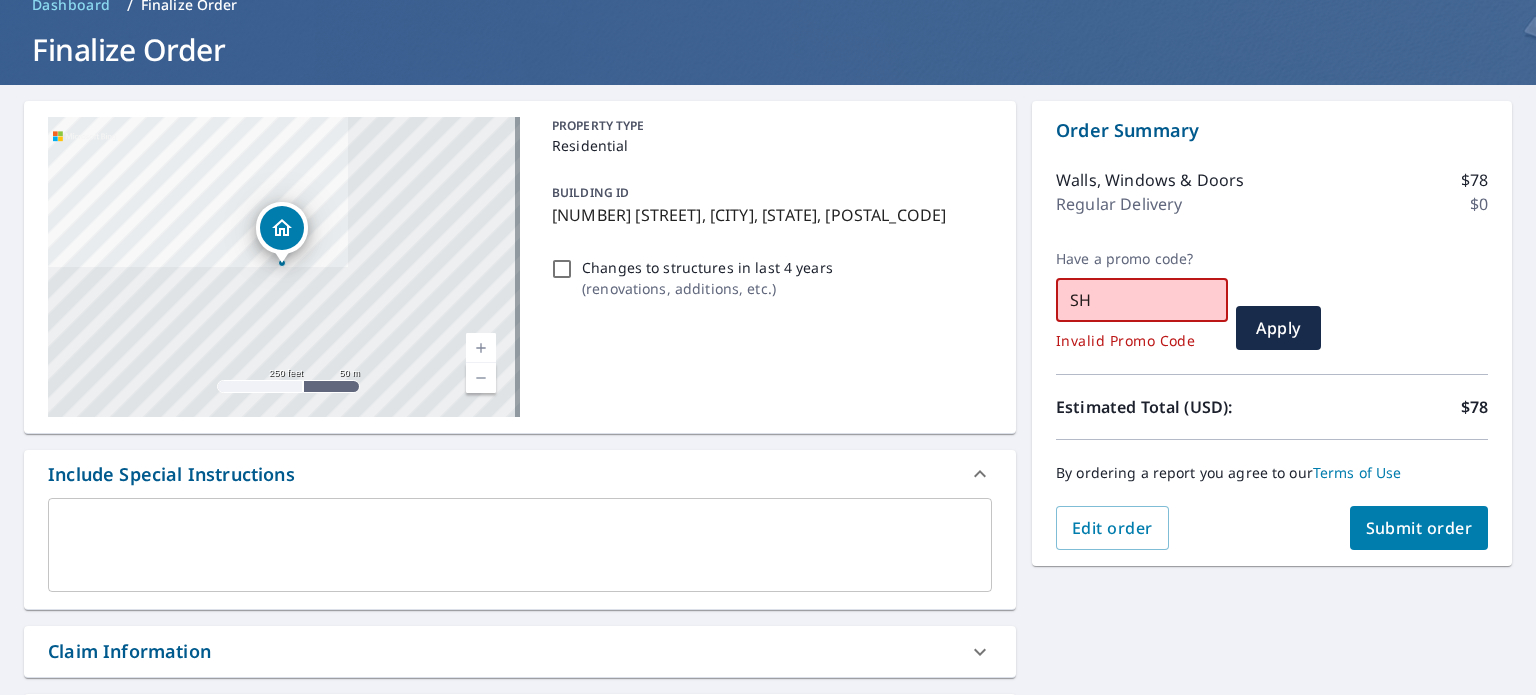 type on "S" 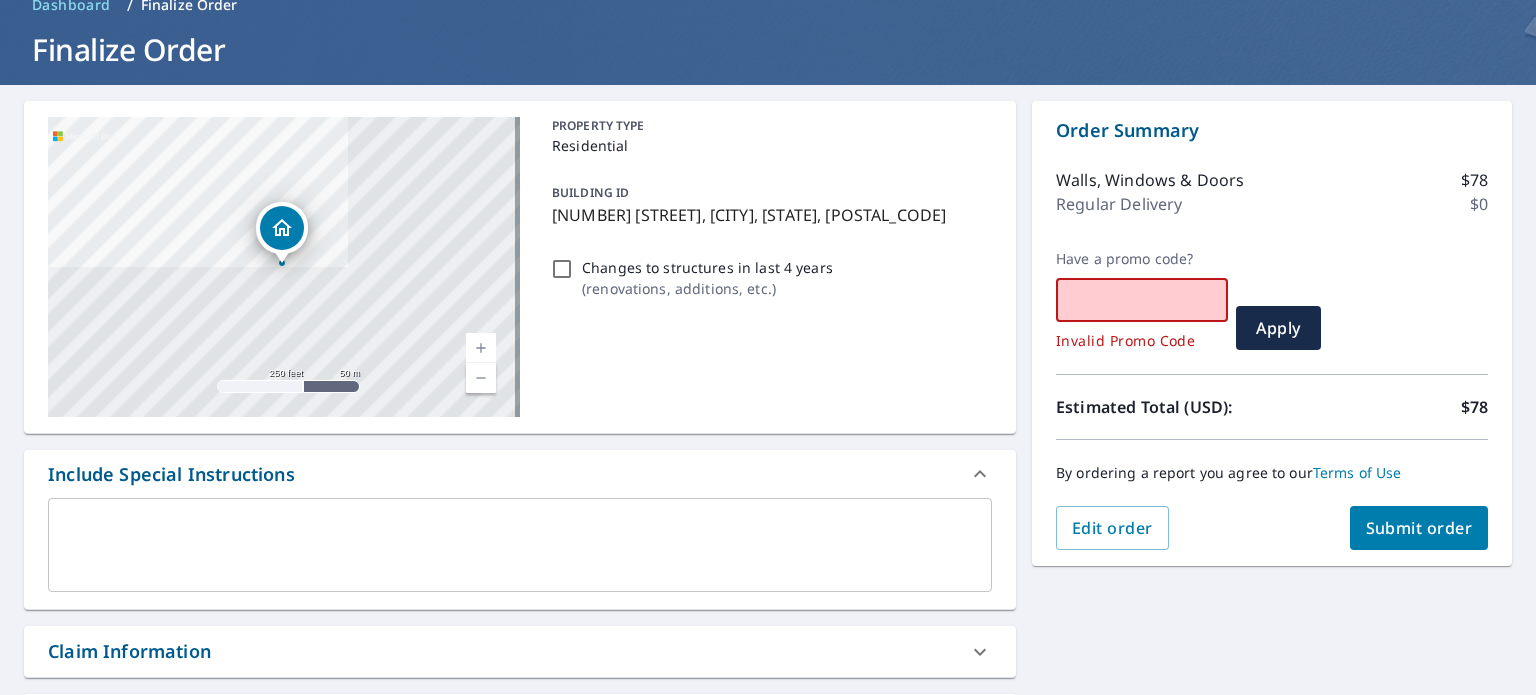 paste on "WELCOME" 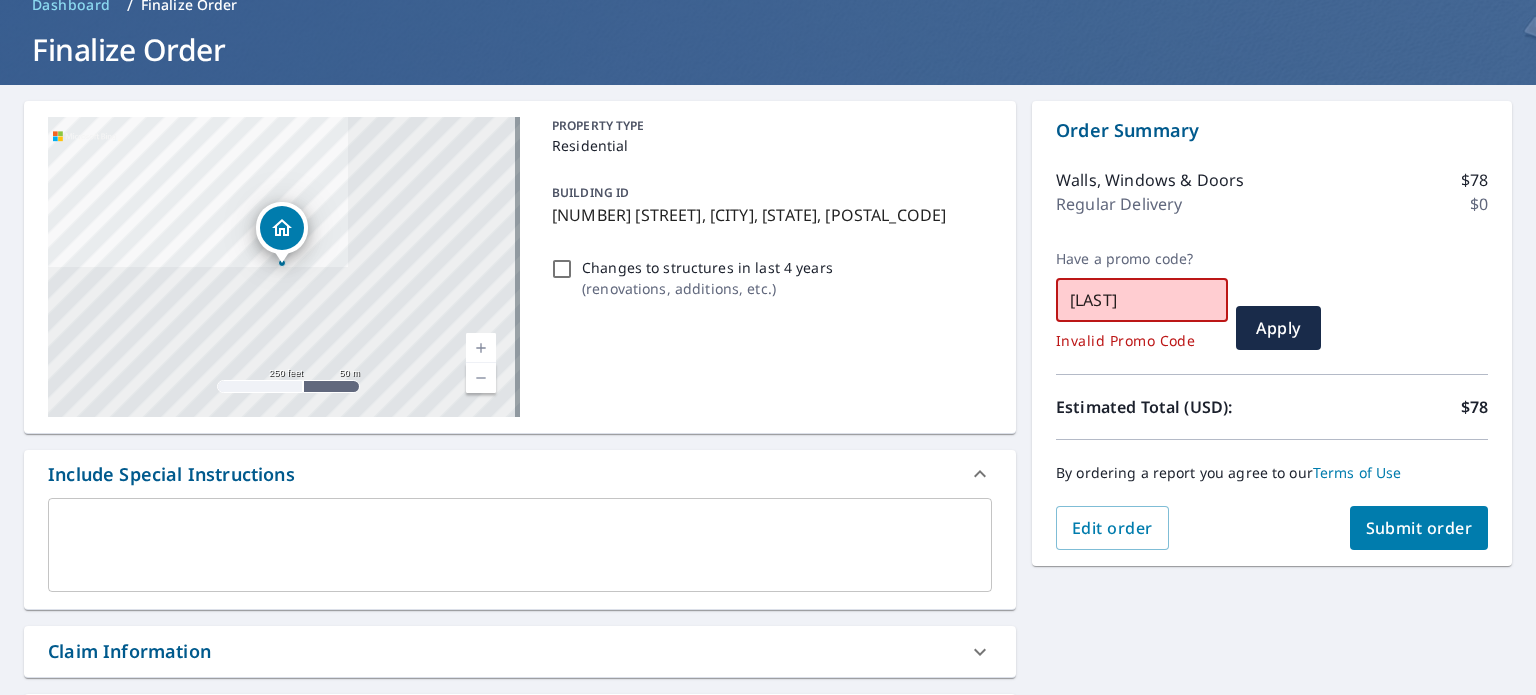 click on "Apply" at bounding box center [1278, 328] 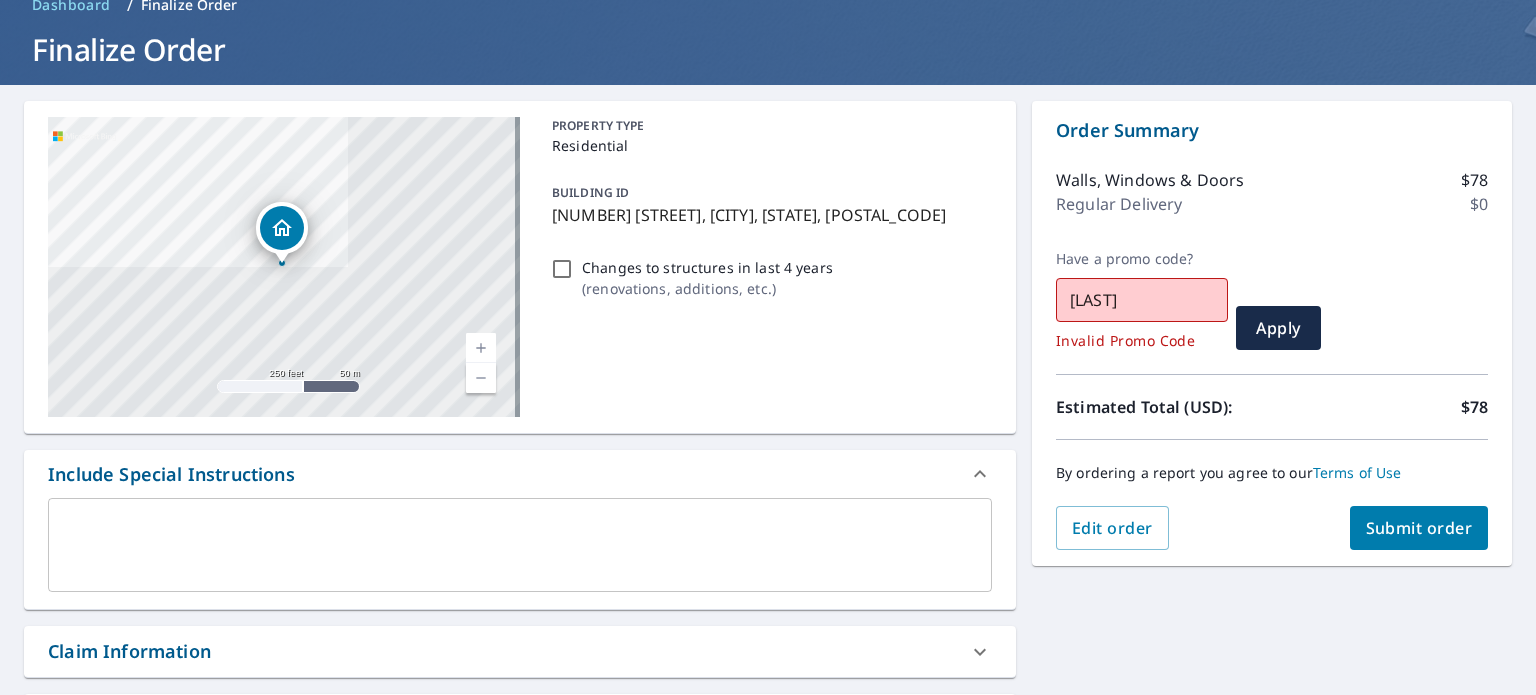click on "WELCOME" at bounding box center (1142, 300) 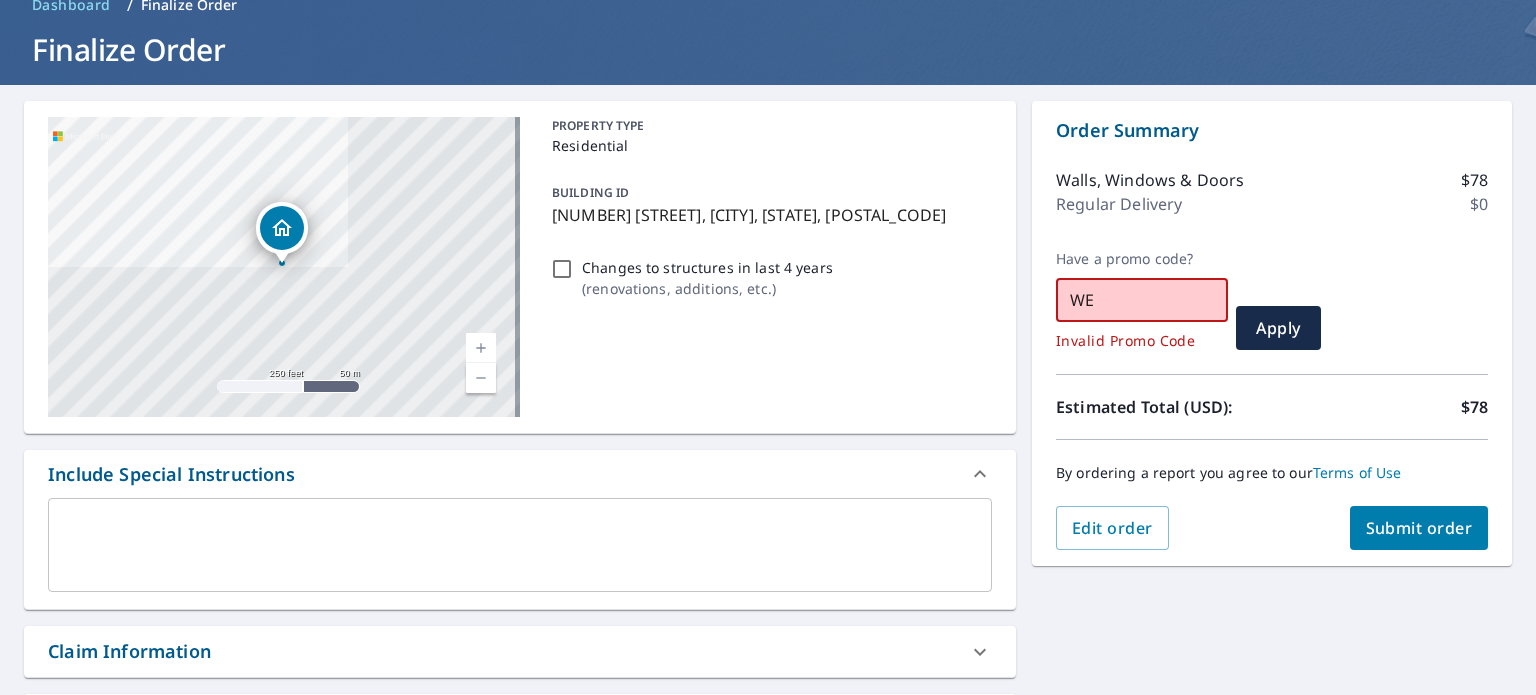 type on "W" 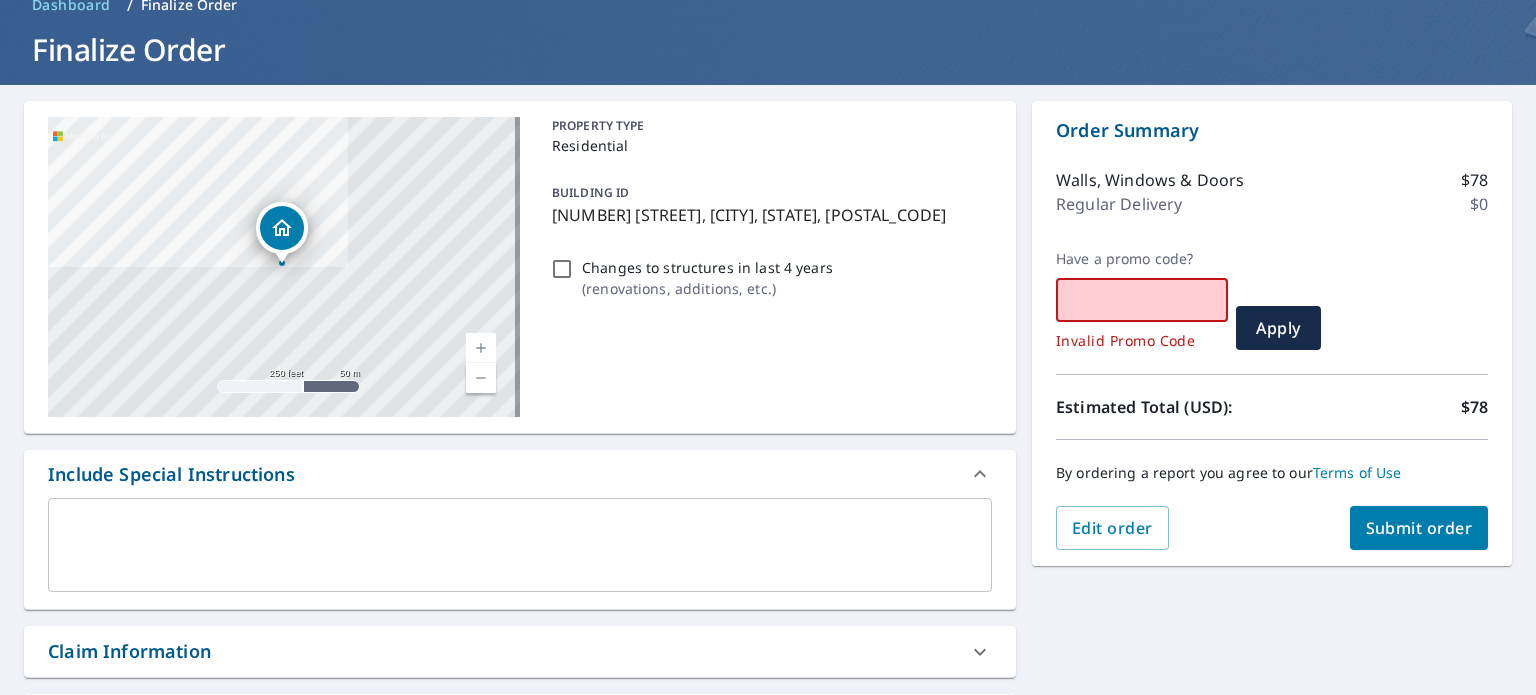 type 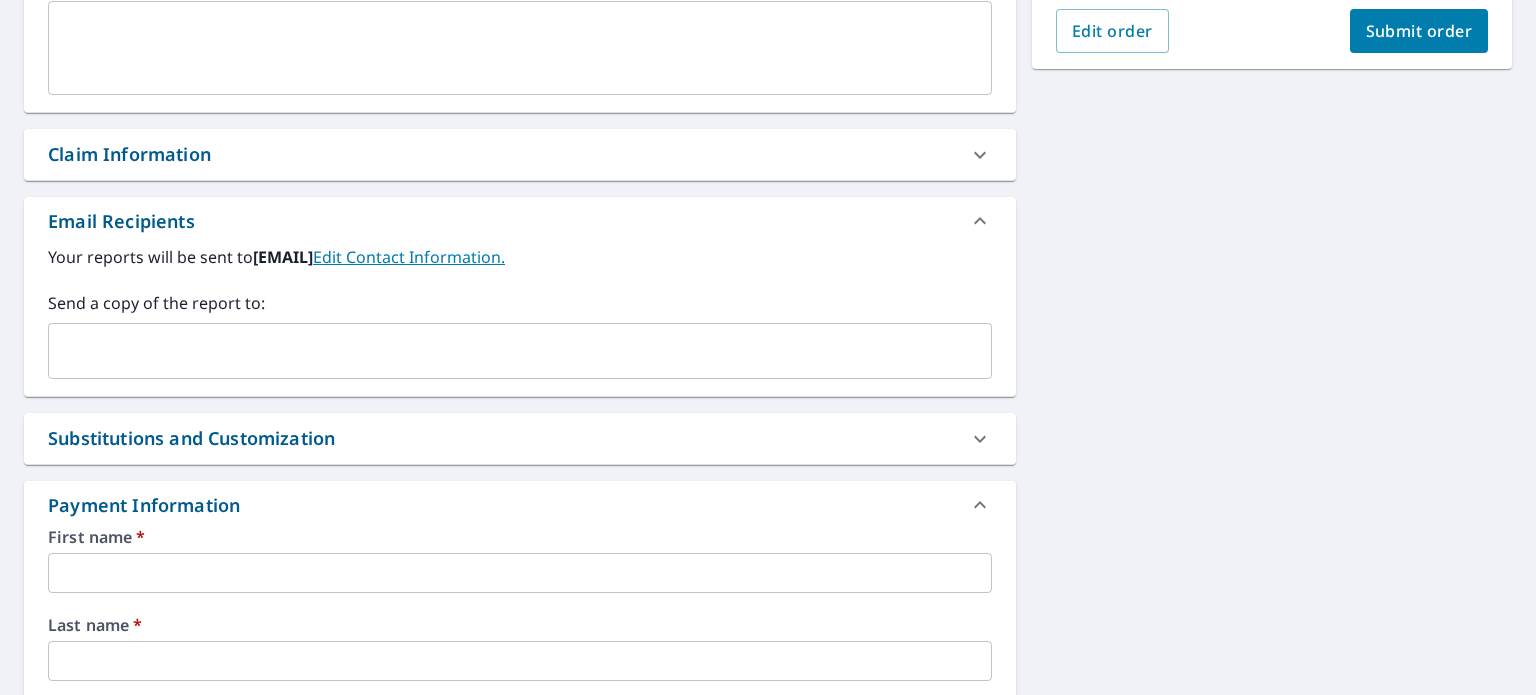 scroll, scrollTop: 600, scrollLeft: 0, axis: vertical 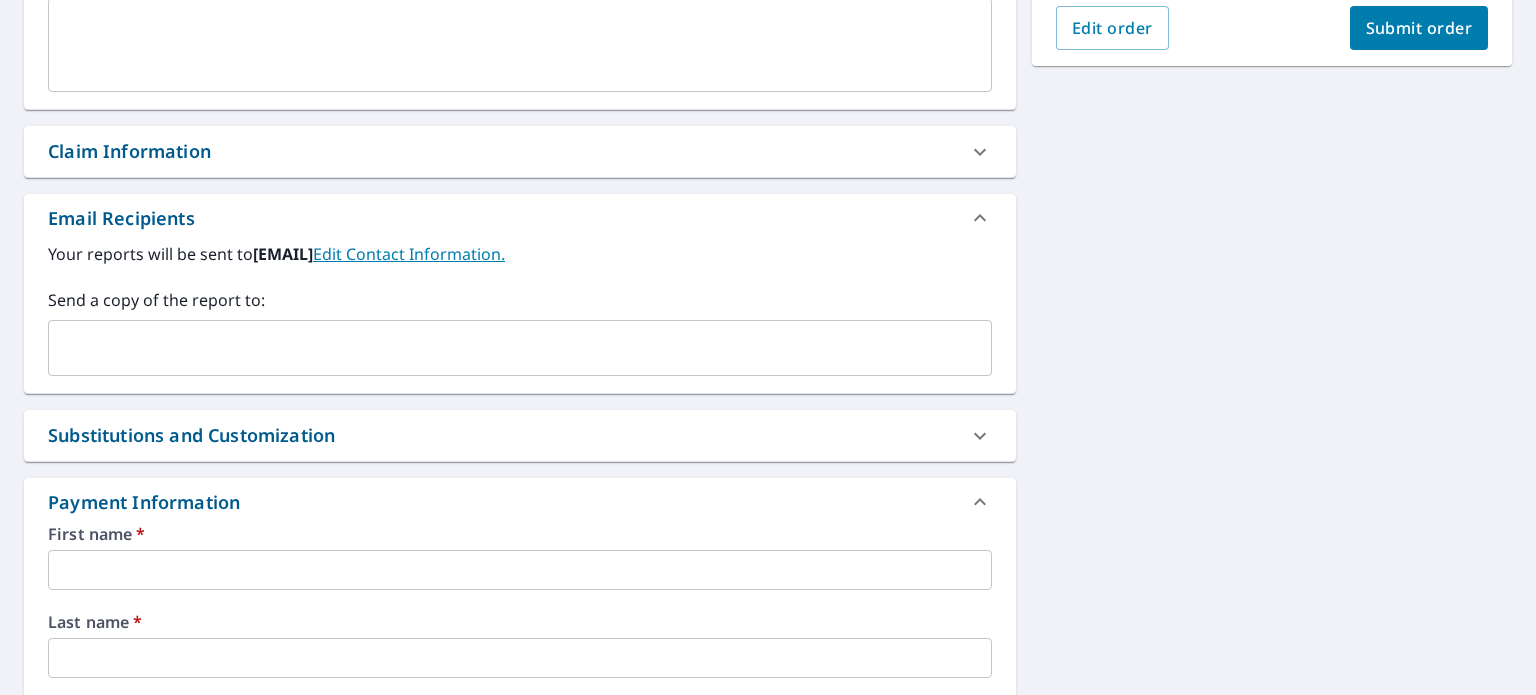 click at bounding box center [505, 348] 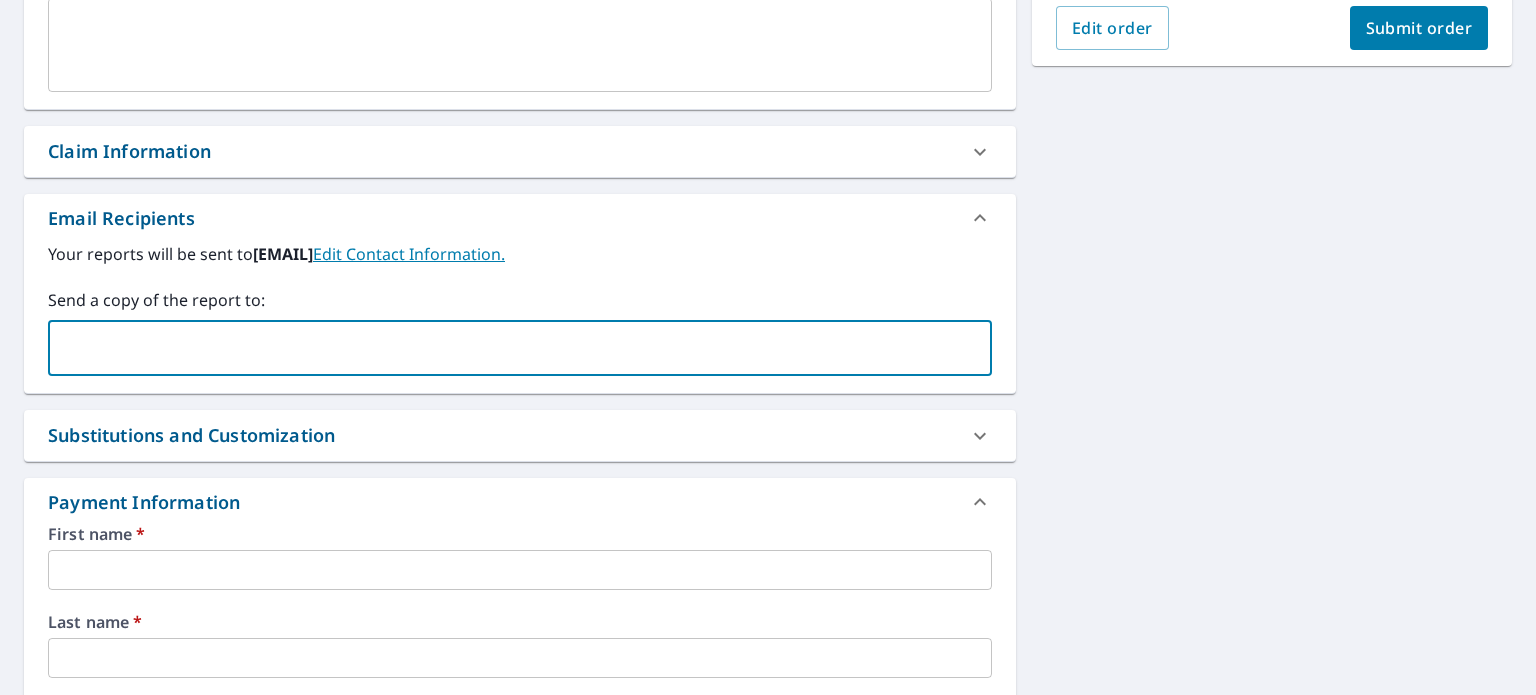 type on "davilacontracting1@gmail.com" 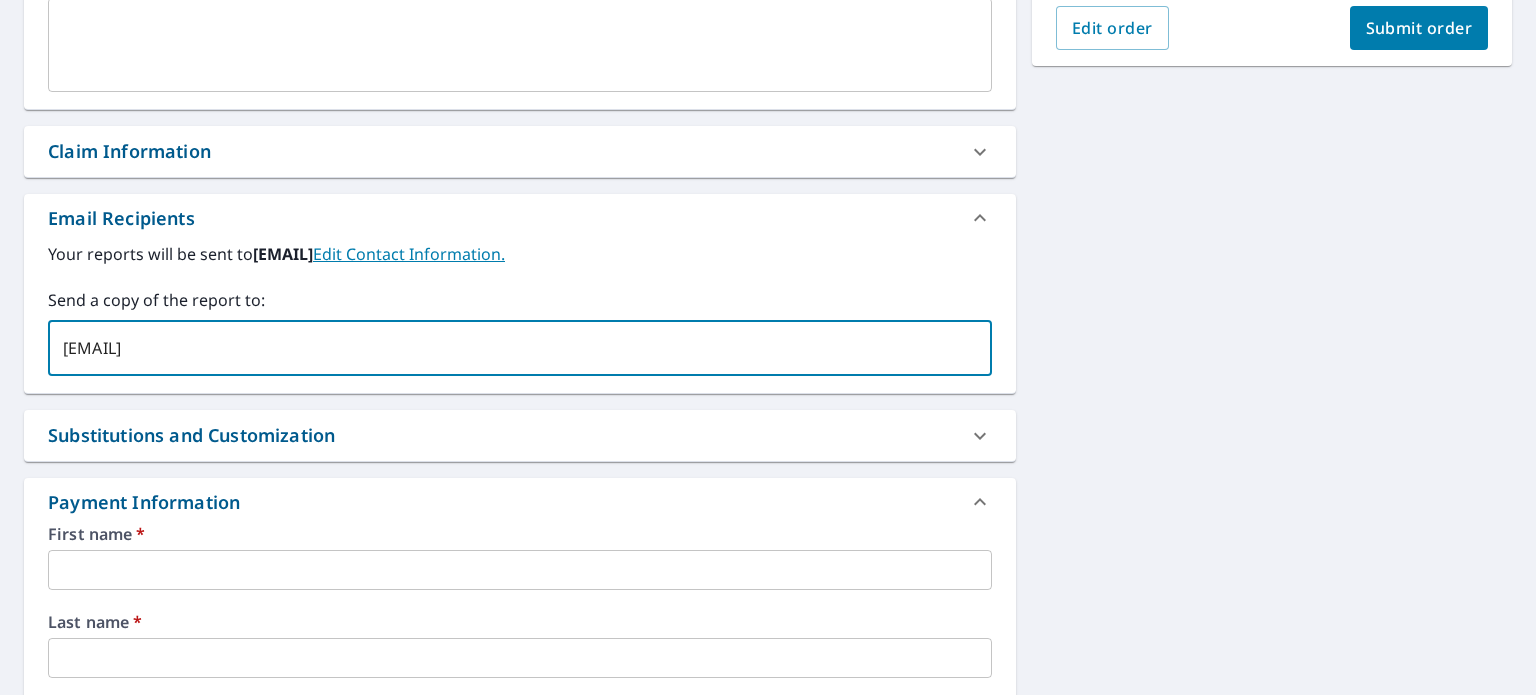 type on "TOMAS" 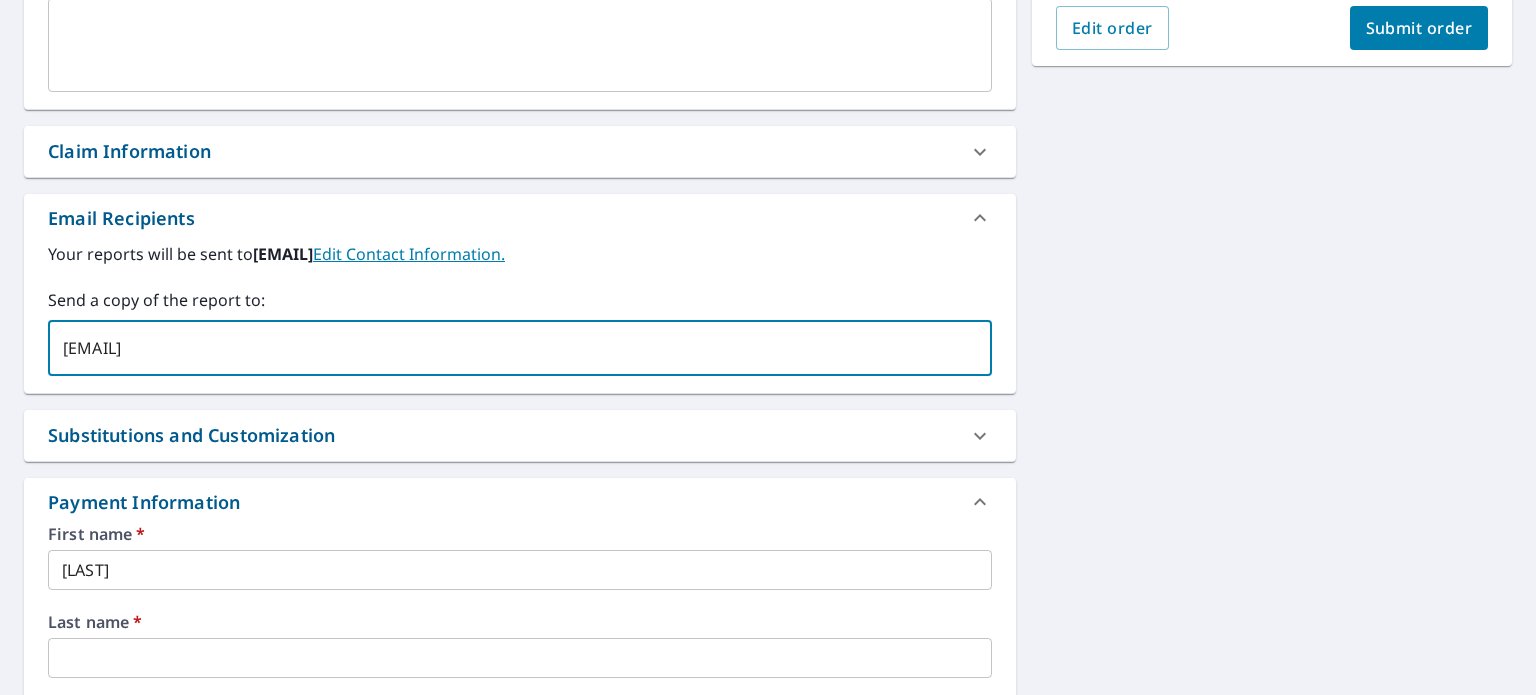 type on "DAVILA" 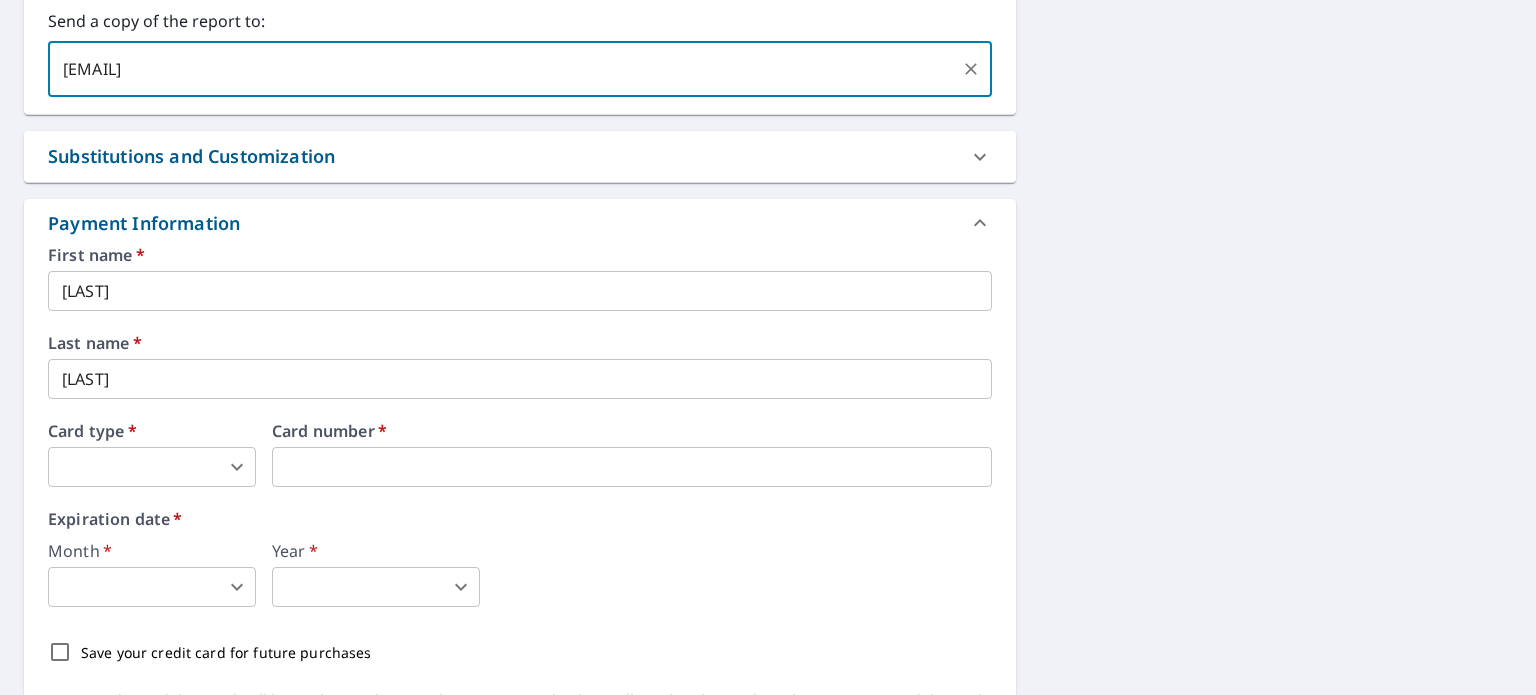 scroll, scrollTop: 1000, scrollLeft: 0, axis: vertical 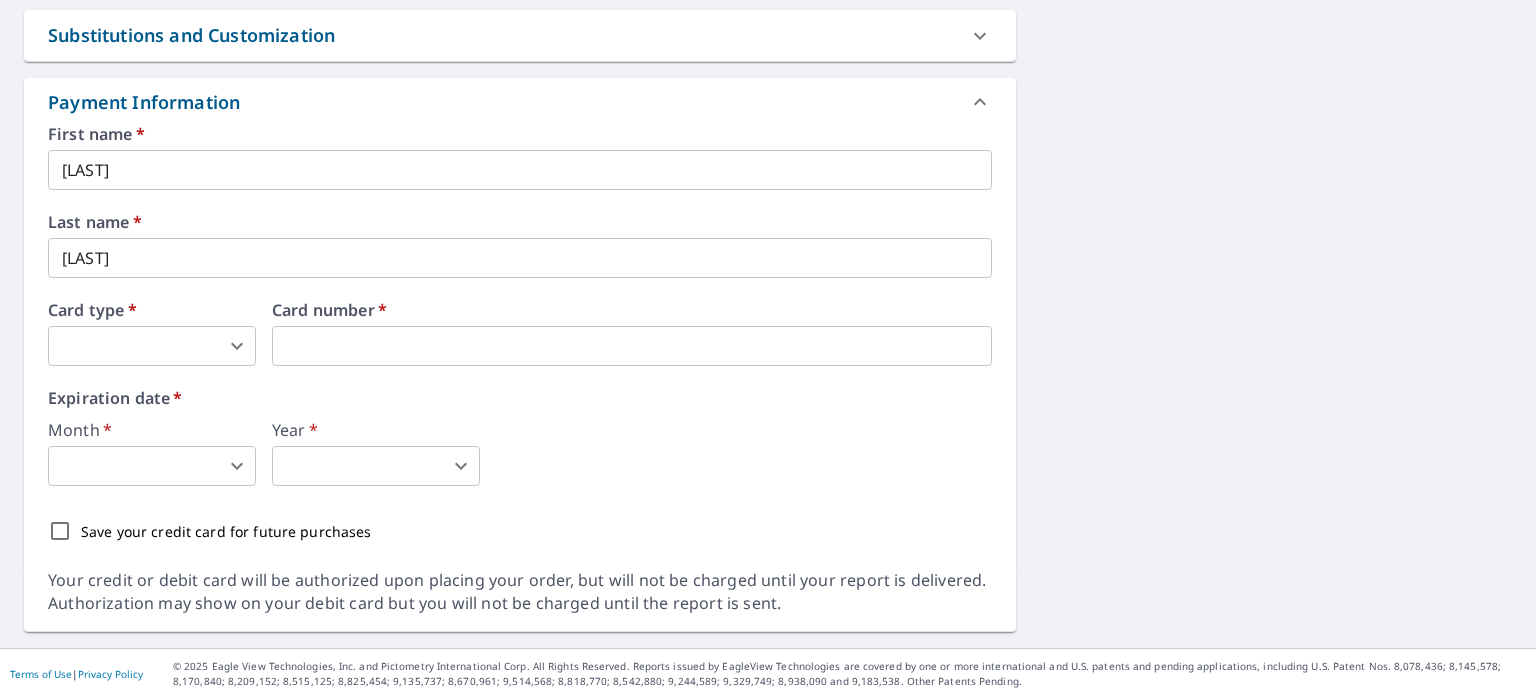 type 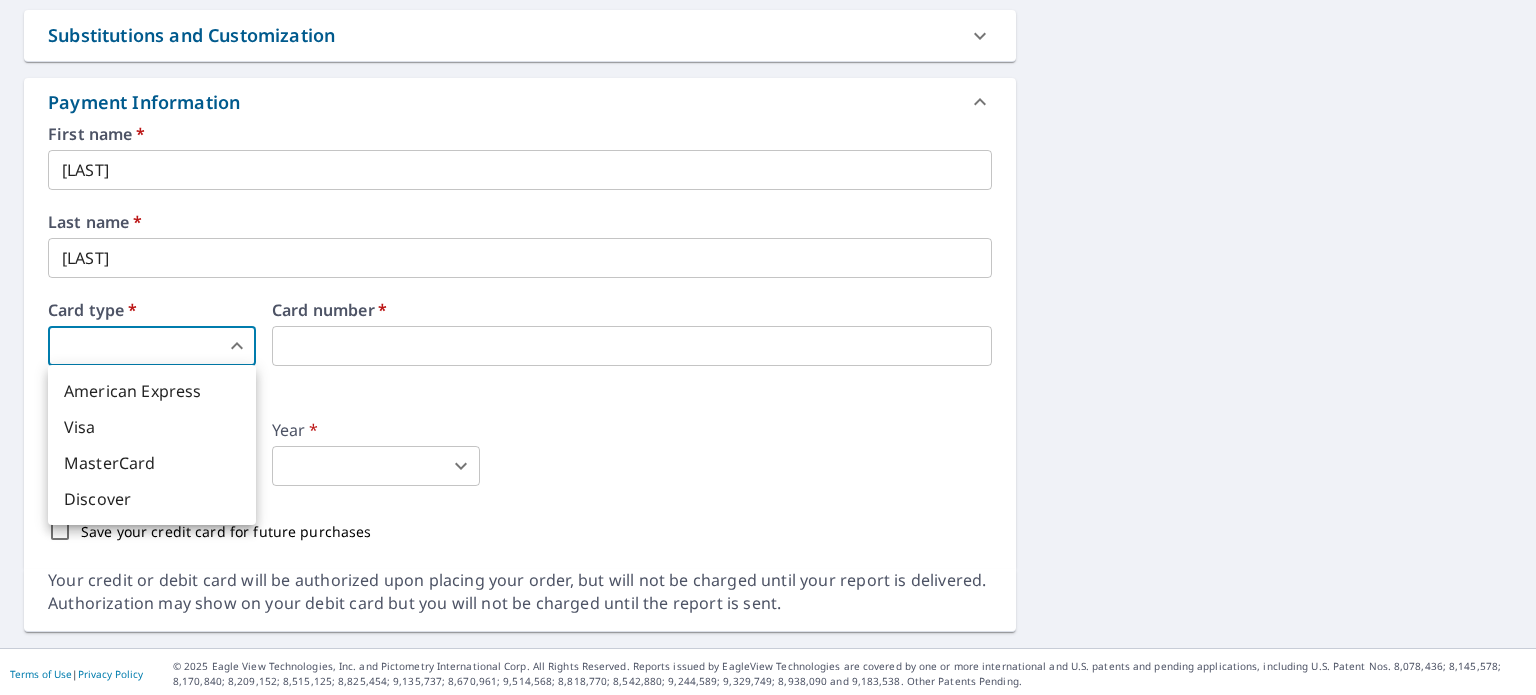 click on "TD TD
Dashboard Order History Cancel Order TD Dashboard / Finalize Order Finalize Order 1720 1/2 Military Ave Omaha, NE 68111 Aerial Road A standard road map Aerial A detailed look from above Labels Labels 250 feet 50 m © 2025 TomTom, © Vexcel Imaging, © 2025 Microsoft Corporation,  © OpenStreetMap Terms PROPERTY TYPE Residential BUILDING ID 1720 1/2 Military Ave, Omaha, NE, 68111 Changes to structures in last 4 years ( renovations, additions, etc. ) Include Special Instructions x ​ Claim Information Claim number ​ Claim information ​ PO number ​ Date of loss ​ Cat ID ​ Email Recipients Your reports will be sent to  davilacontracting1@gmail.com.  Edit Contact Information. Send a copy of the report to: davilacontracting1@gmail.com ​ Substitutions and Customization Roof measurement report substitutions If a Walls, Windows & Doors Report is unavailable, send me a Walls Report: Yes No Ask If a Residential/Multi-Family Report is unavailable send me a Commercial Report: Yes No Ask DXF RXF *" at bounding box center [768, 347] 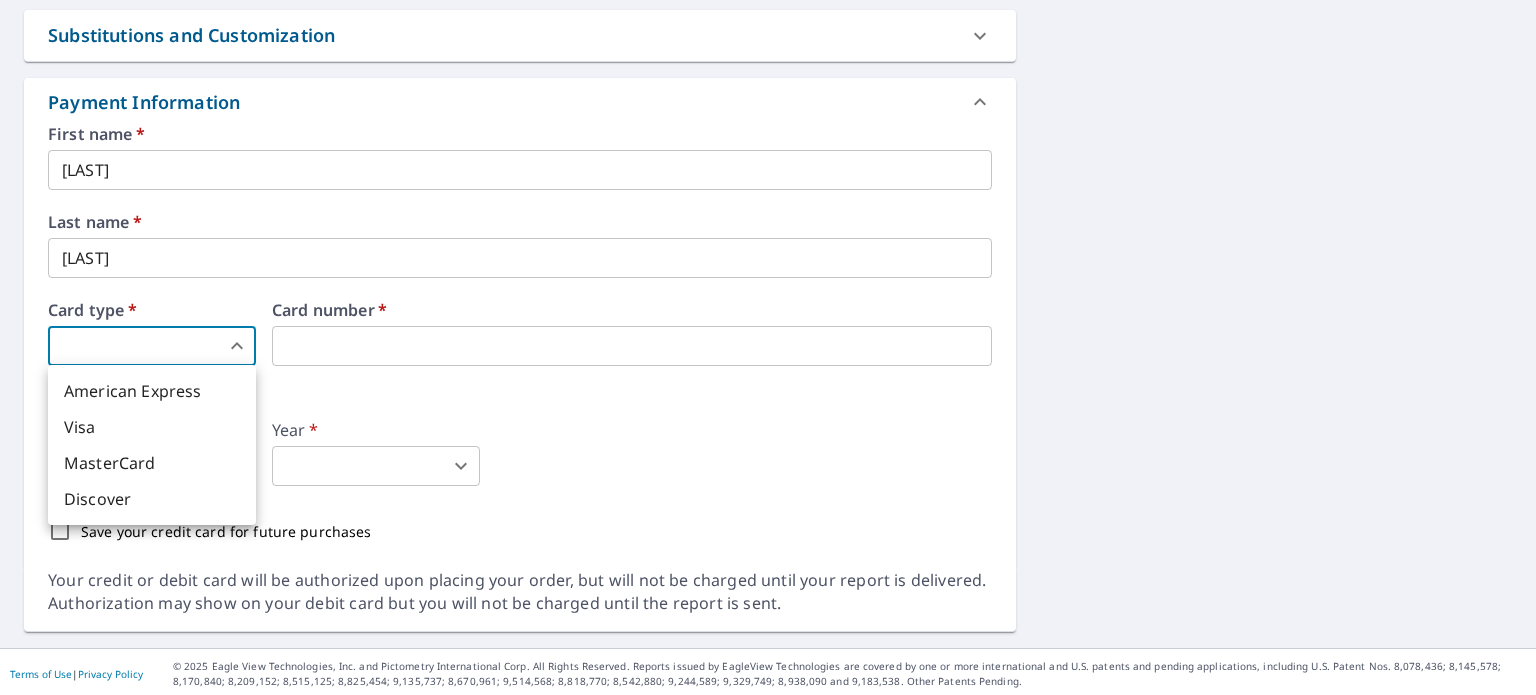 click on "Visa" at bounding box center [152, 427] 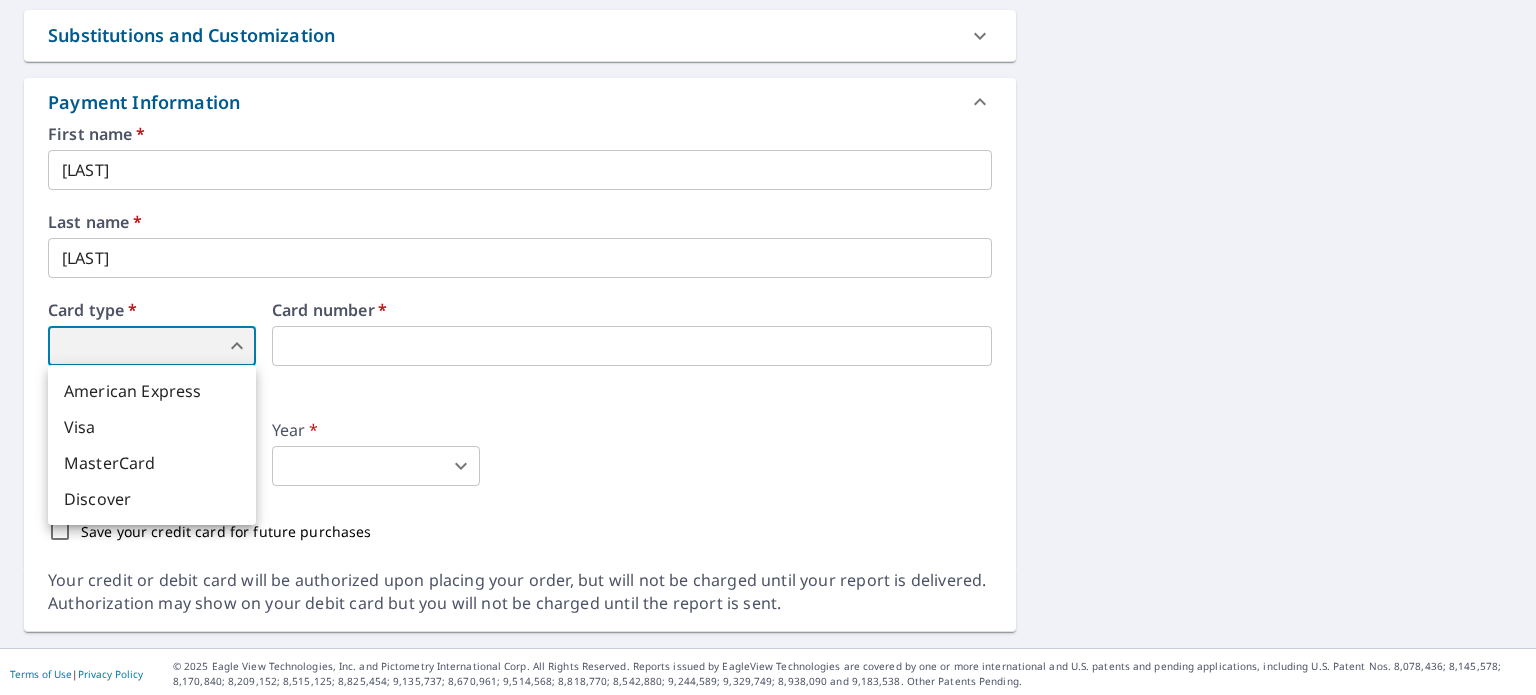 type on "2" 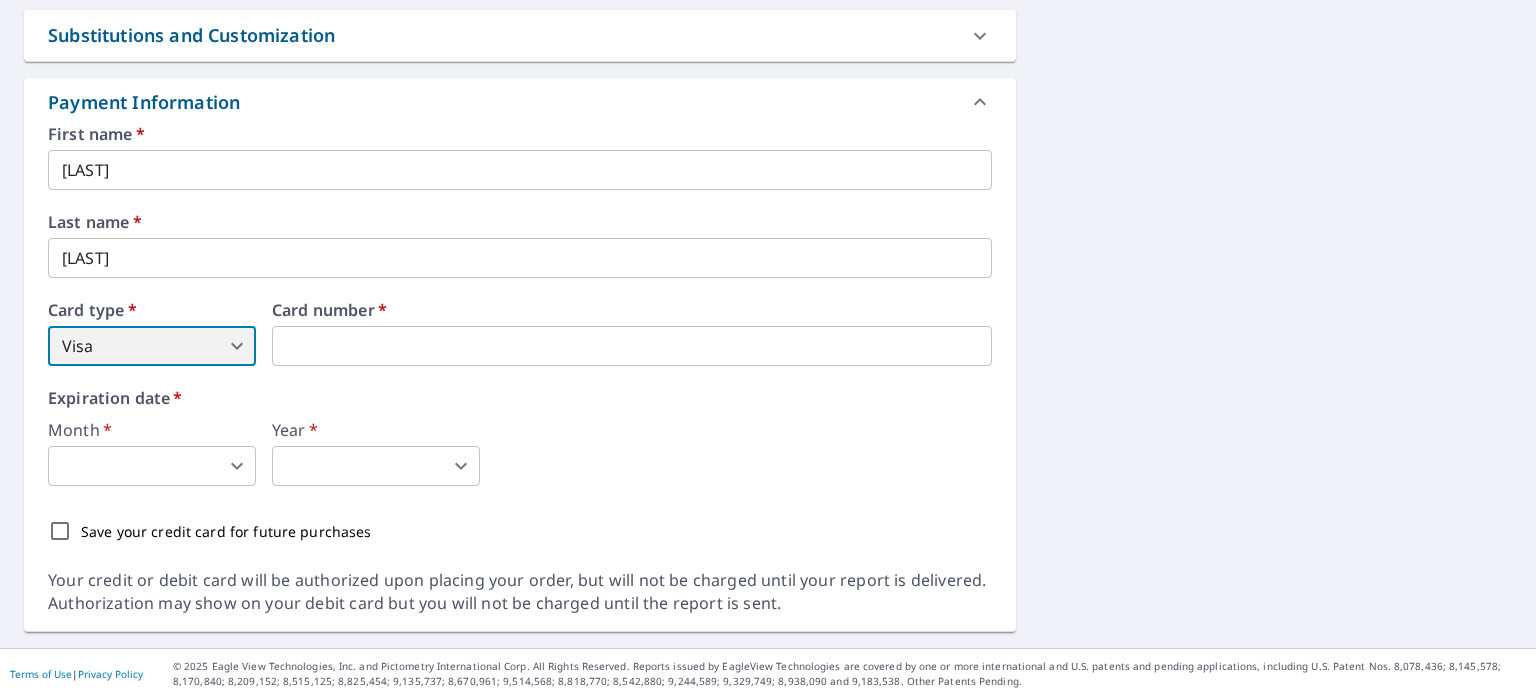 scroll, scrollTop: 1002, scrollLeft: 0, axis: vertical 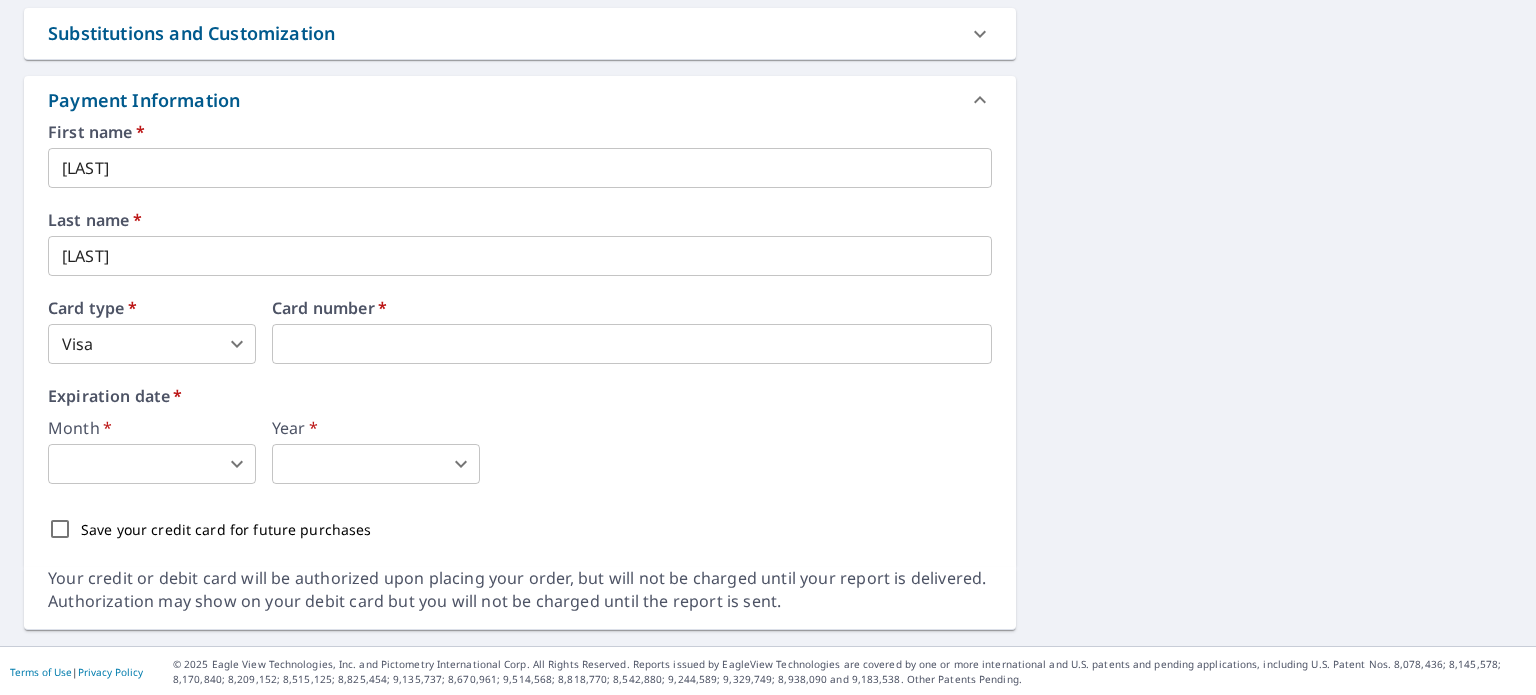 click on "TD TD
Dashboard Order History Cancel Order TD Dashboard / Finalize Order Finalize Order 1720 1/2 Military Ave Omaha, NE 68111 Aerial Road A standard road map Aerial A detailed look from above Labels Labels 250 feet 50 m © 2025 TomTom, © Vexcel Imaging, © 2025 Microsoft Corporation,  © OpenStreetMap Terms PROPERTY TYPE Residential BUILDING ID 1720 1/2 Military Ave, Omaha, NE, 68111 Changes to structures in last 4 years ( renovations, additions, etc. ) Include Special Instructions x ​ Claim Information Claim number ​ Claim information ​ PO number ​ Date of loss ​ Cat ID ​ Email Recipients Your reports will be sent to  davilacontracting1@gmail.com.  Edit Contact Information. Send a copy of the report to: davilacontracting1@gmail.com ​ Substitutions and Customization Roof measurement report substitutions If a Walls, Windows & Doors Report is unavailable, send me a Walls Report: Yes No Ask If a Residential/Multi-Family Report is unavailable send me a Commercial Report: Yes No Ask DXF RXF *" at bounding box center [768, 347] 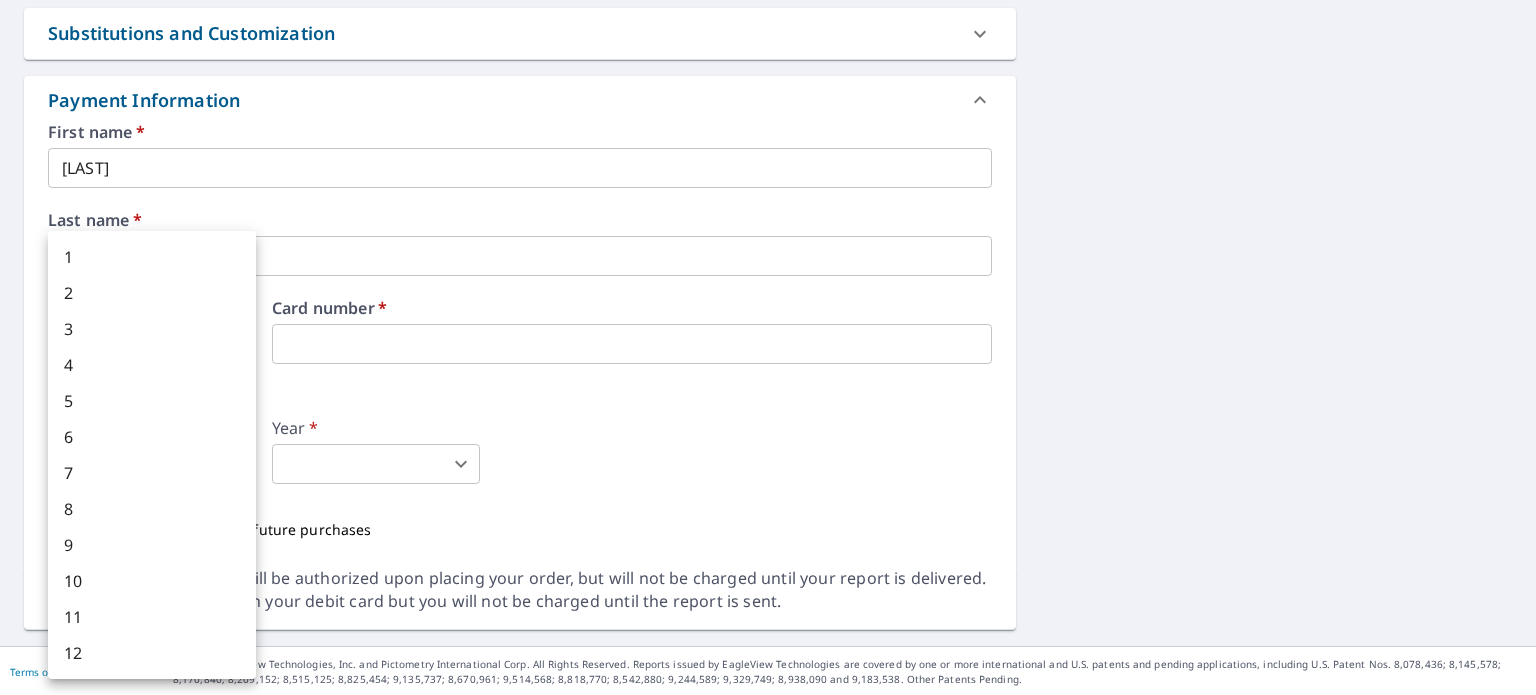 click on "3" at bounding box center [152, 329] 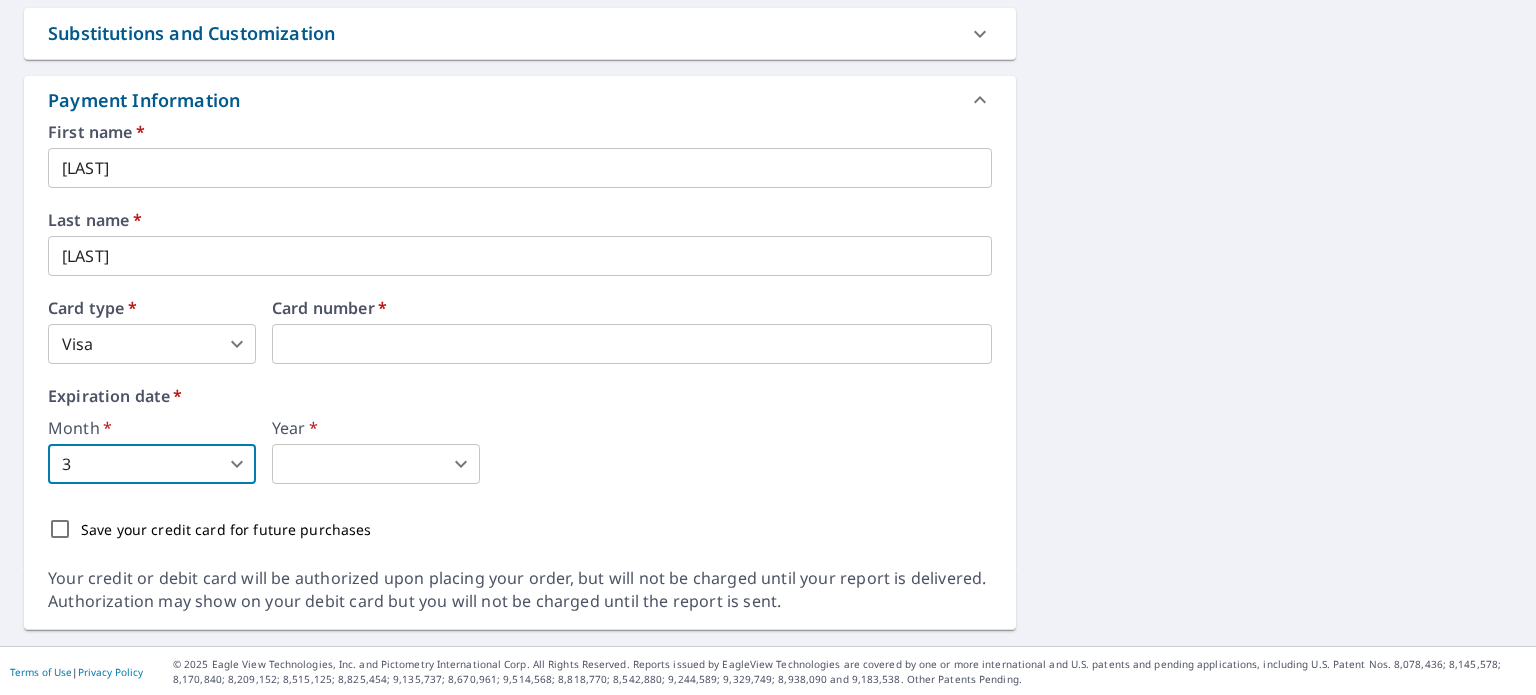 click on "TD TD
Dashboard Order History Cancel Order TD Dashboard / Finalize Order Finalize Order 1720 1/2 Military Ave Omaha, NE 68111 Aerial Road A standard road map Aerial A detailed look from above Labels Labels 250 feet 50 m © 2025 TomTom, © Vexcel Imaging, © 2025 Microsoft Corporation,  © OpenStreetMap Terms PROPERTY TYPE Residential BUILDING ID 1720 1/2 Military Ave, Omaha, NE, 68111 Changes to structures in last 4 years ( renovations, additions, etc. ) Include Special Instructions x ​ Claim Information Claim number ​ Claim information ​ PO number ​ Date of loss ​ Cat ID ​ Email Recipients Your reports will be sent to  davilacontracting1@gmail.com.  Edit Contact Information. Send a copy of the report to: davilacontracting1@gmail.com ​ Substitutions and Customization Roof measurement report substitutions If a Walls, Windows & Doors Report is unavailable, send me a Walls Report: Yes No Ask If a Residential/Multi-Family Report is unavailable send me a Commercial Report: Yes No Ask DXF RXF *" at bounding box center (768, 347) 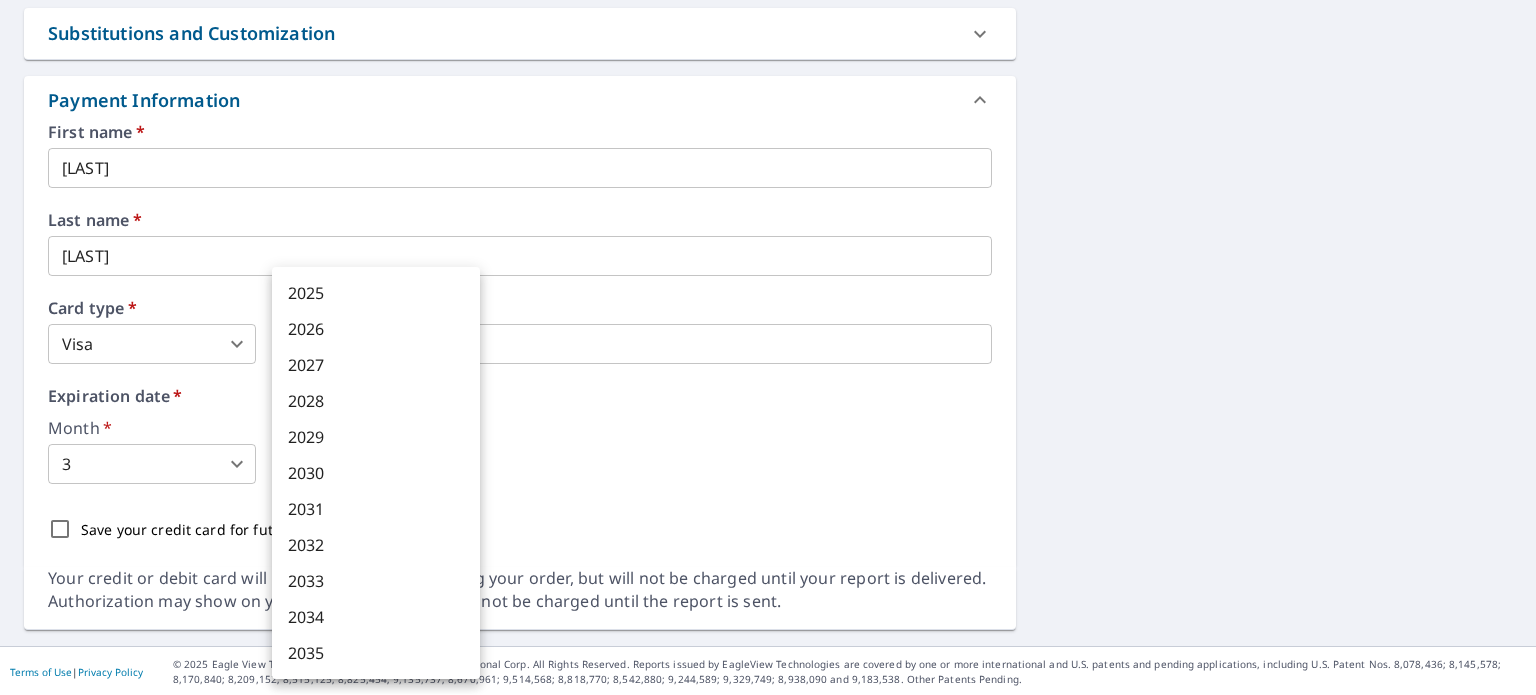 click on "2027" at bounding box center (376, 365) 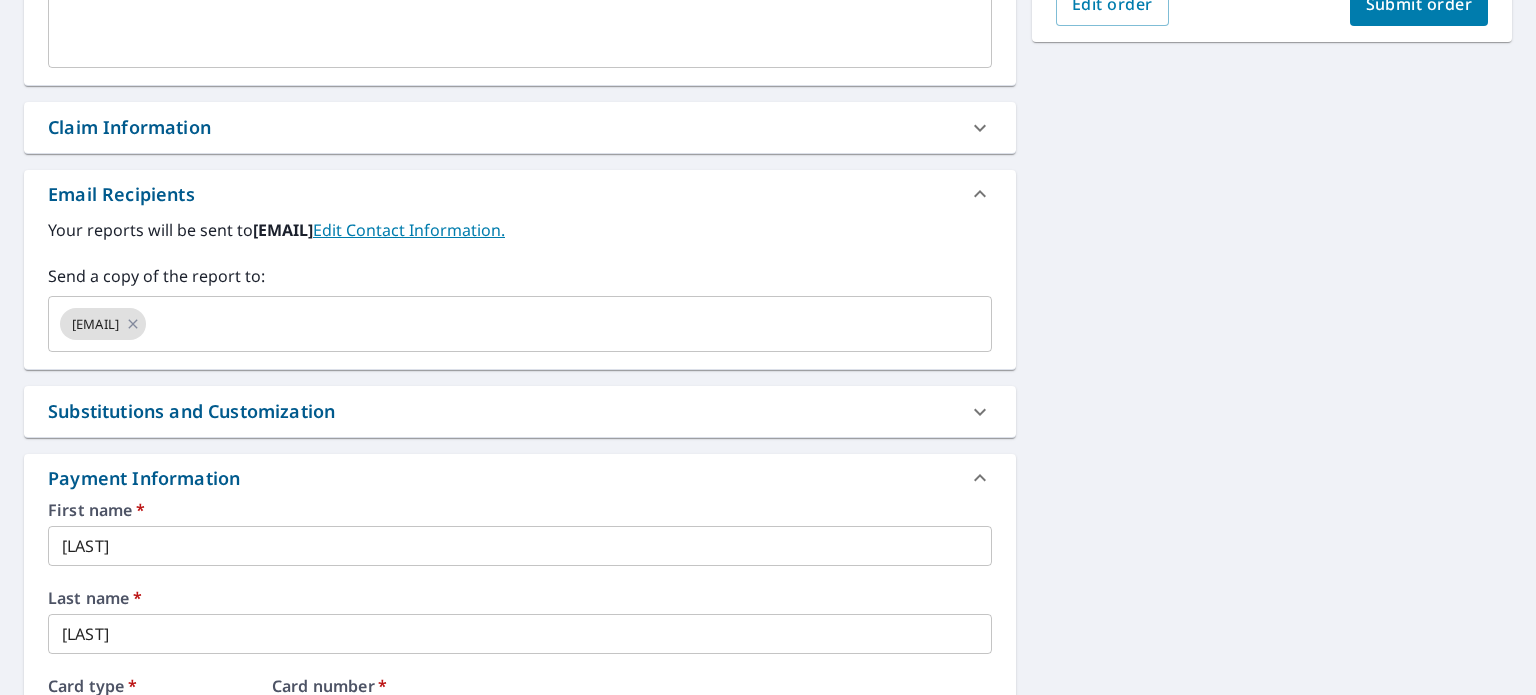 scroll, scrollTop: 400, scrollLeft: 0, axis: vertical 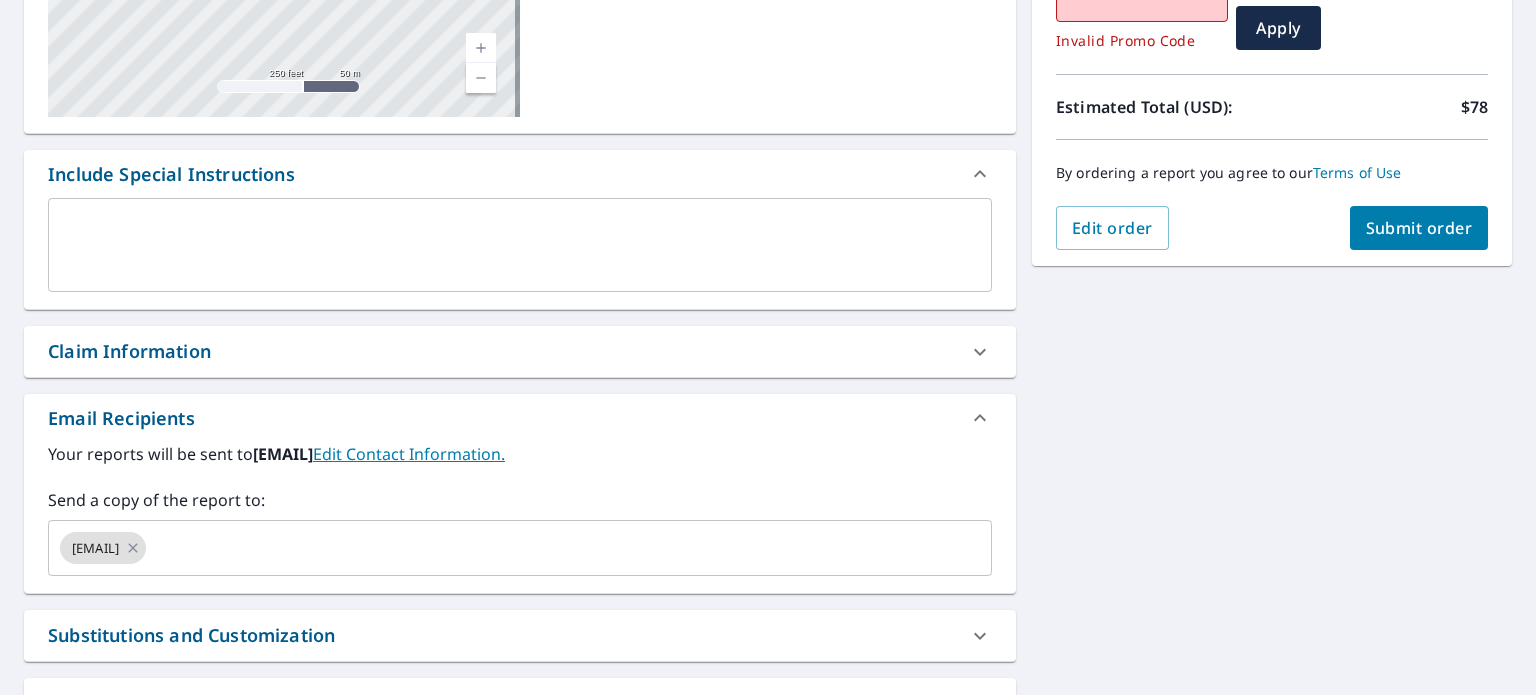 click on "Submit order" at bounding box center (1419, 228) 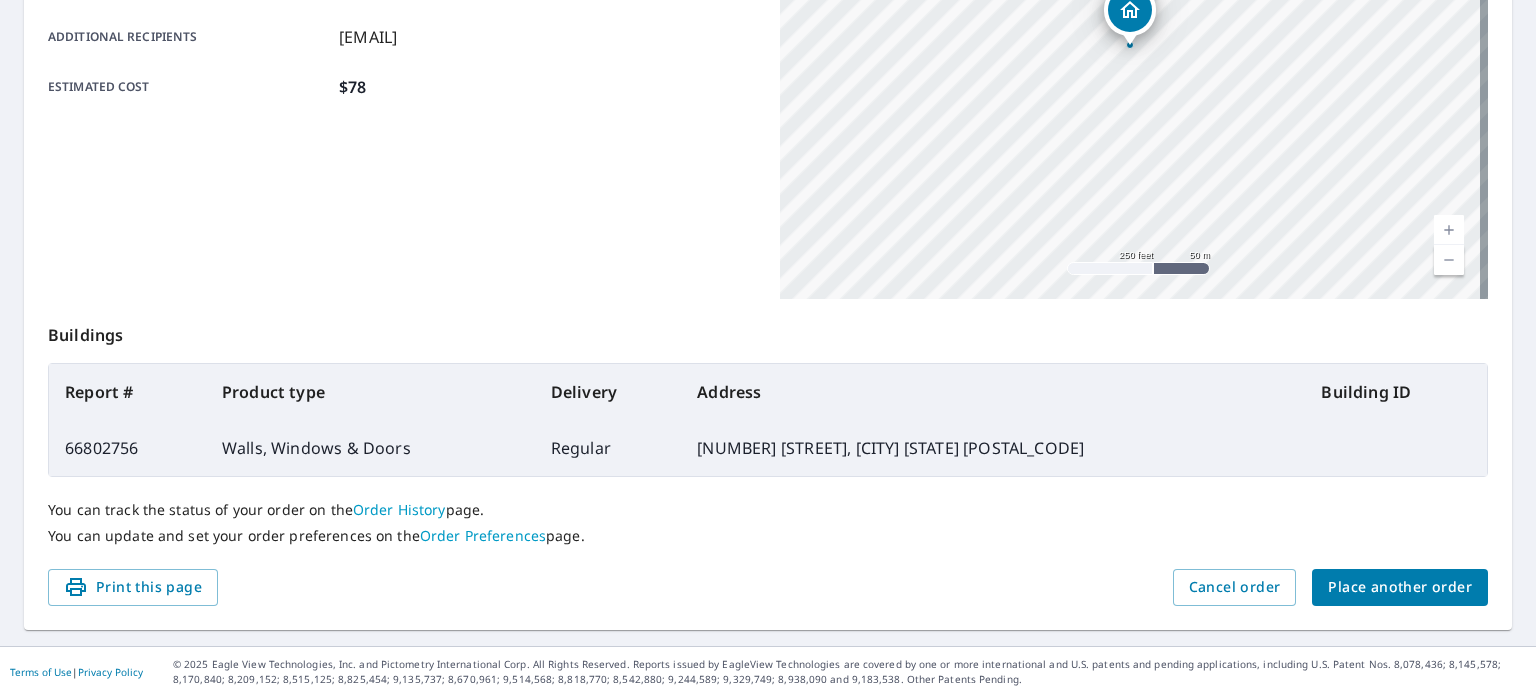 scroll, scrollTop: 0, scrollLeft: 0, axis: both 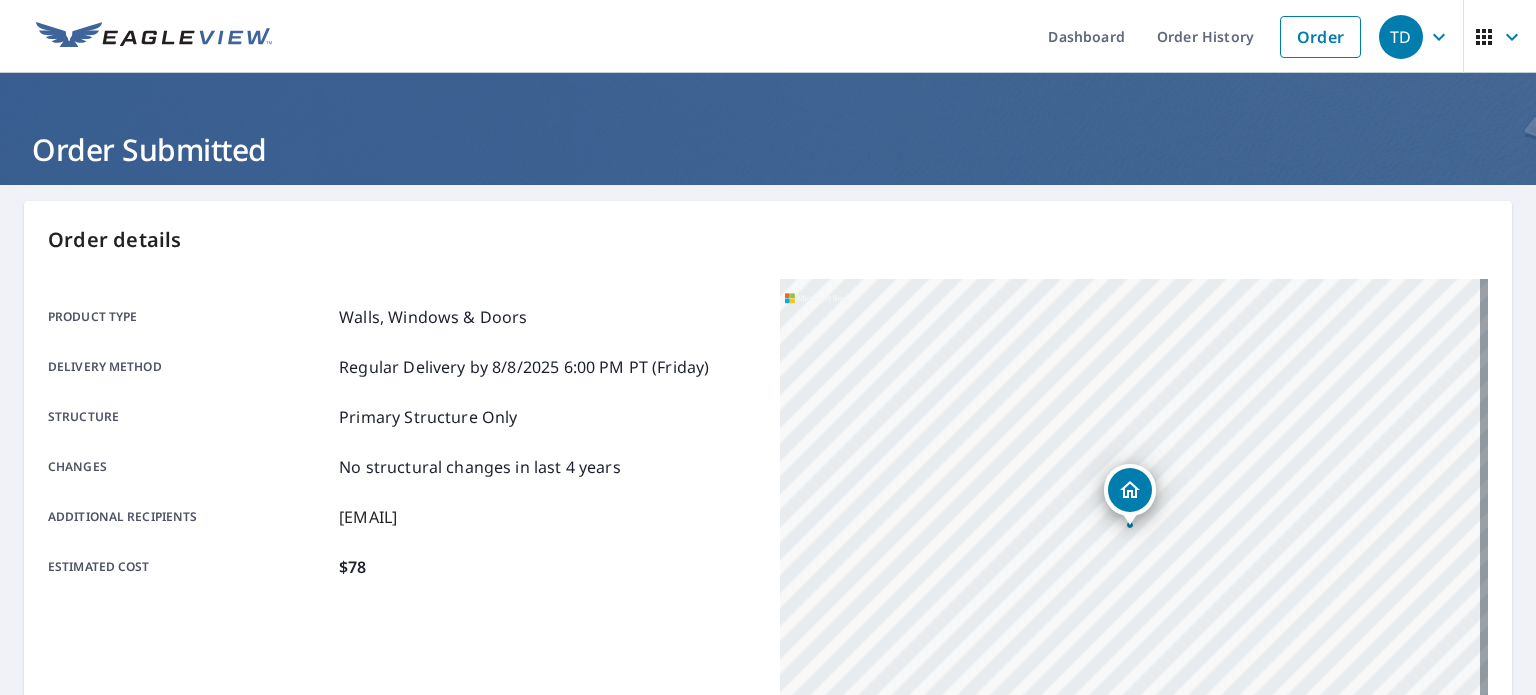 click 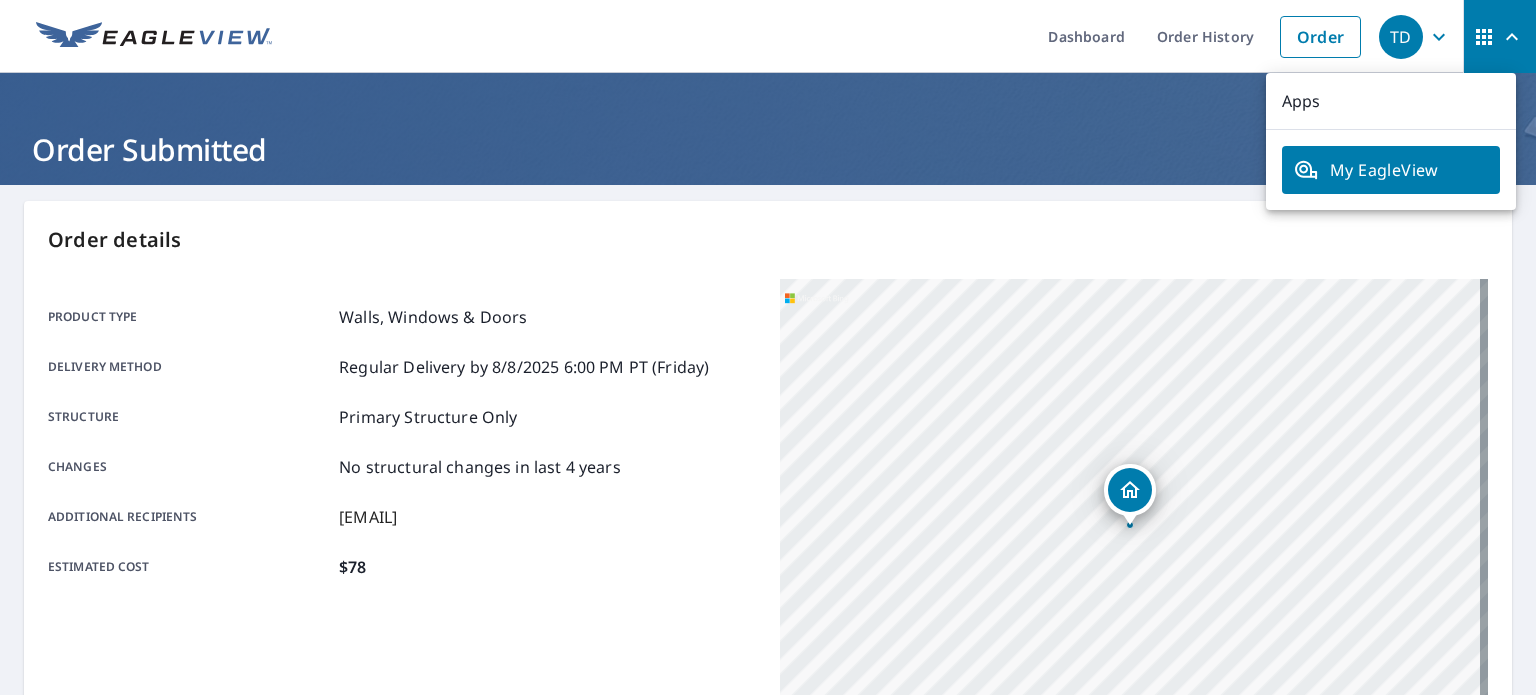 click on "Dashboard Order History Order" at bounding box center (827, 36) 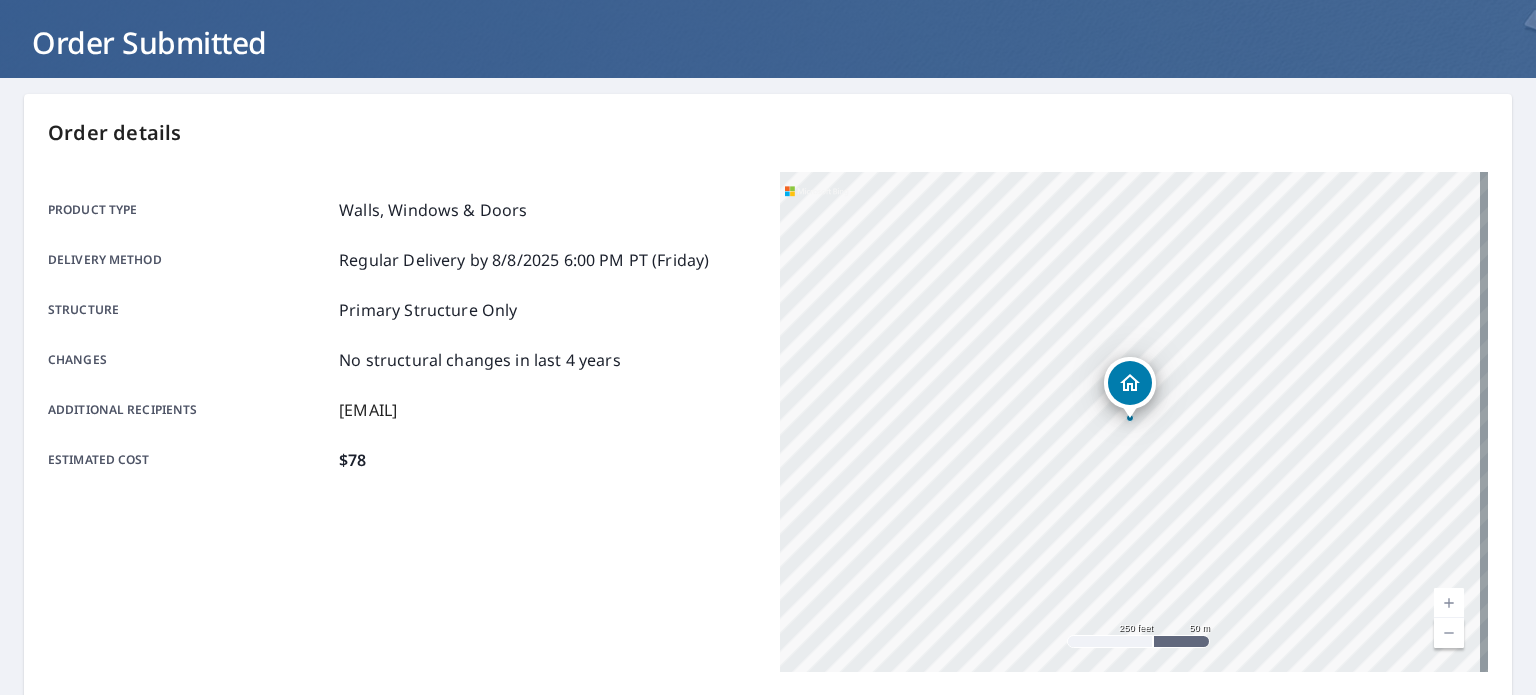 scroll, scrollTop: 0, scrollLeft: 0, axis: both 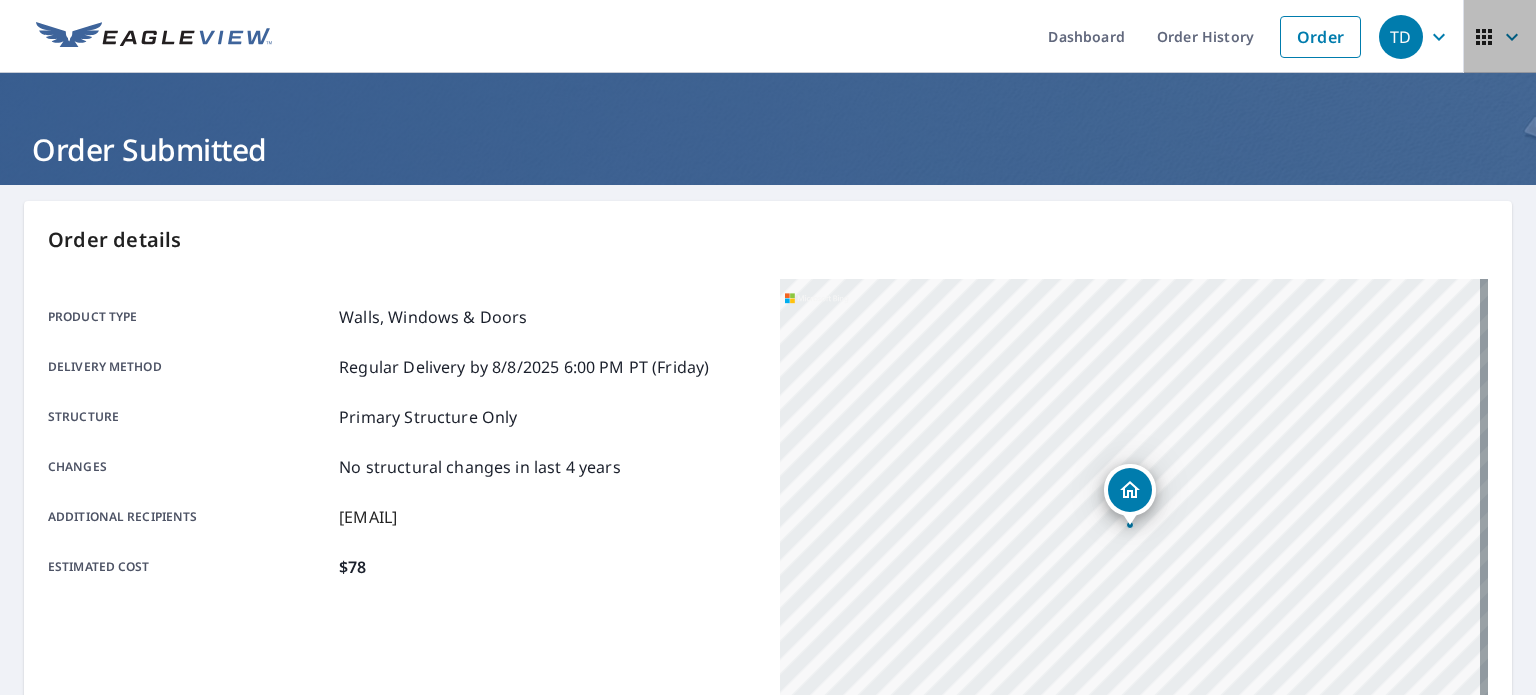 click 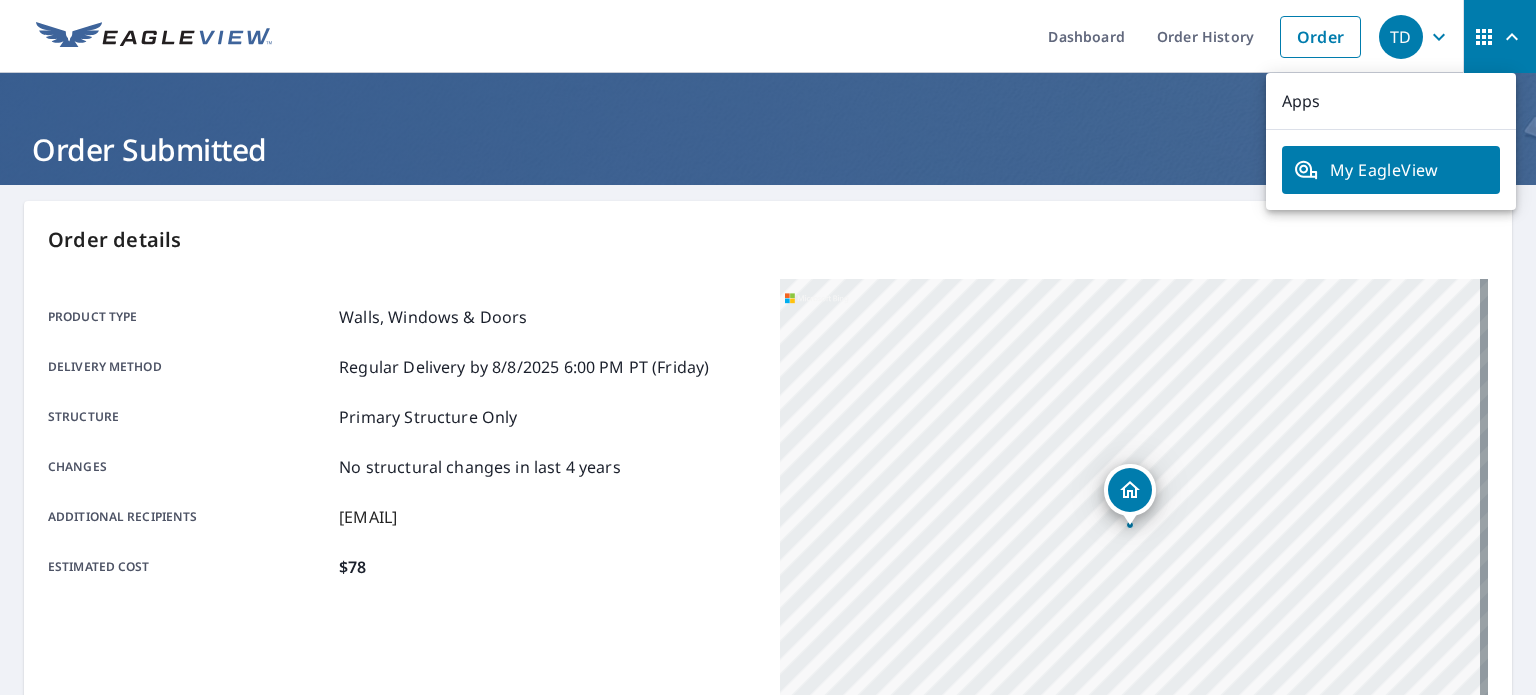 click on "Order Submitted" at bounding box center (768, 149) 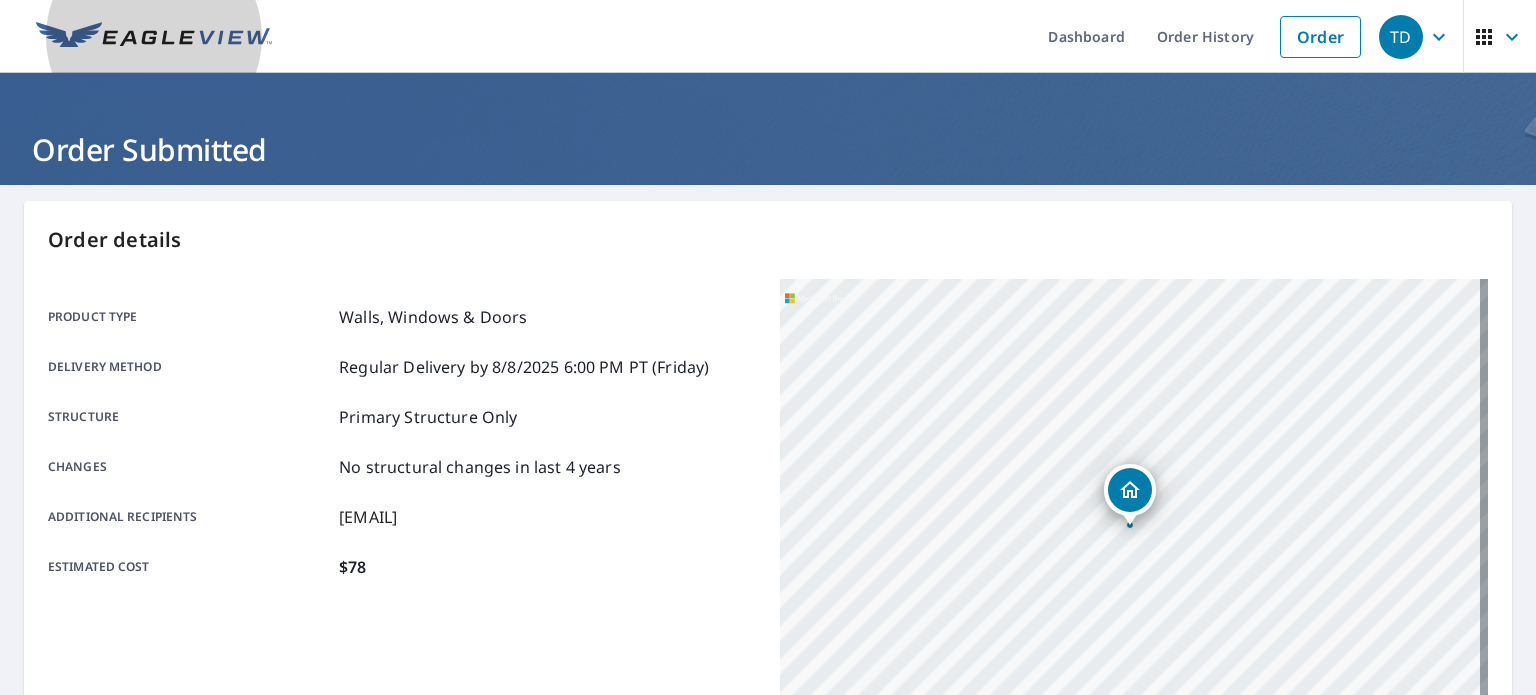 click at bounding box center (154, 37) 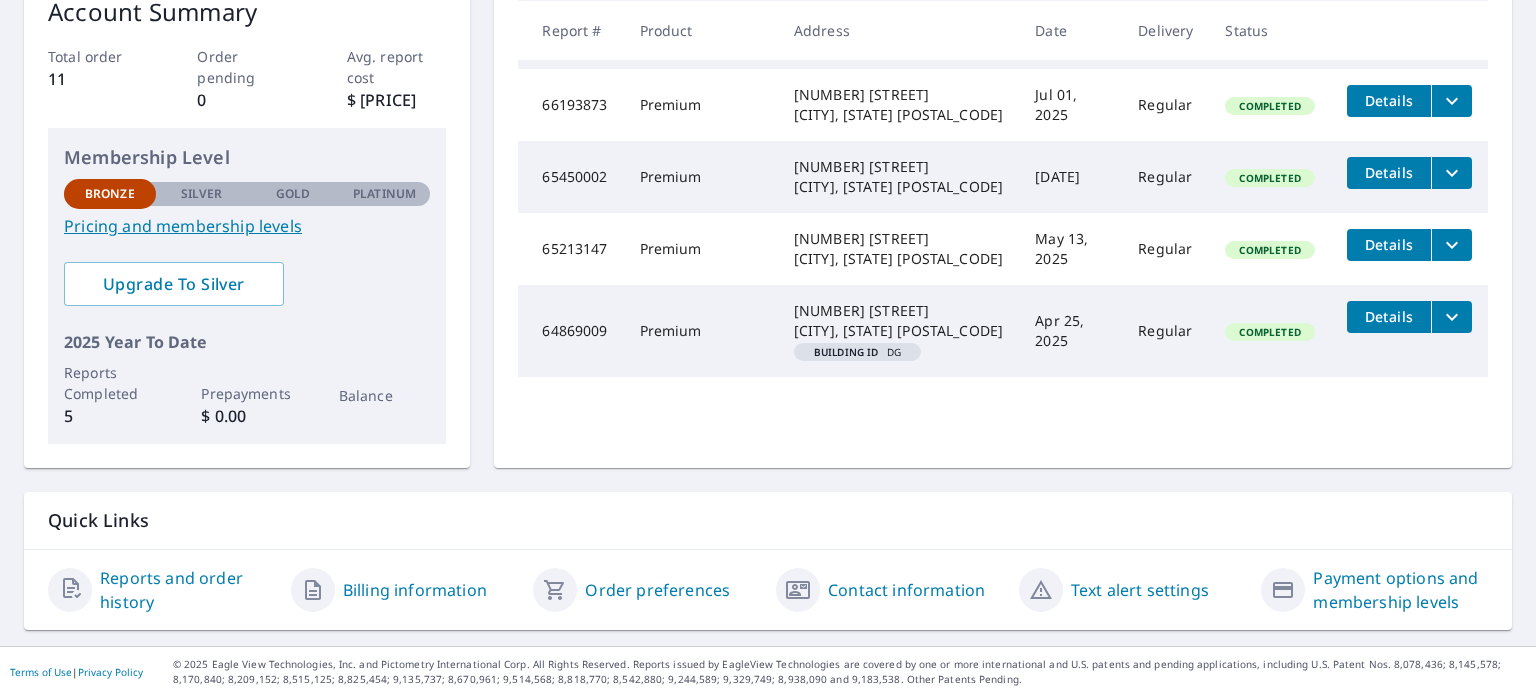 scroll, scrollTop: 0, scrollLeft: 0, axis: both 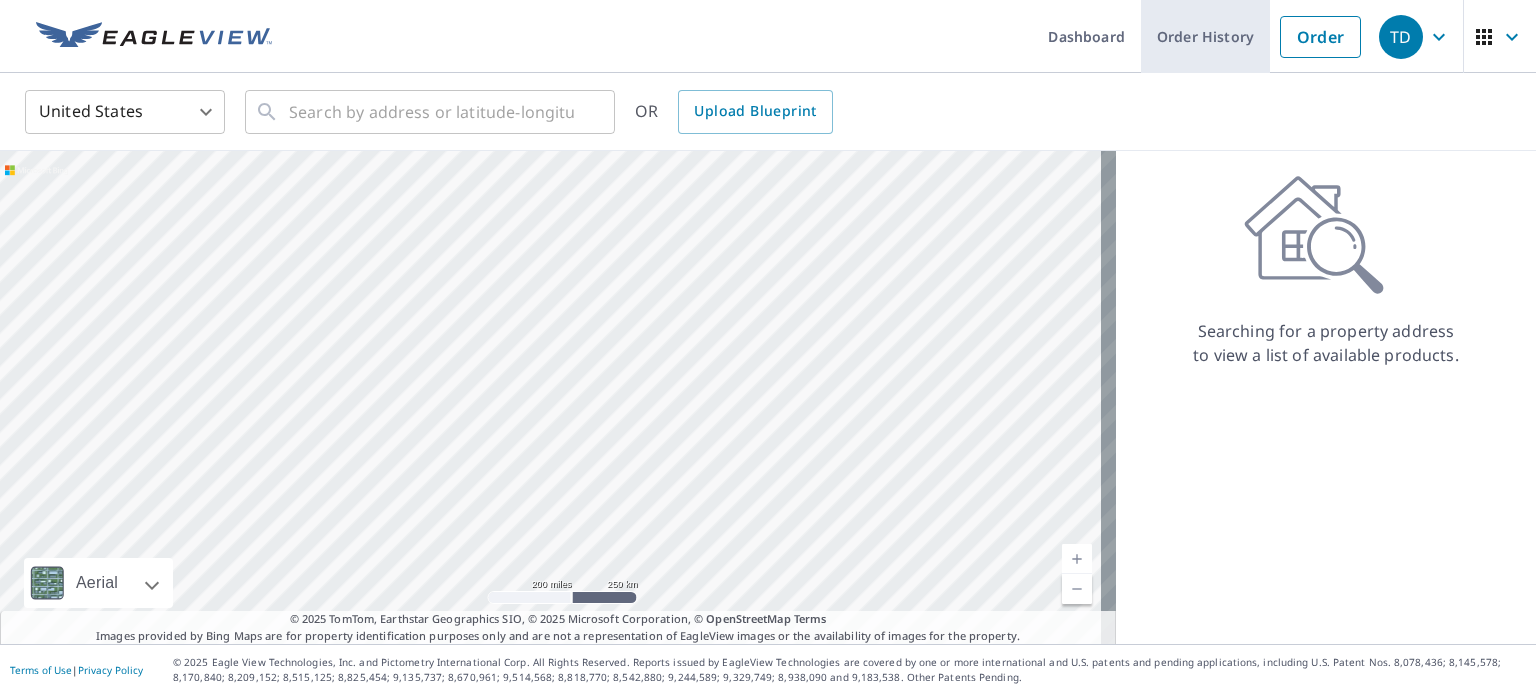 click on "Order History" at bounding box center (1205, 36) 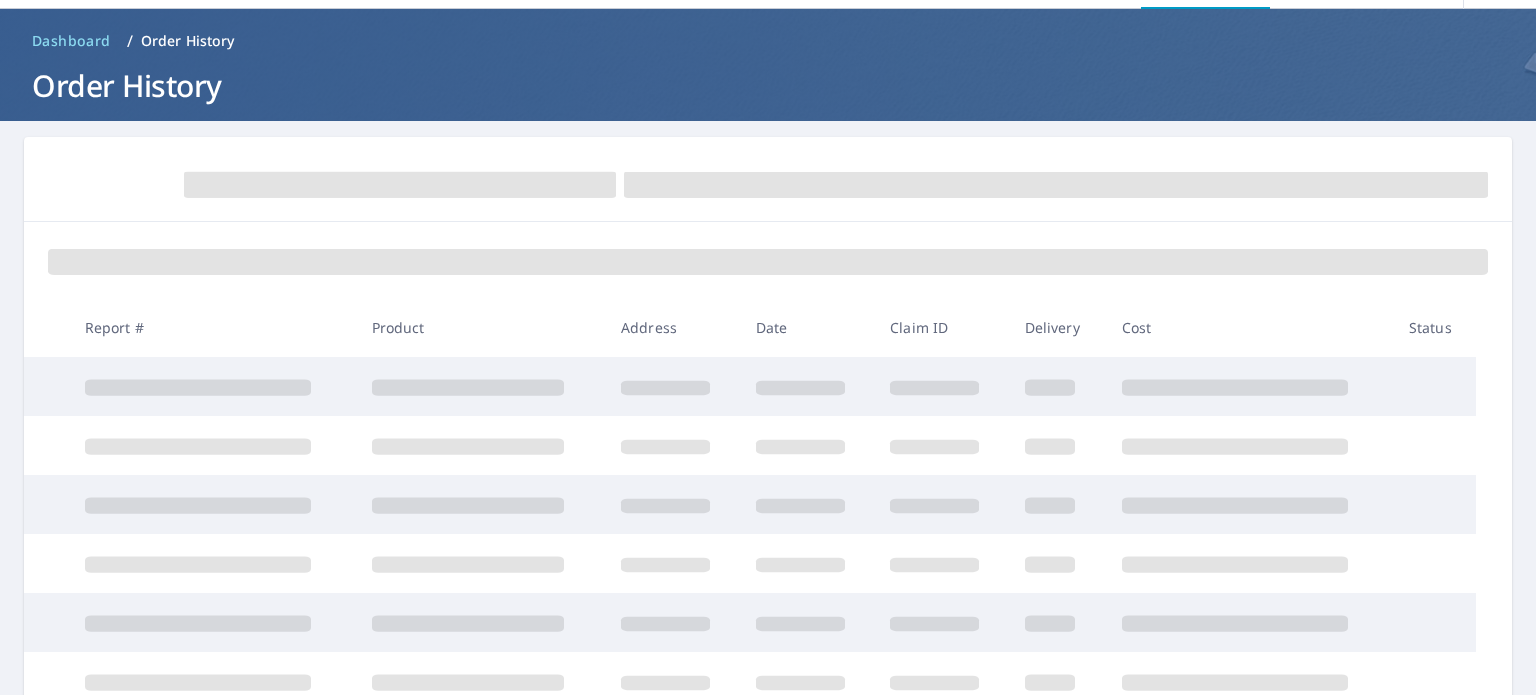 scroll, scrollTop: 200, scrollLeft: 0, axis: vertical 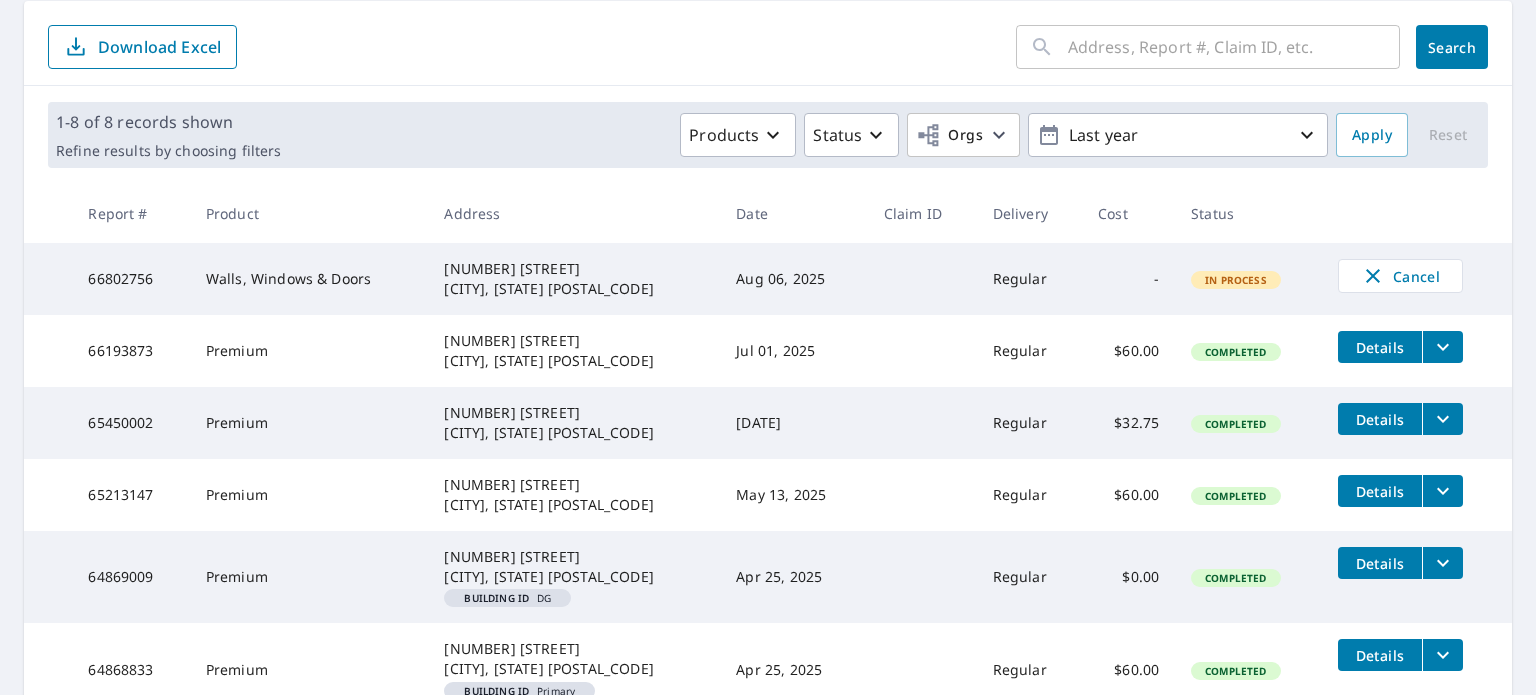 click on "Cost" at bounding box center (1128, 213) 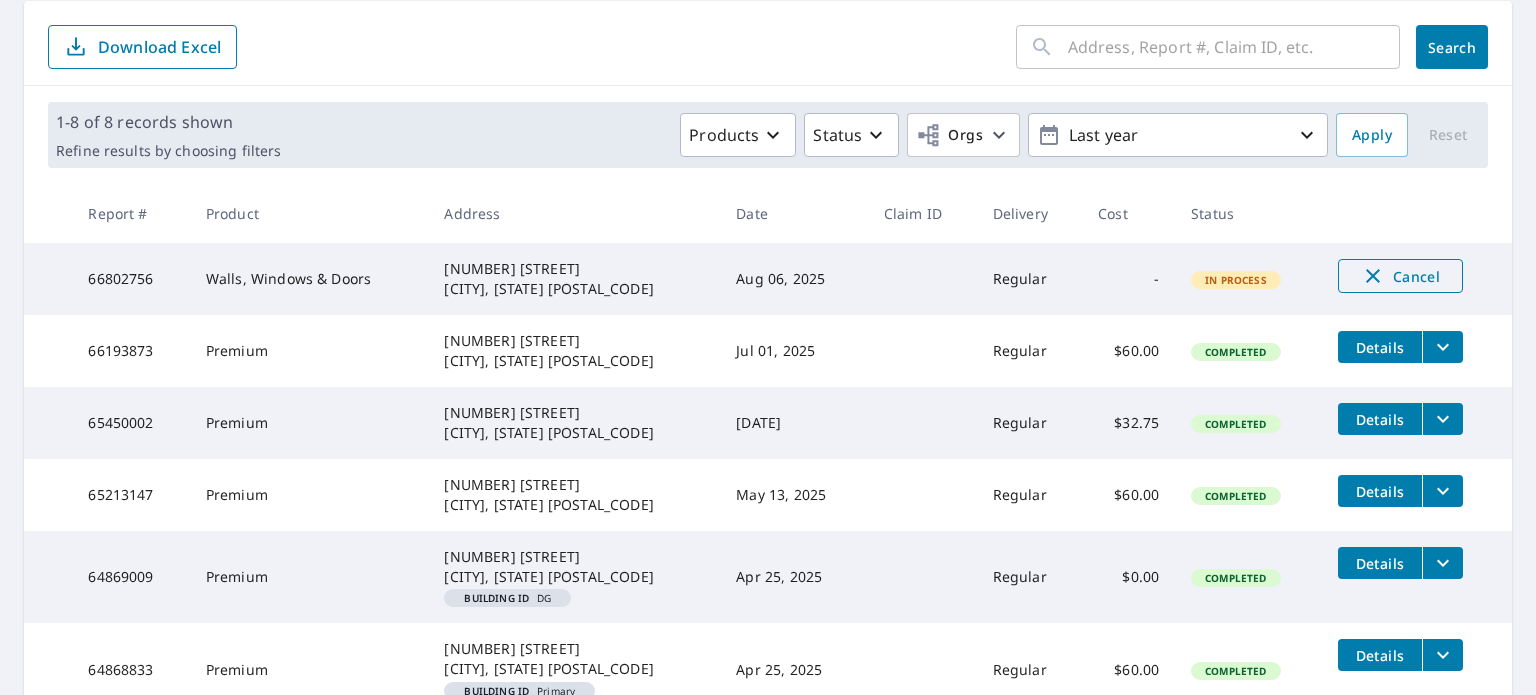 click on "Cancel" at bounding box center [1400, 276] 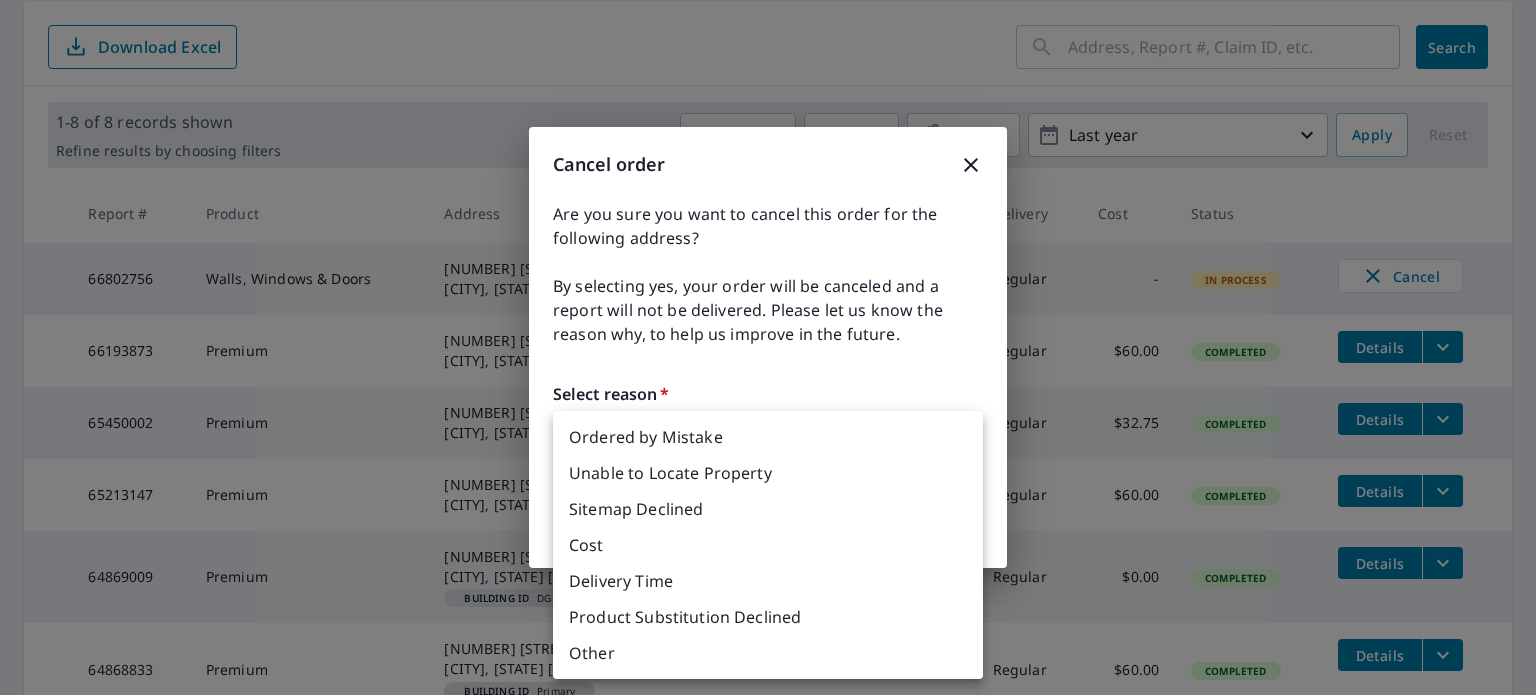 click on "TD TD
Dashboard Order History Order TD Dashboard / Order History Order History ​ Search Download Excel 1-8 of 8 records shown Refine results by choosing filters Products Status Orgs Last year Apply Reset Report # Product Address Date Claim ID Delivery Cost Status 66802756 Walls, Windows & Doors 1720 1/2 Military Ave
Omaha, NE 68111 Aug 06, 2025 Regular - In Process Cancel 66193873 Premium 1922 S 113th St
Omaha, NE 68144 Jul 01, 2025 Regular $60.00 Completed Details 65450002 Premium 5029 S 94th St
Omaha, NE 68127 May 24, 2025 Regular $32.75 Completed Details 65213147 Premium 2911 N 149th St
Omaha, NE 68116 May 13, 2025 Regular $60.00 Completed Details 64869009 Premium 2770 Mock Turtle Ln
Omaha, NE 68142 Building ID DG Apr 25, 2025 Regular $0.00 Completed Details 64868833 Premium 2770 Mock Turtle Ln
Omaha, NE 68142 Building ID Primary Apr 25, 2025 Regular $60.00 Completed Details 61532452 Premium 16643 Hanover St
Bennington, NE 68007 Sep 18, 2024 Regular $42.00 Completed Details 60744395 Premium Regular" at bounding box center (768, 347) 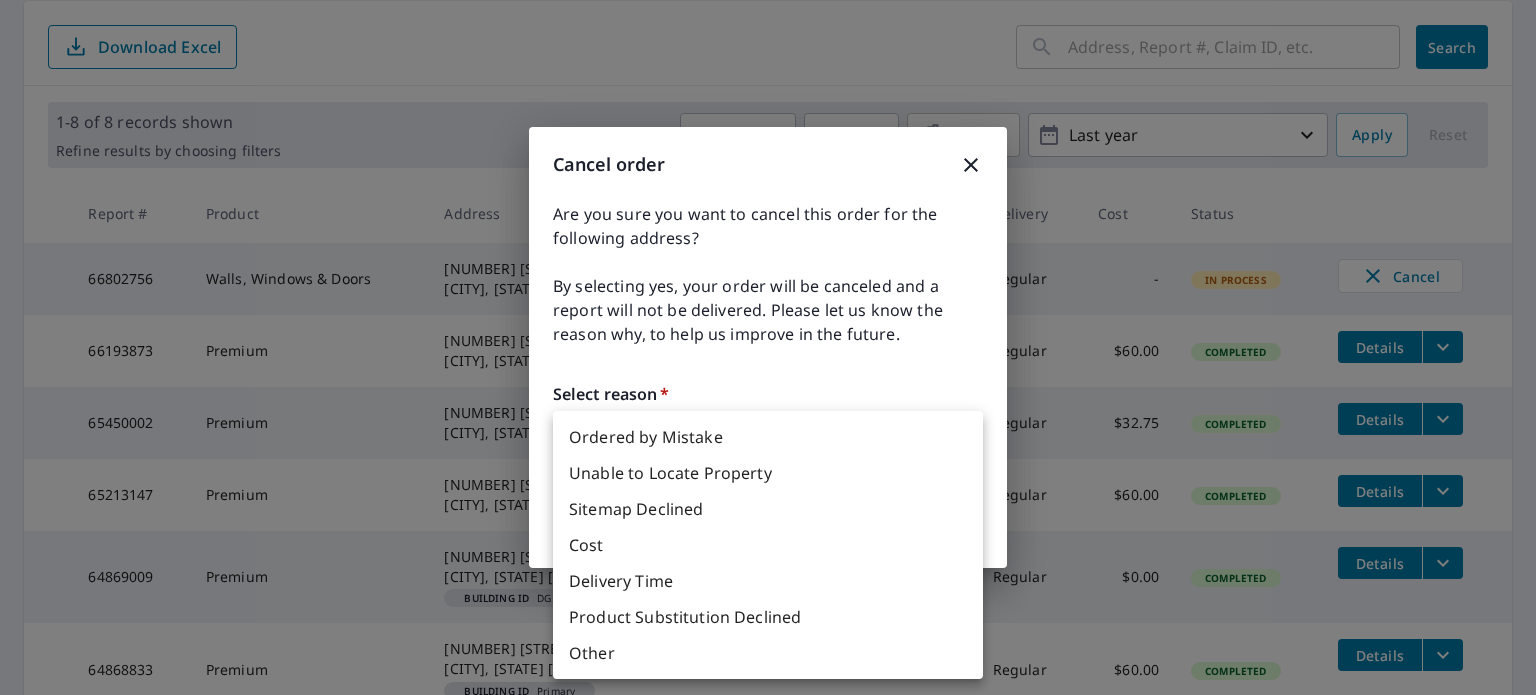 click at bounding box center [768, 347] 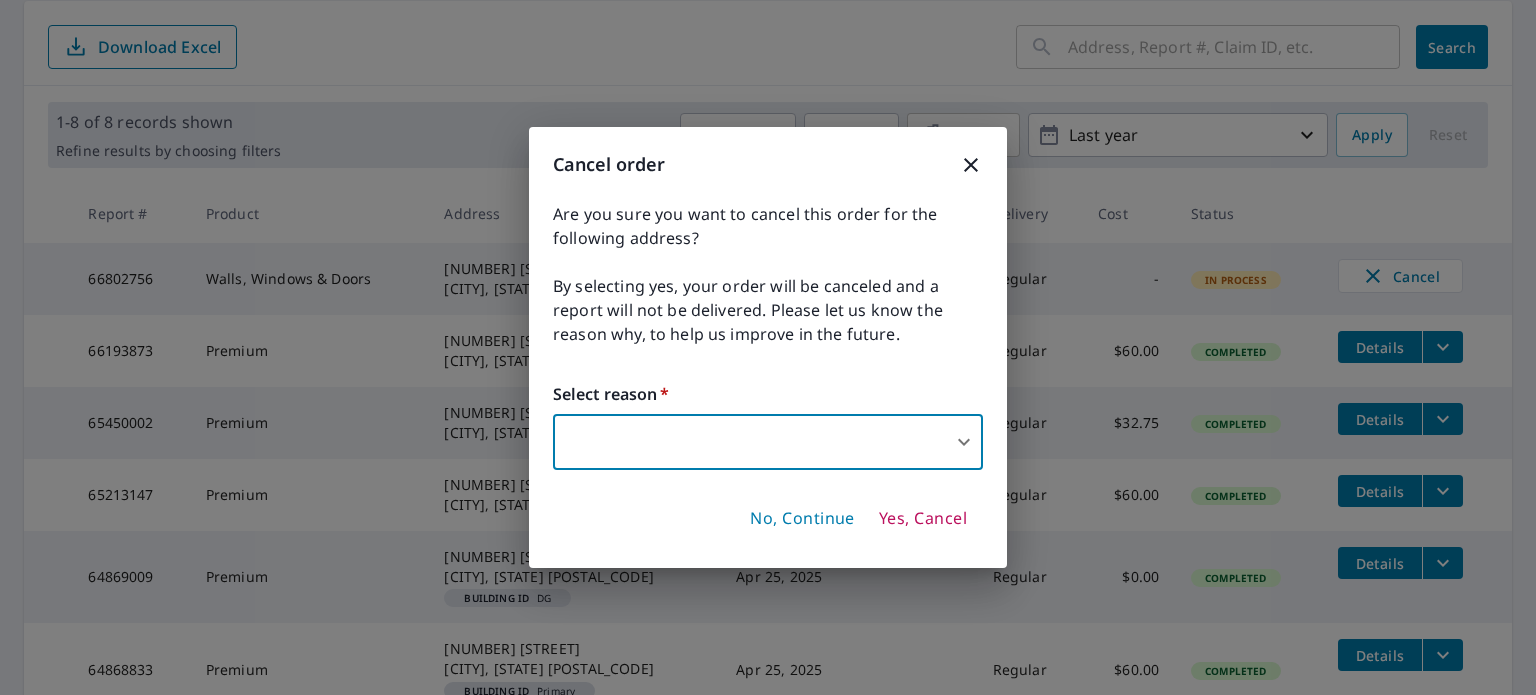click 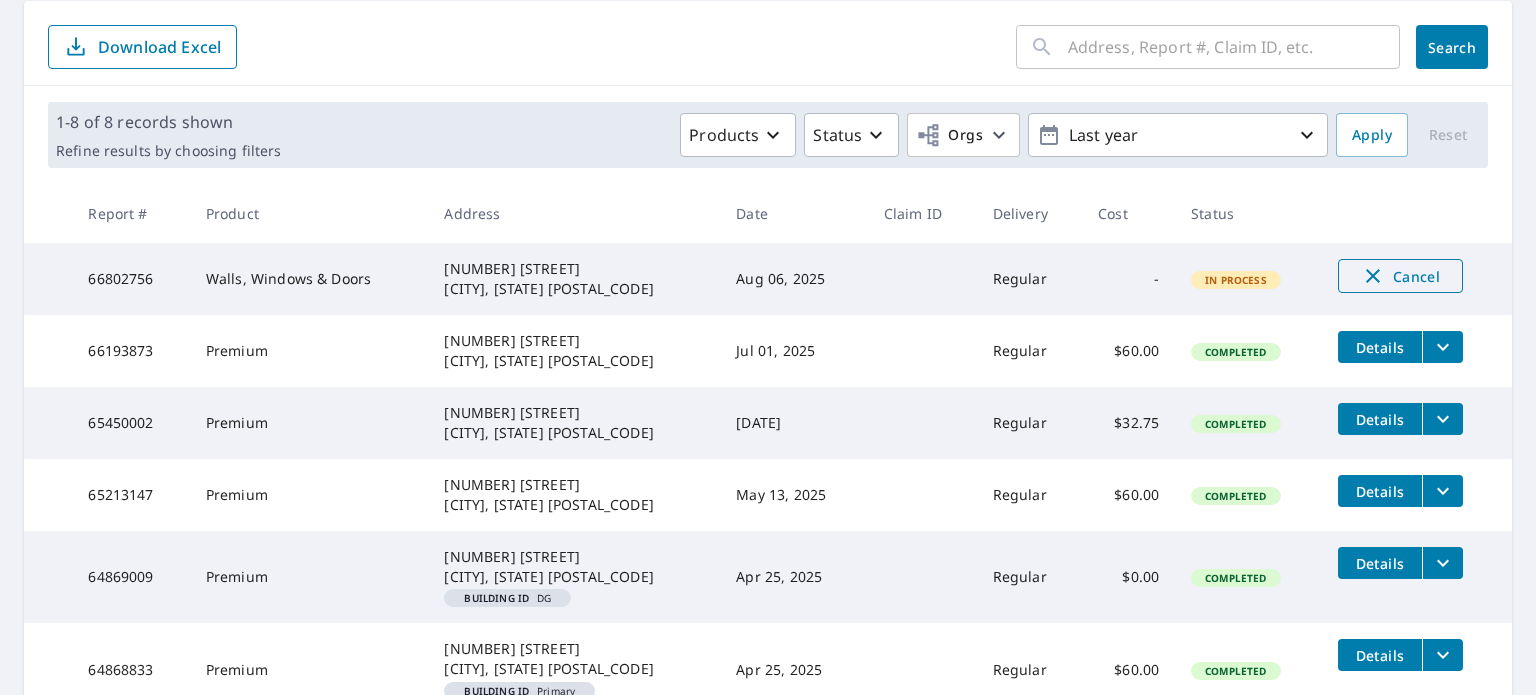 click on "Cancel" at bounding box center [1400, 276] 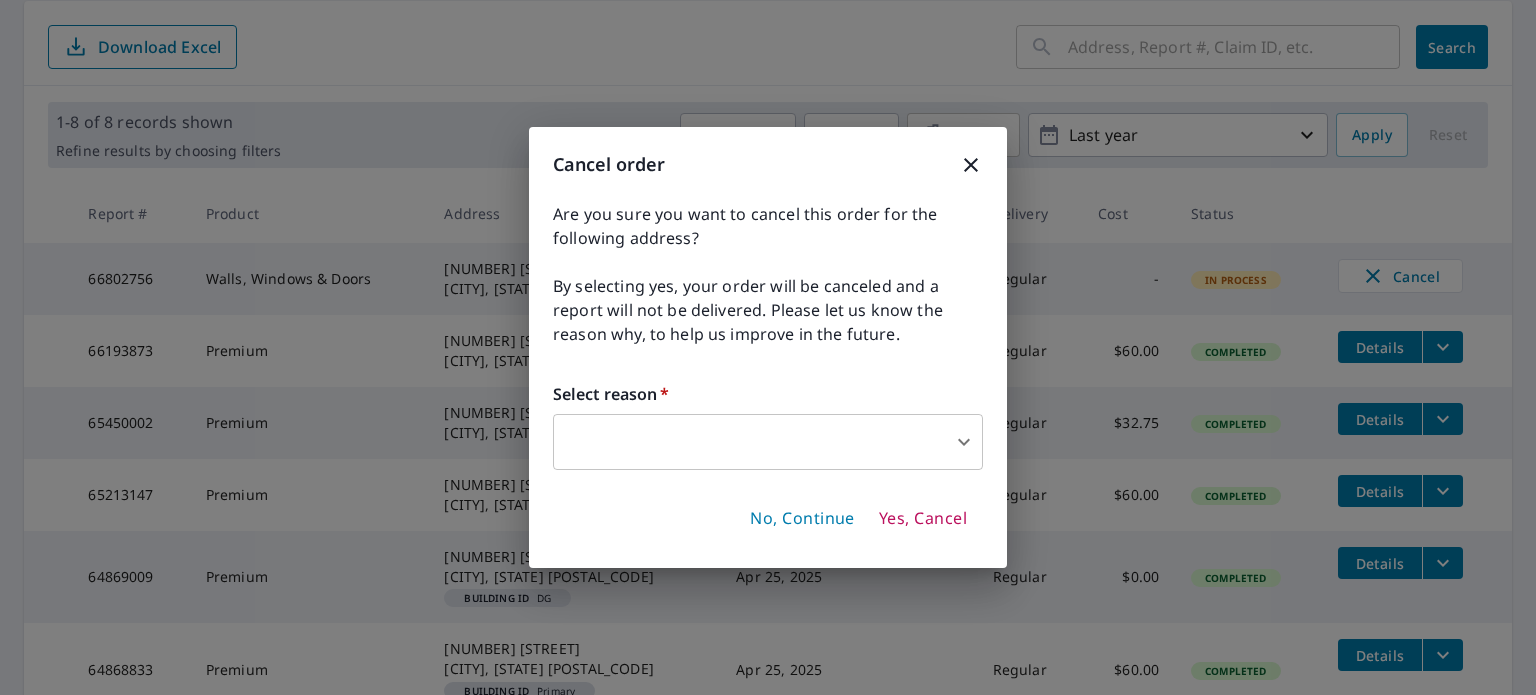 click on "Yes, Cancel" at bounding box center (923, 519) 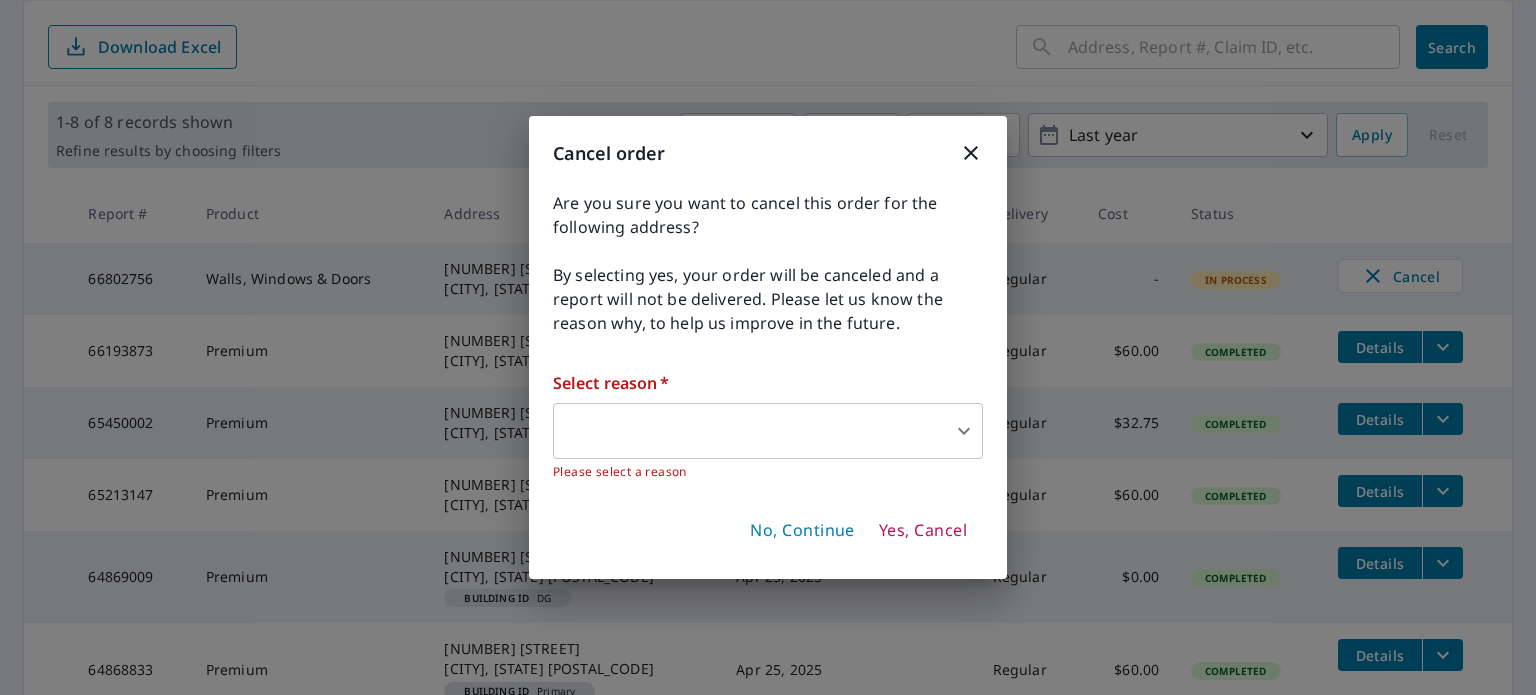 click on "TD TD
Dashboard Order History Order TD Dashboard / Order History Order History ​ Search Download Excel 1-8 of 8 records shown Refine results by choosing filters Products Status Orgs Last year Apply Reset Report # Product Address Date Claim ID Delivery Cost Status 66802756 Walls, Windows & Doors 1720 1/2 Military Ave
Omaha, NE 68111 Aug 06, 2025 Regular - In Process Cancel 66193873 Premium 1922 S 113th St
Omaha, NE 68144 Jul 01, 2025 Regular $60.00 Completed Details 65450002 Premium 5029 S 94th St
Omaha, NE 68127 May 24, 2025 Regular $32.75 Completed Details 65213147 Premium 2911 N 149th St
Omaha, NE 68116 May 13, 2025 Regular $60.00 Completed Details 64869009 Premium 2770 Mock Turtle Ln
Omaha, NE 68142 Building ID DG Apr 25, 2025 Regular $0.00 Completed Details 64868833 Premium 2770 Mock Turtle Ln
Omaha, NE 68142 Building ID Primary Apr 25, 2025 Regular $60.00 Completed Details 61532452 Premium 16643 Hanover St
Bennington, NE 68007 Sep 18, 2024 Regular $42.00 Completed Details 60744395 Premium Regular" at bounding box center (768, 347) 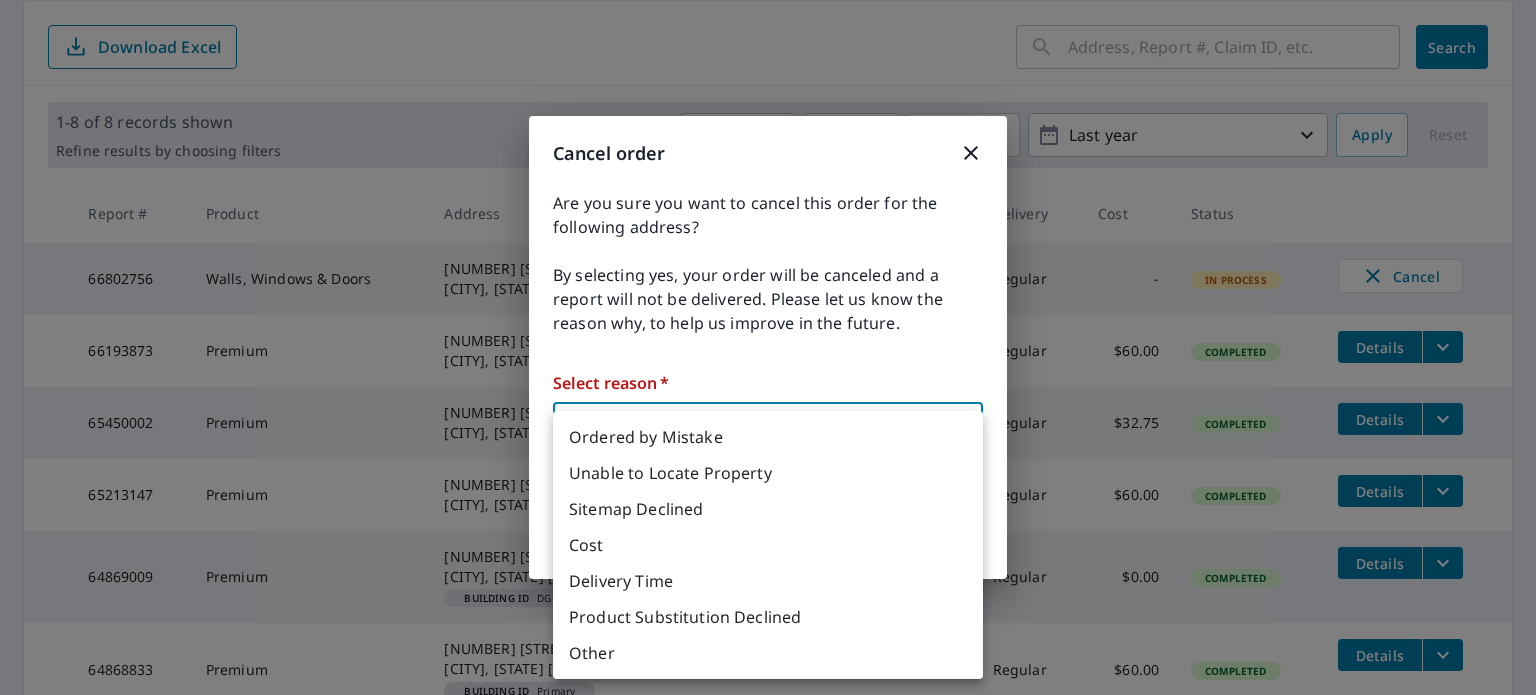 click on "Cost" at bounding box center (768, 545) 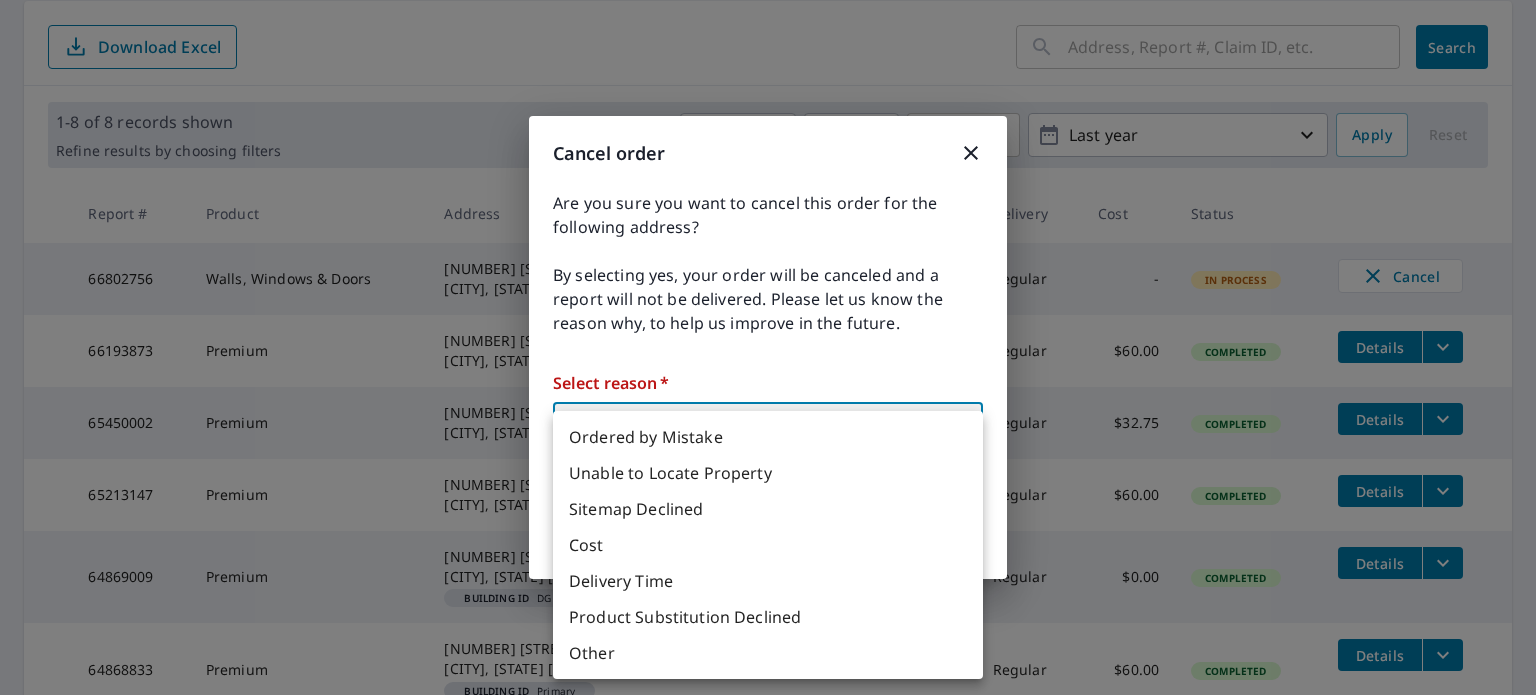 type on "33" 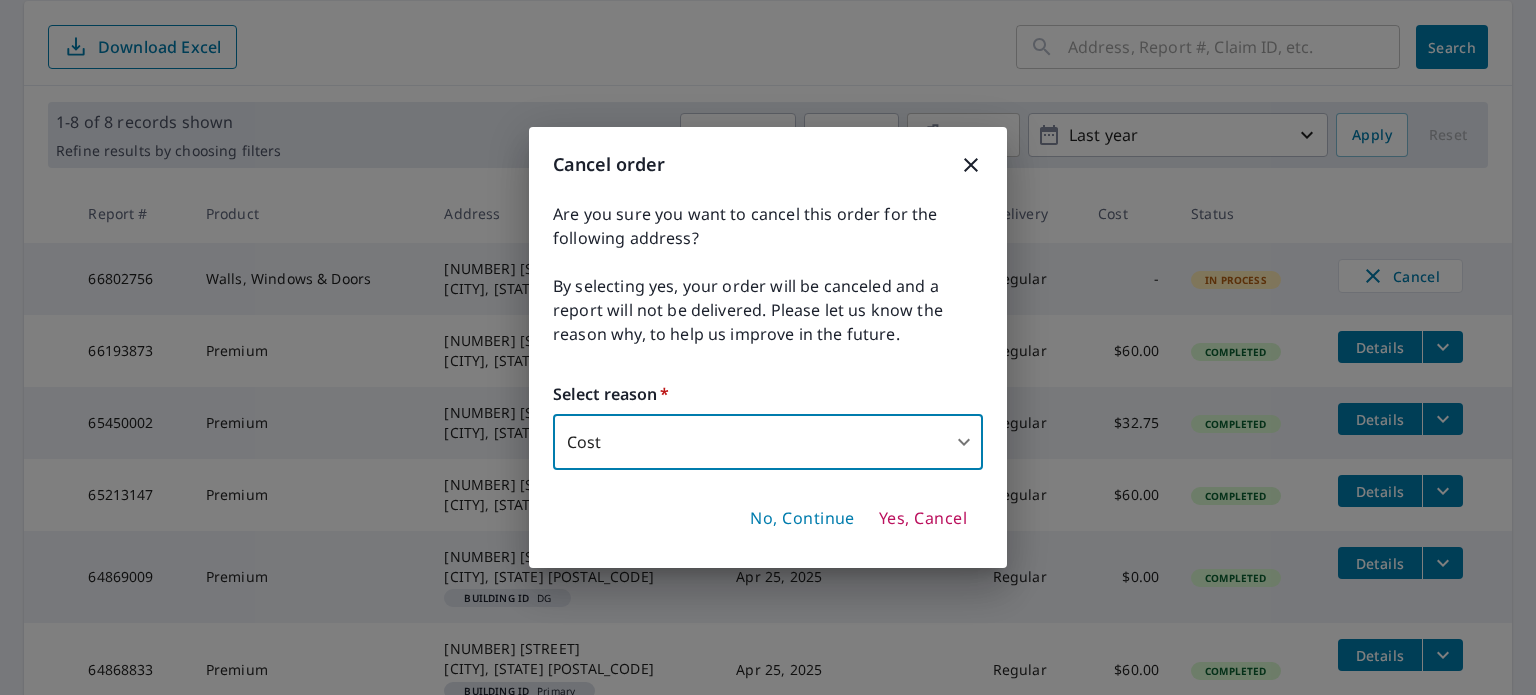 click on "Yes, Cancel" at bounding box center (923, 519) 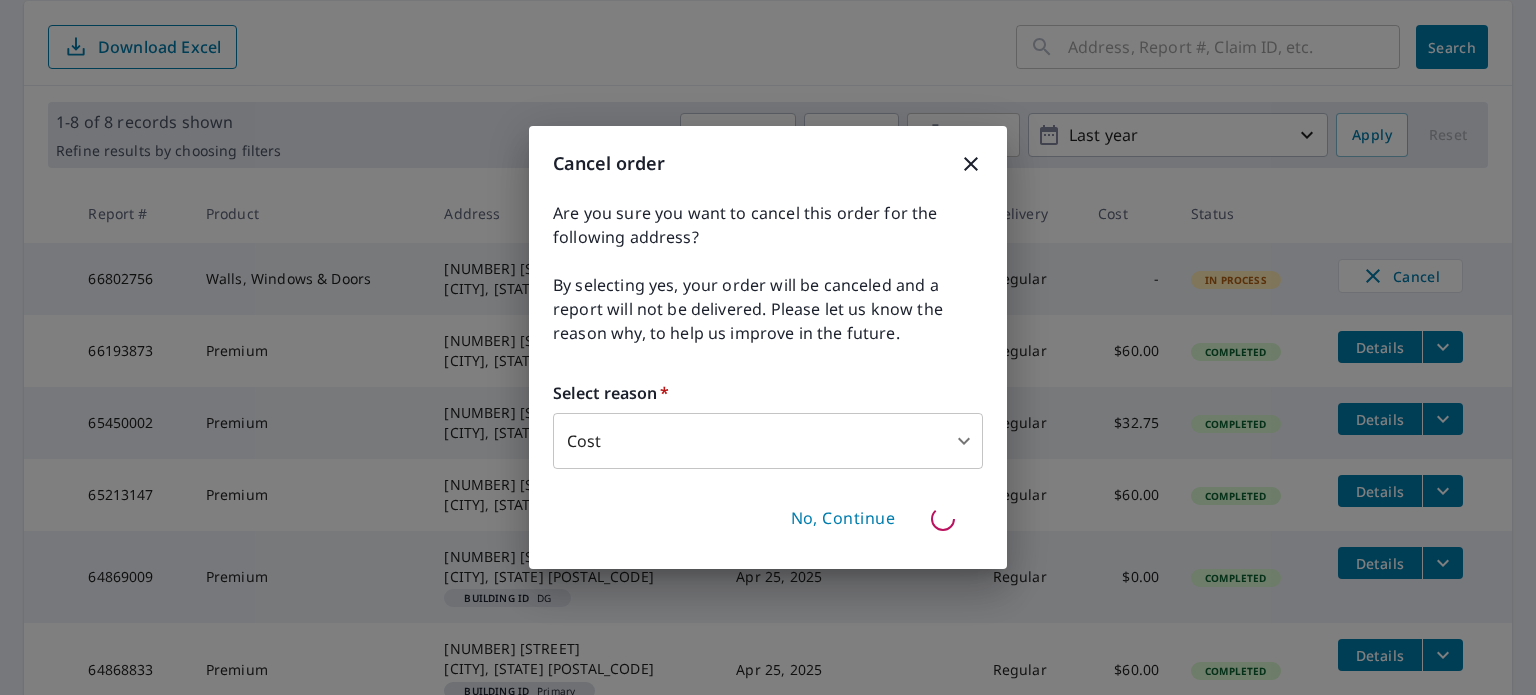 type 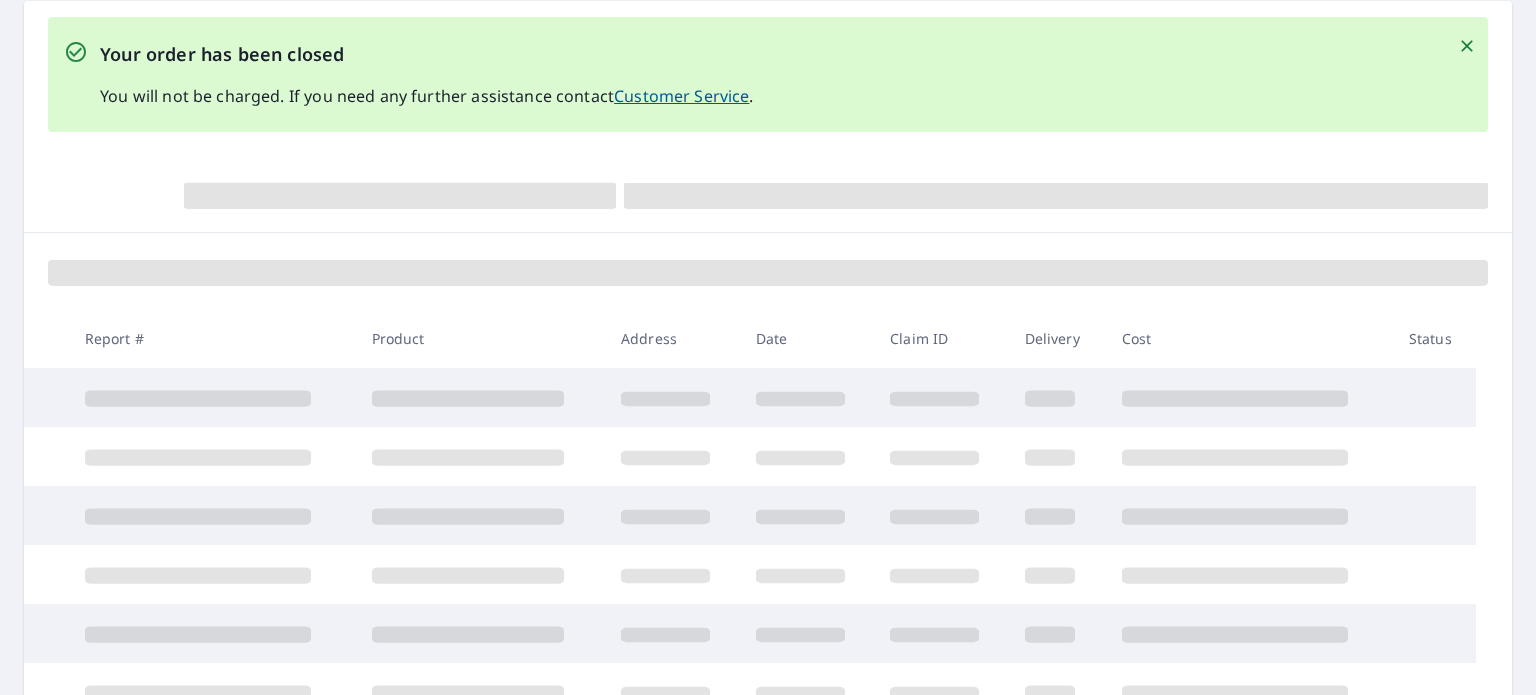 scroll, scrollTop: 347, scrollLeft: 0, axis: vertical 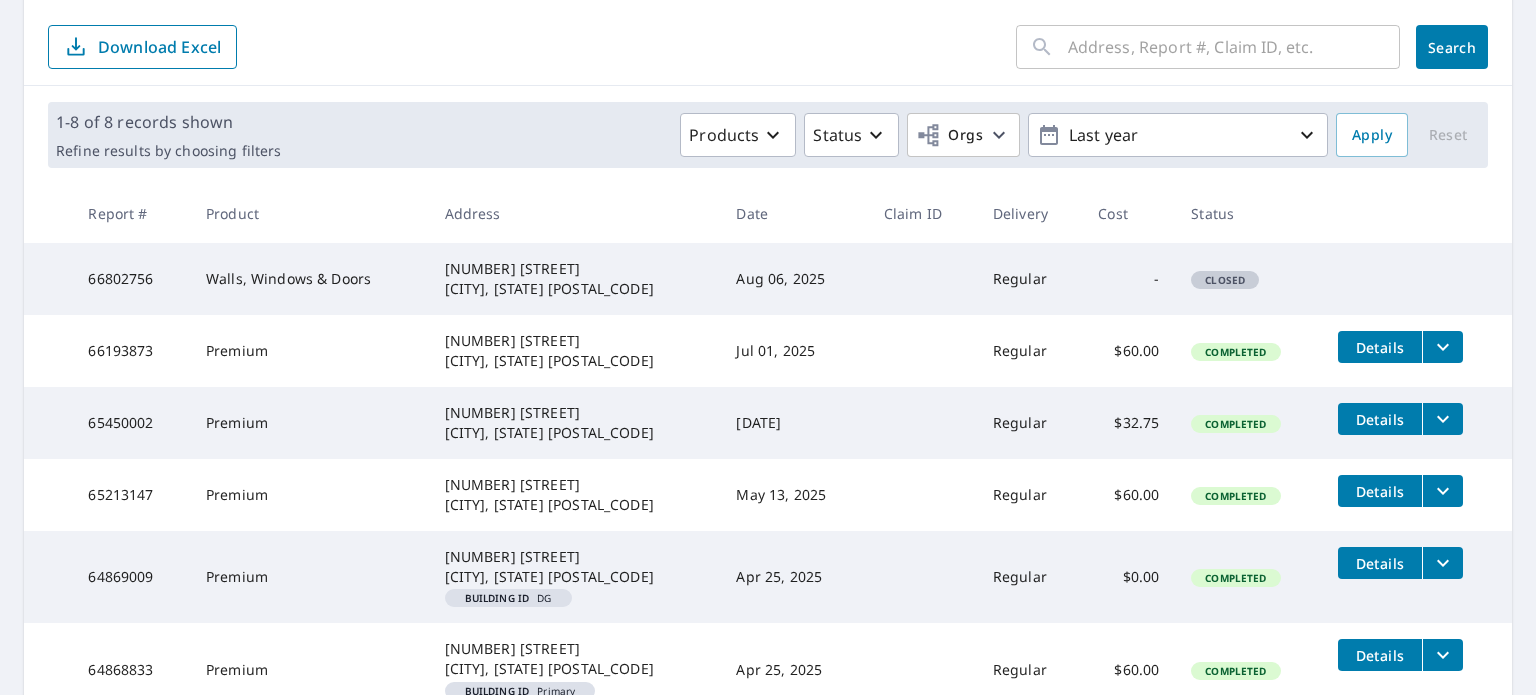 click on "-" at bounding box center [1128, 279] 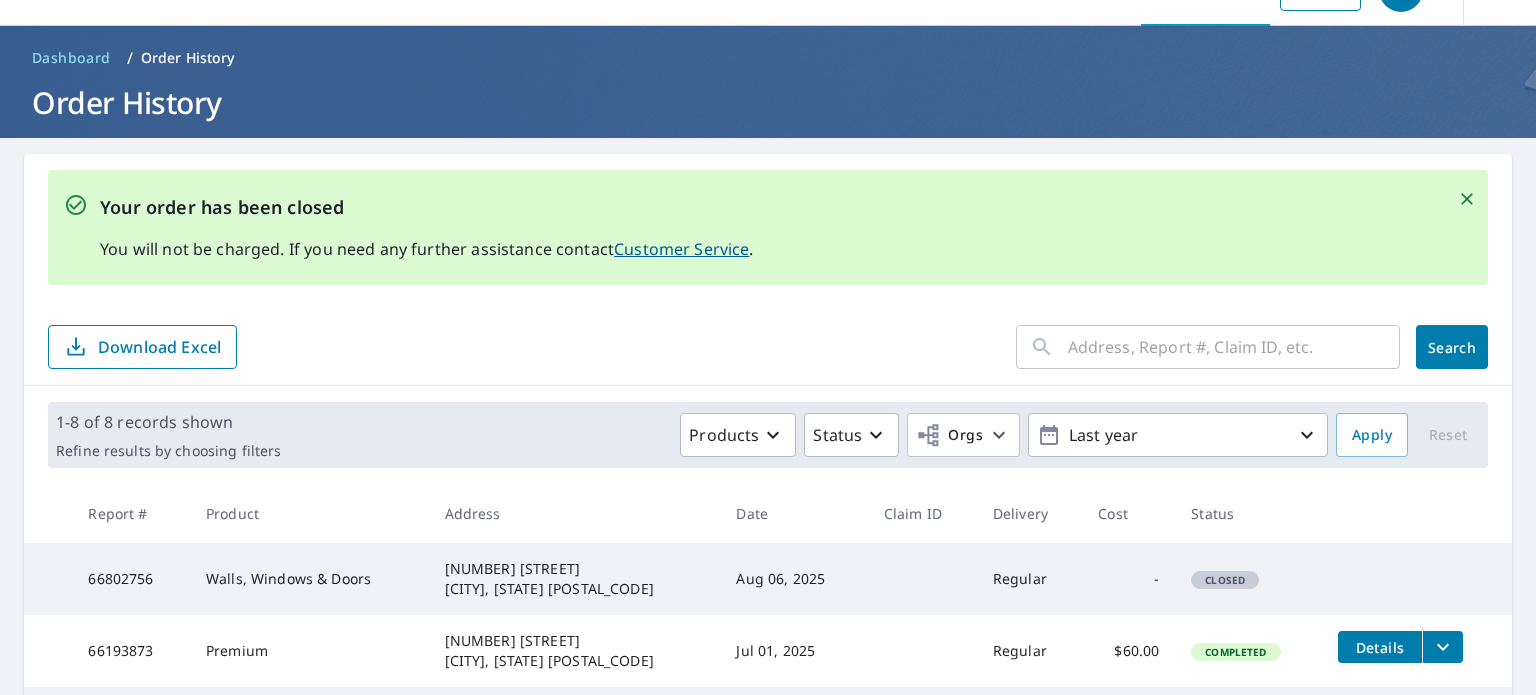 click on "Customer Service" at bounding box center [681, 249] 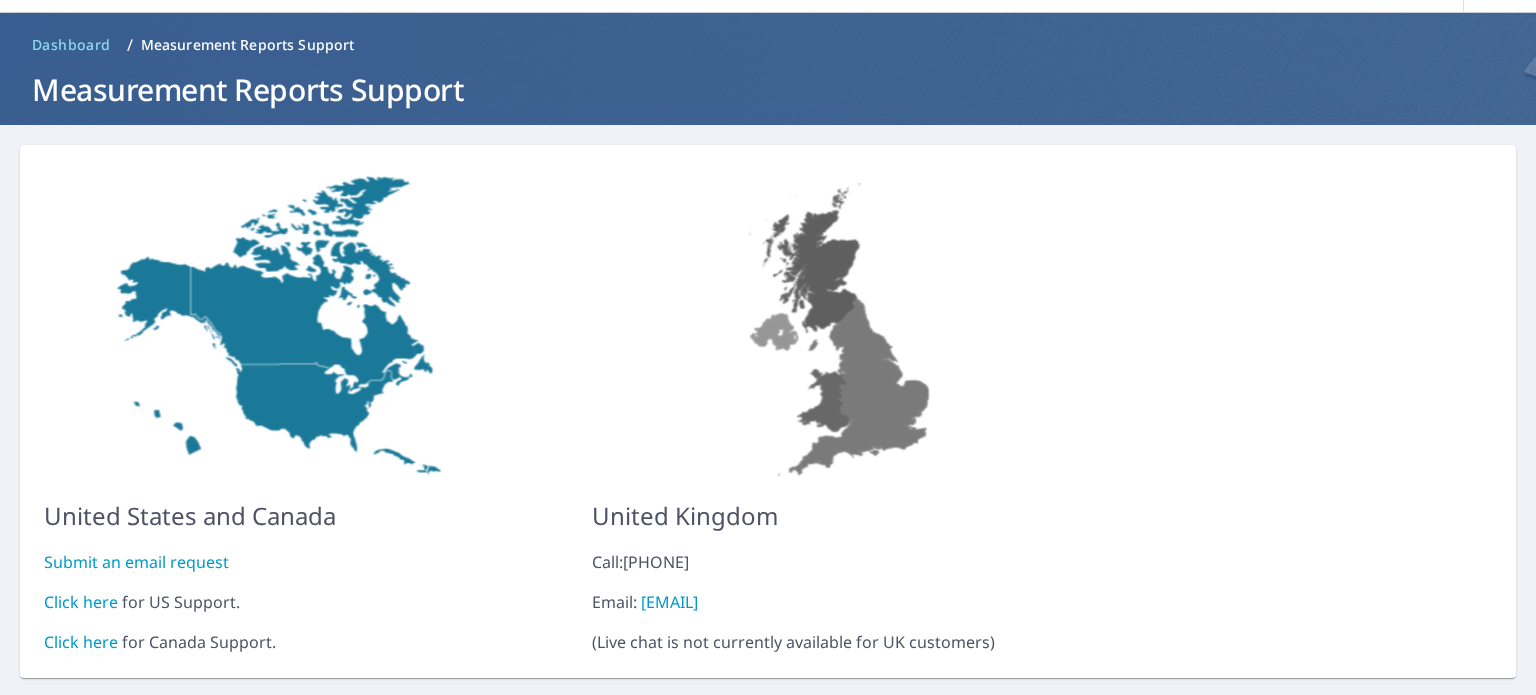 scroll, scrollTop: 113, scrollLeft: 0, axis: vertical 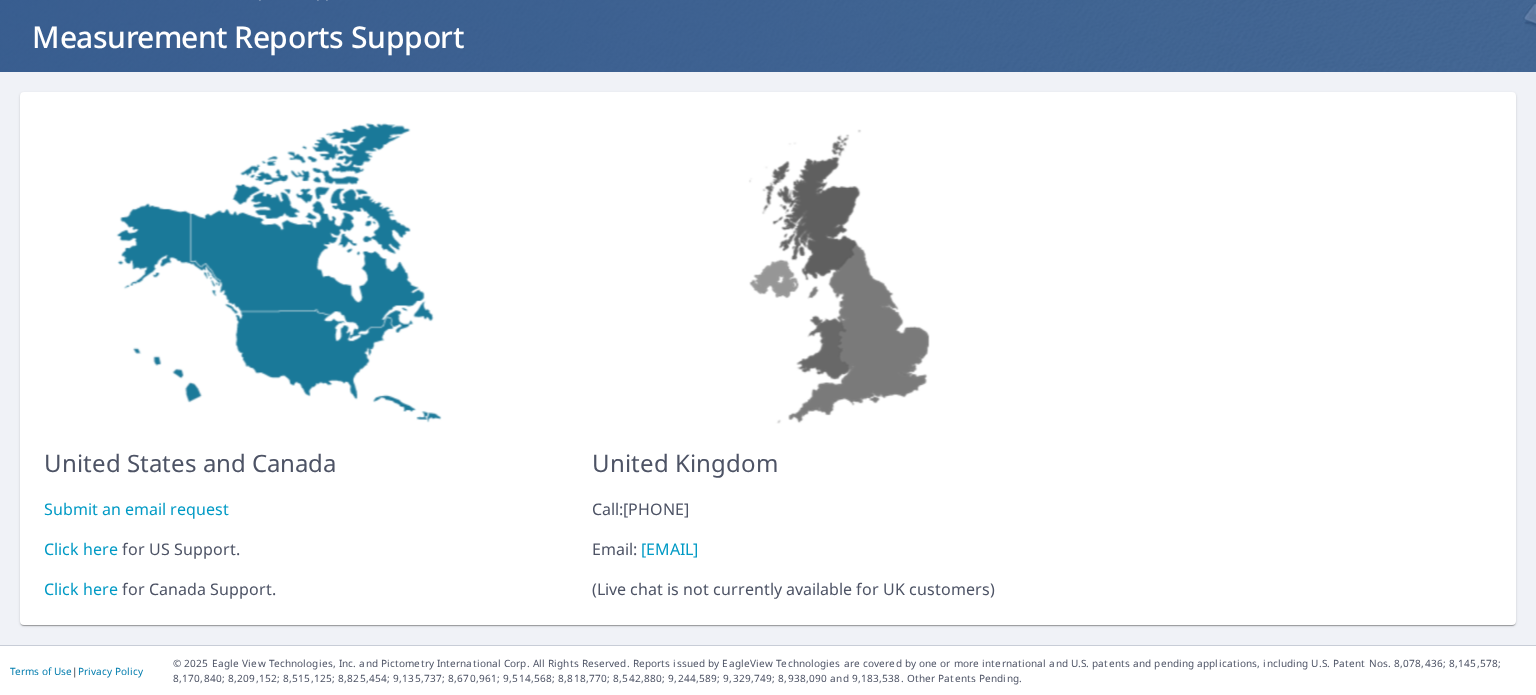 click on "Click here" at bounding box center [81, 549] 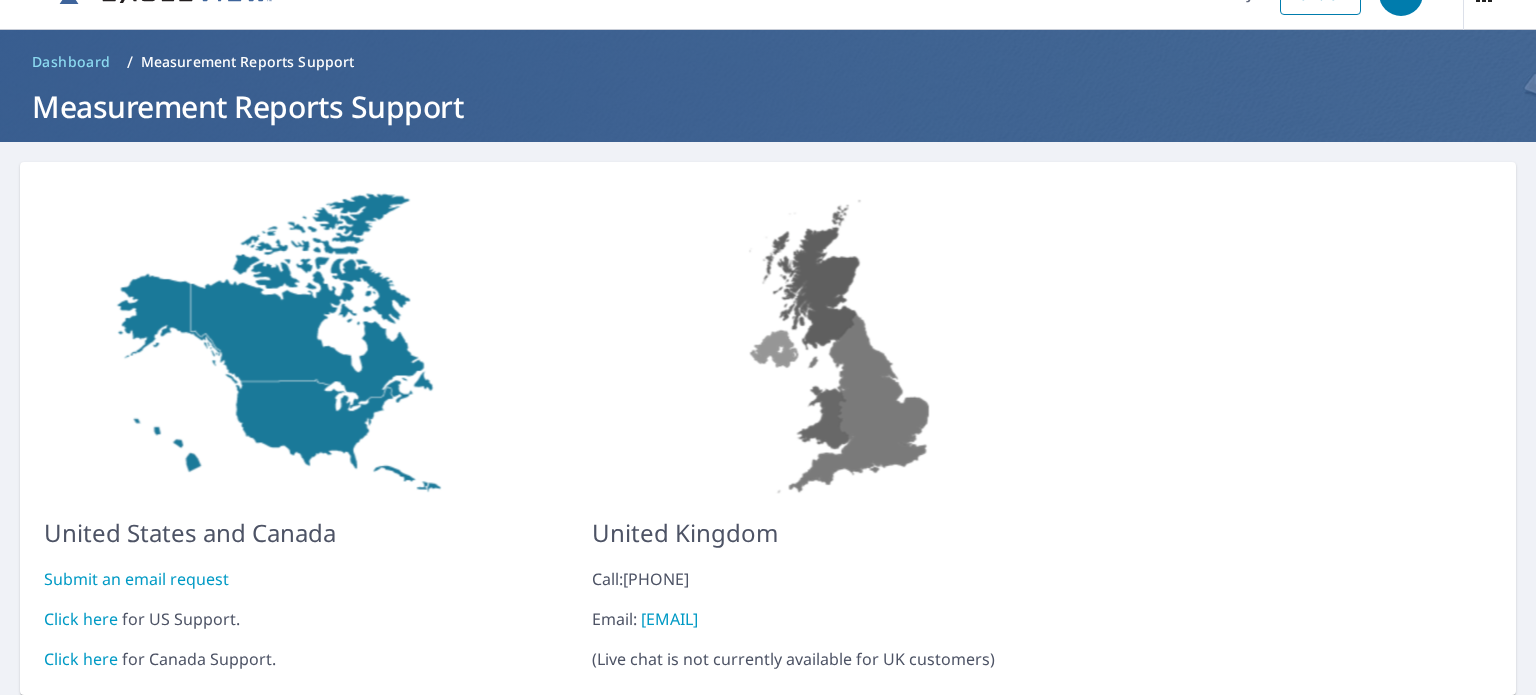scroll, scrollTop: 13, scrollLeft: 0, axis: vertical 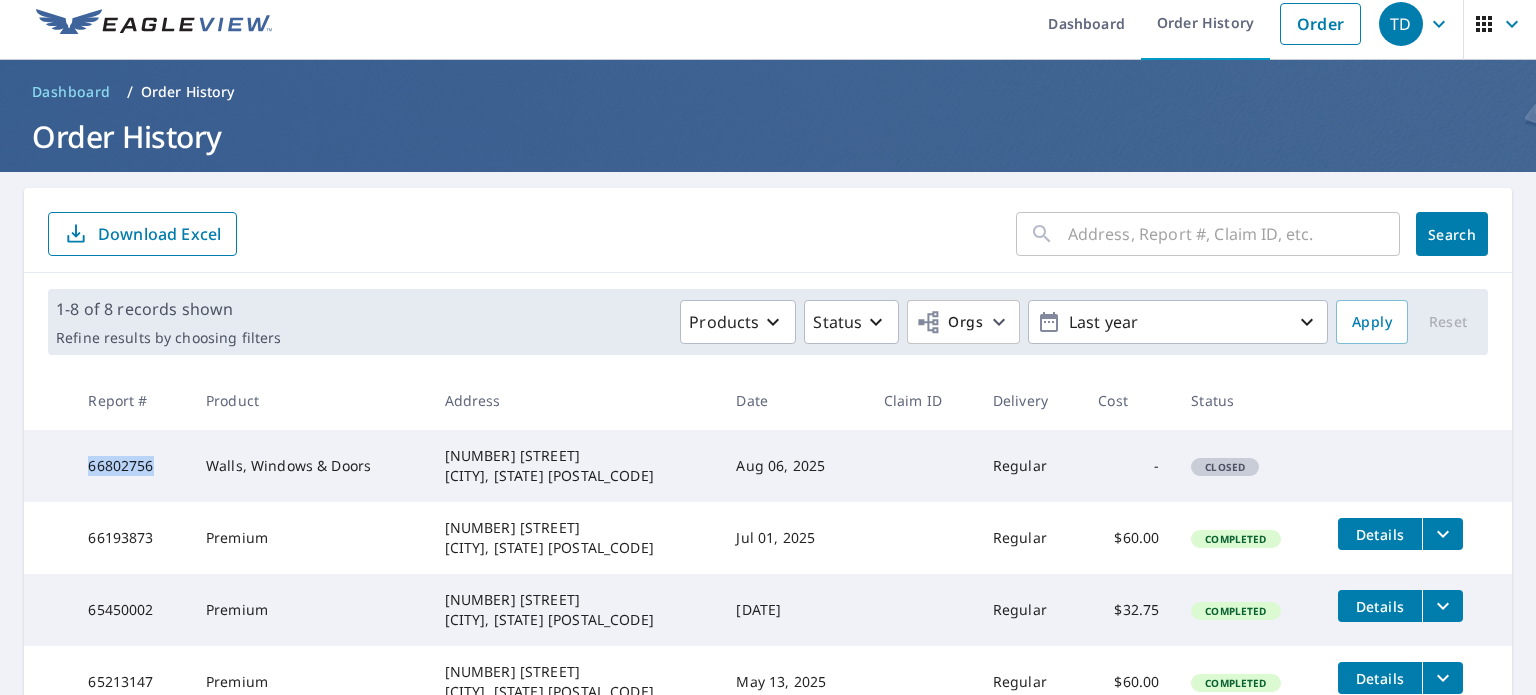 drag, startPoint x: 90, startPoint y: 461, endPoint x: 166, endPoint y: 457, distance: 76.105194 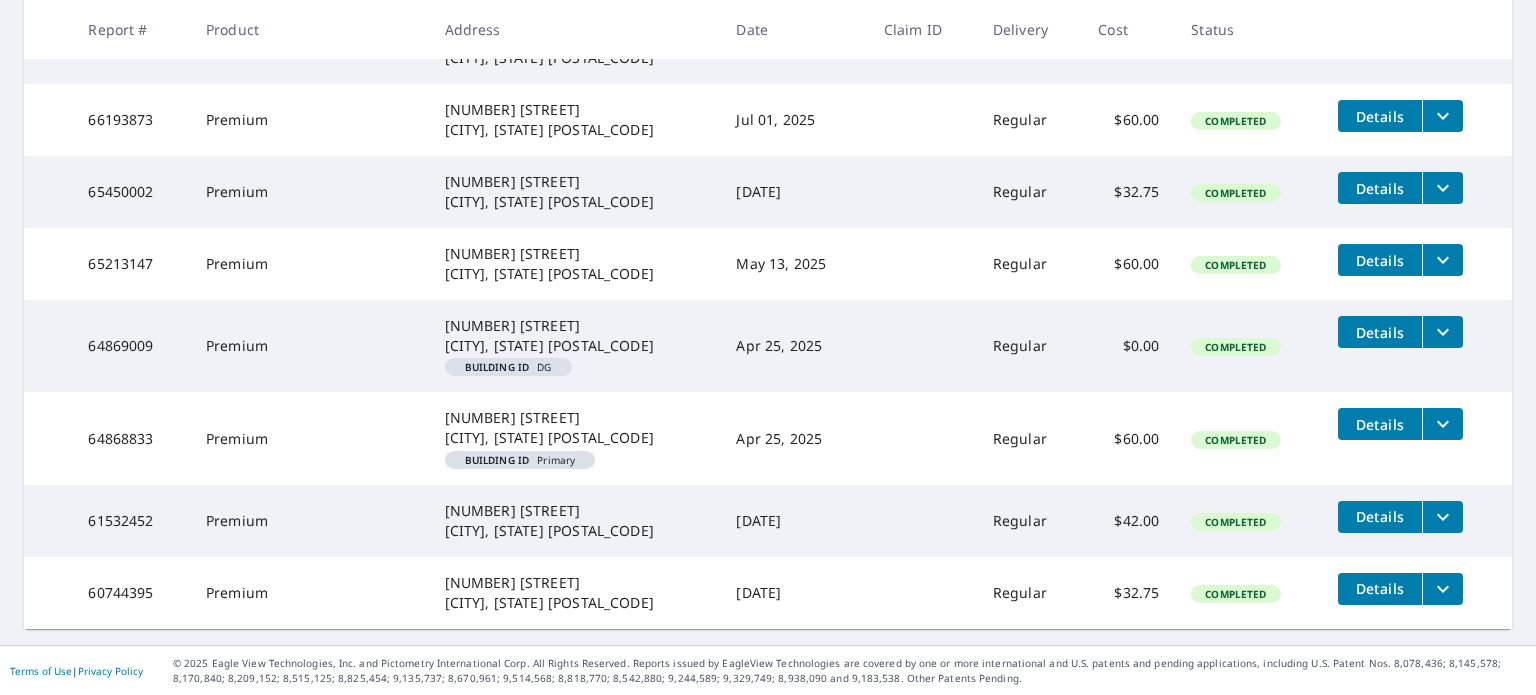 scroll, scrollTop: 0, scrollLeft: 0, axis: both 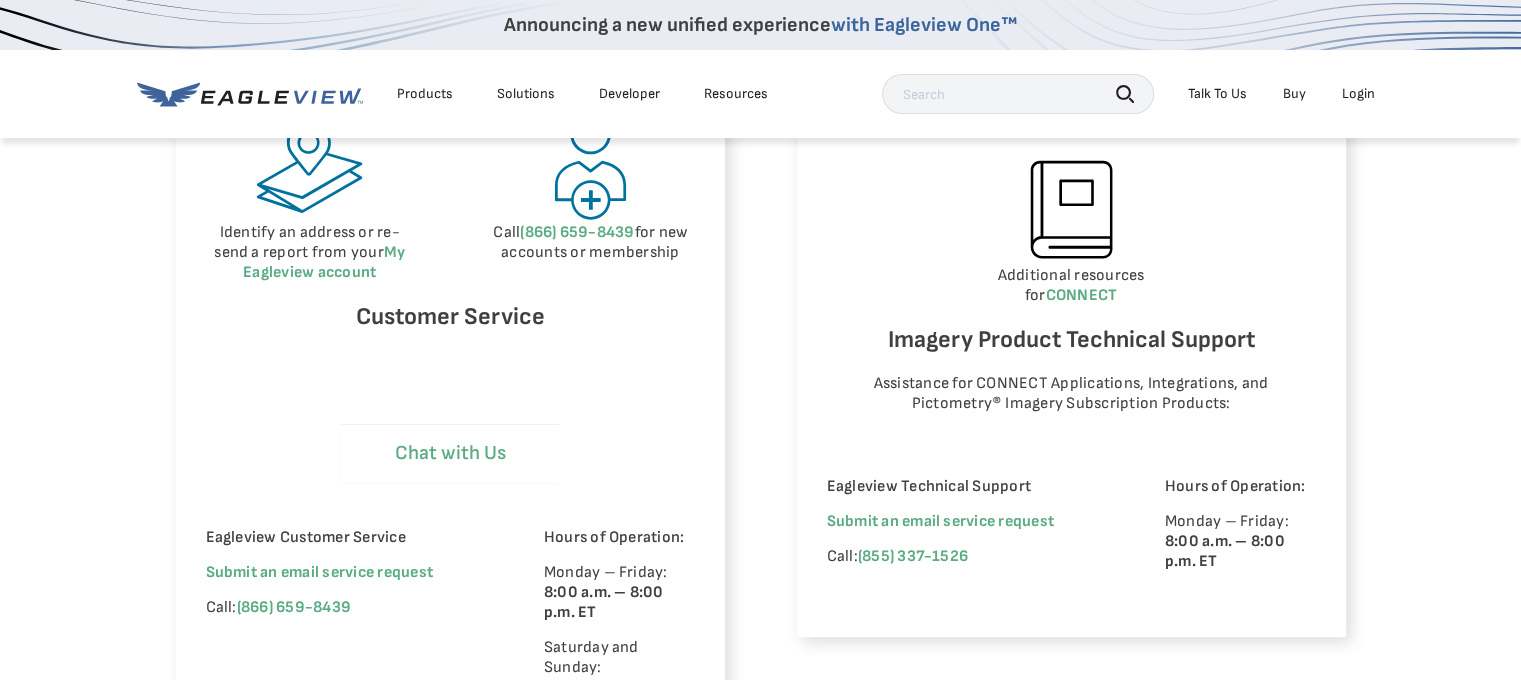 click on "Chat with Us" at bounding box center [450, 453] 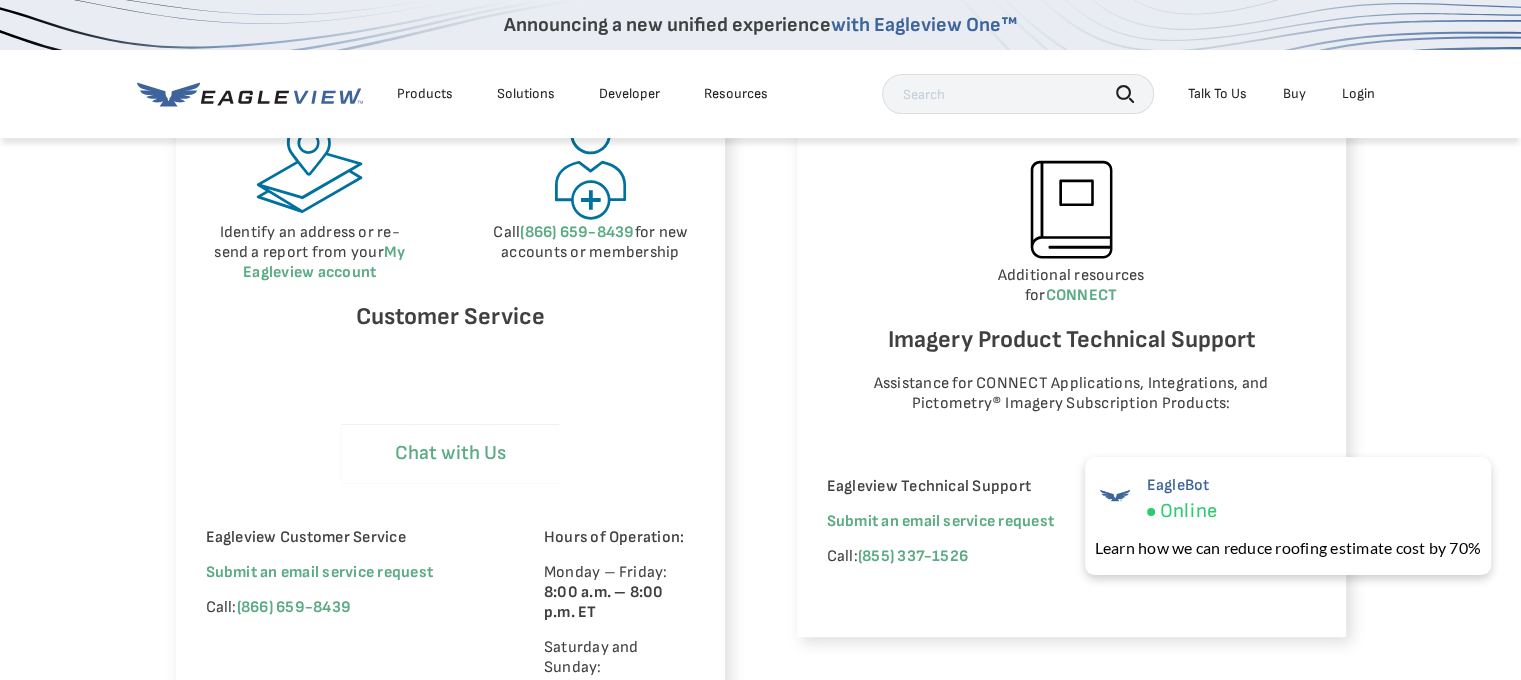 select on "Cancel_Roof_Wall_Report" 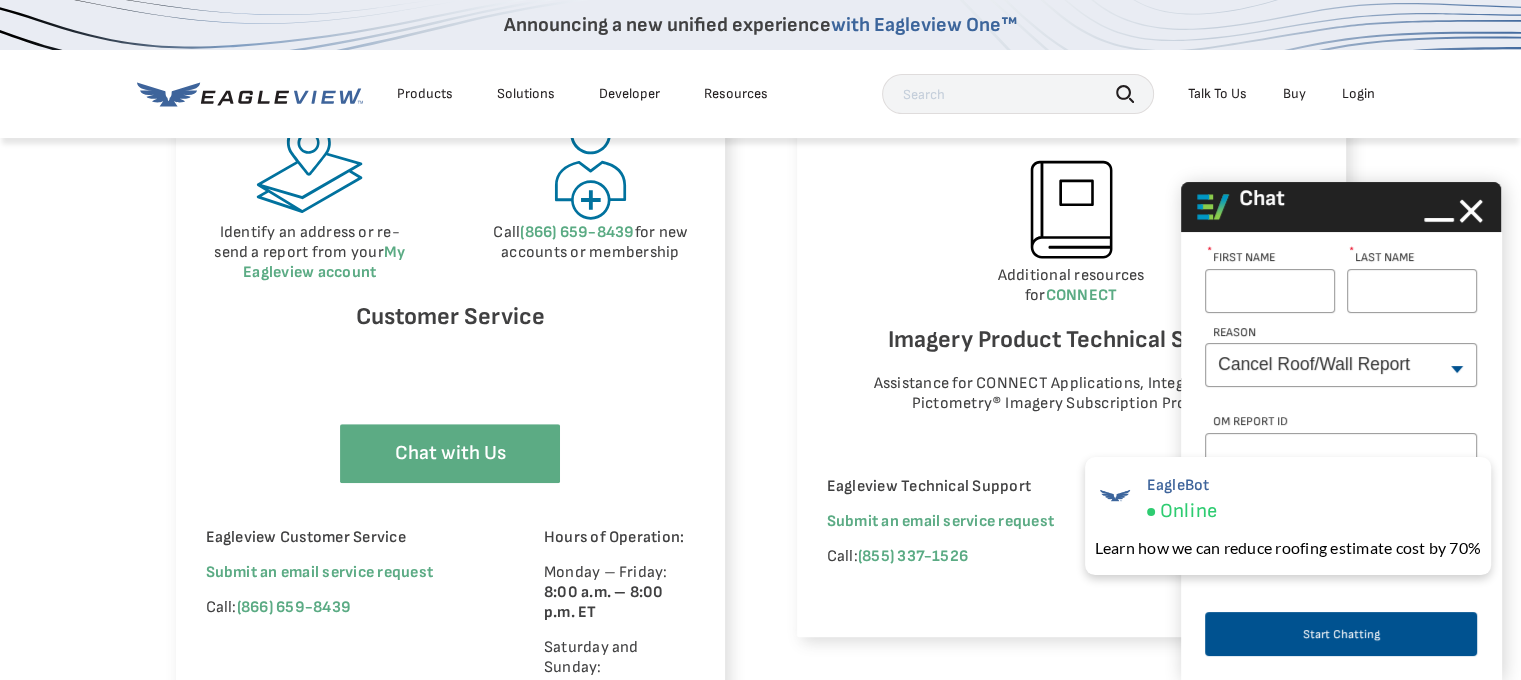 click on "First Name *" at bounding box center (1270, 291) 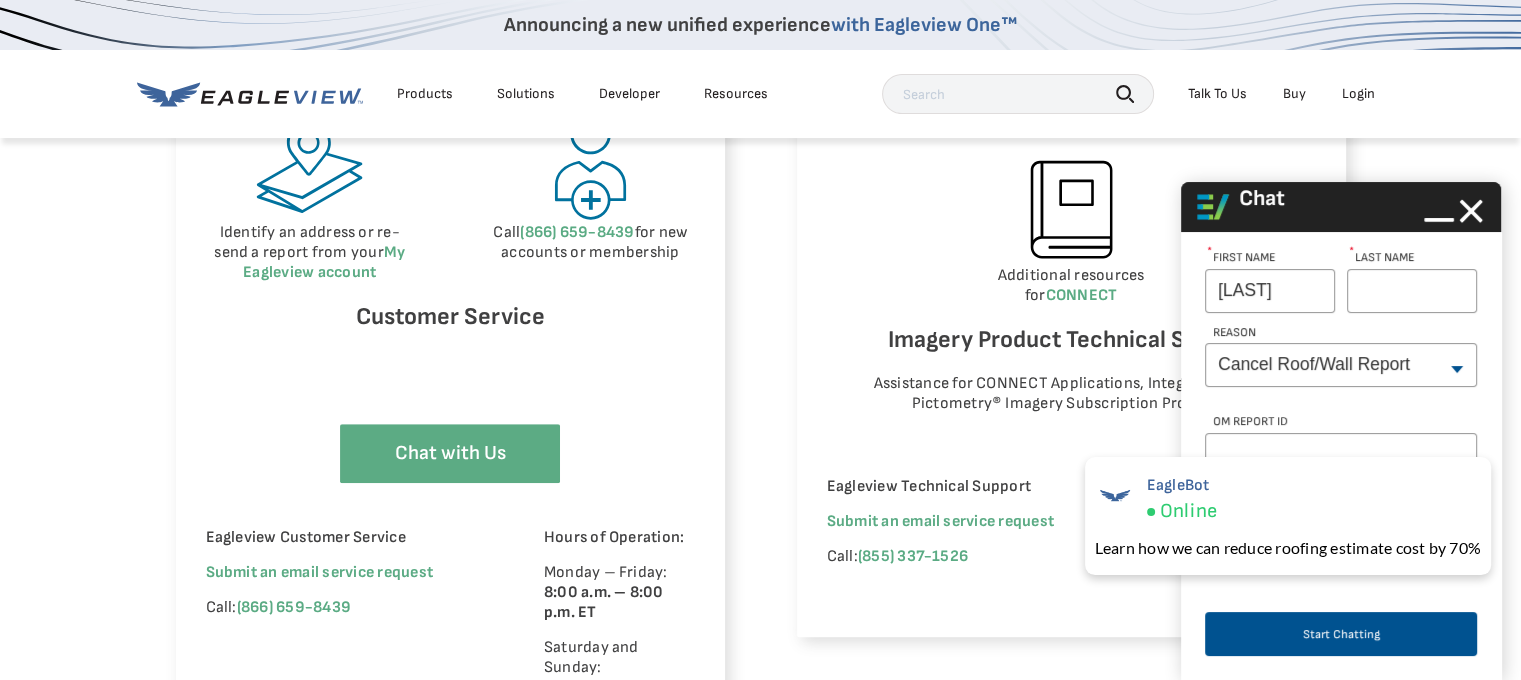 type on "DAVILA" 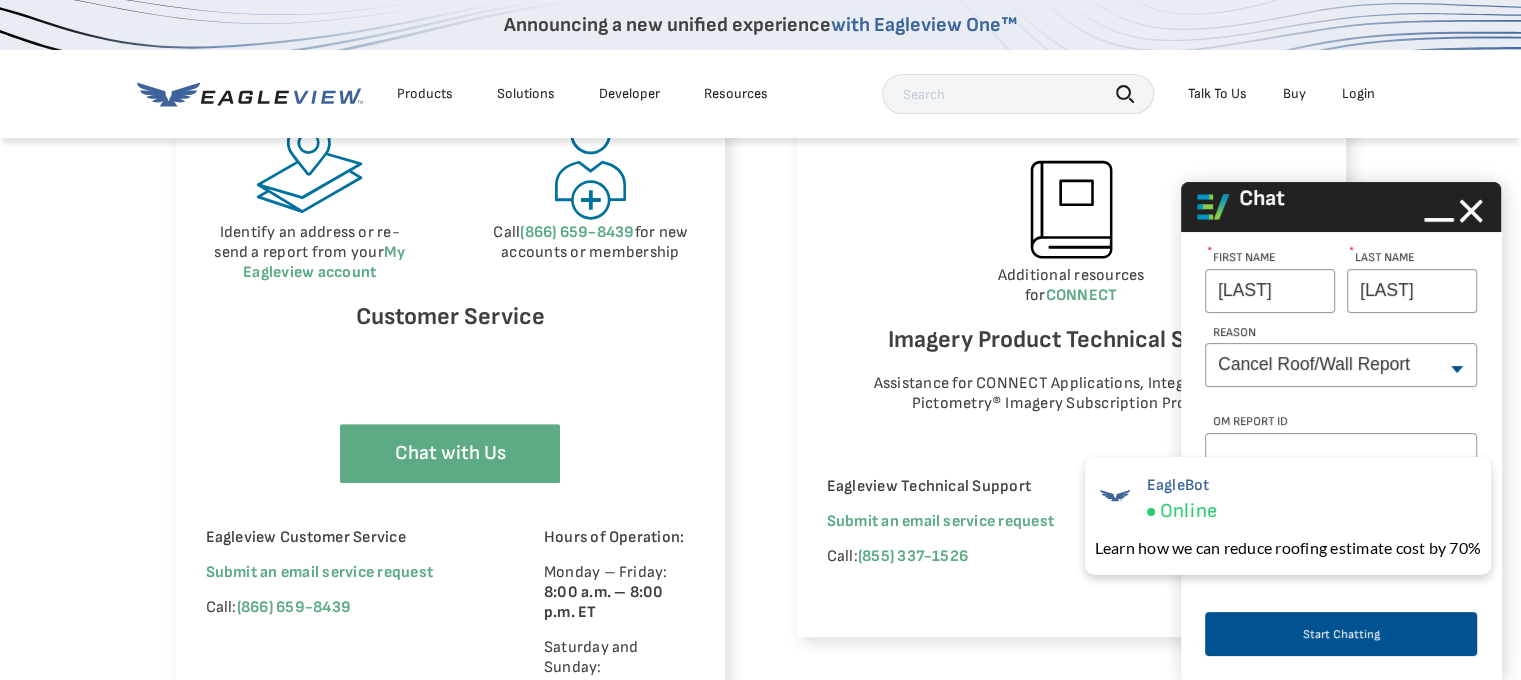 type on "davilacontracting1@gmail.com" 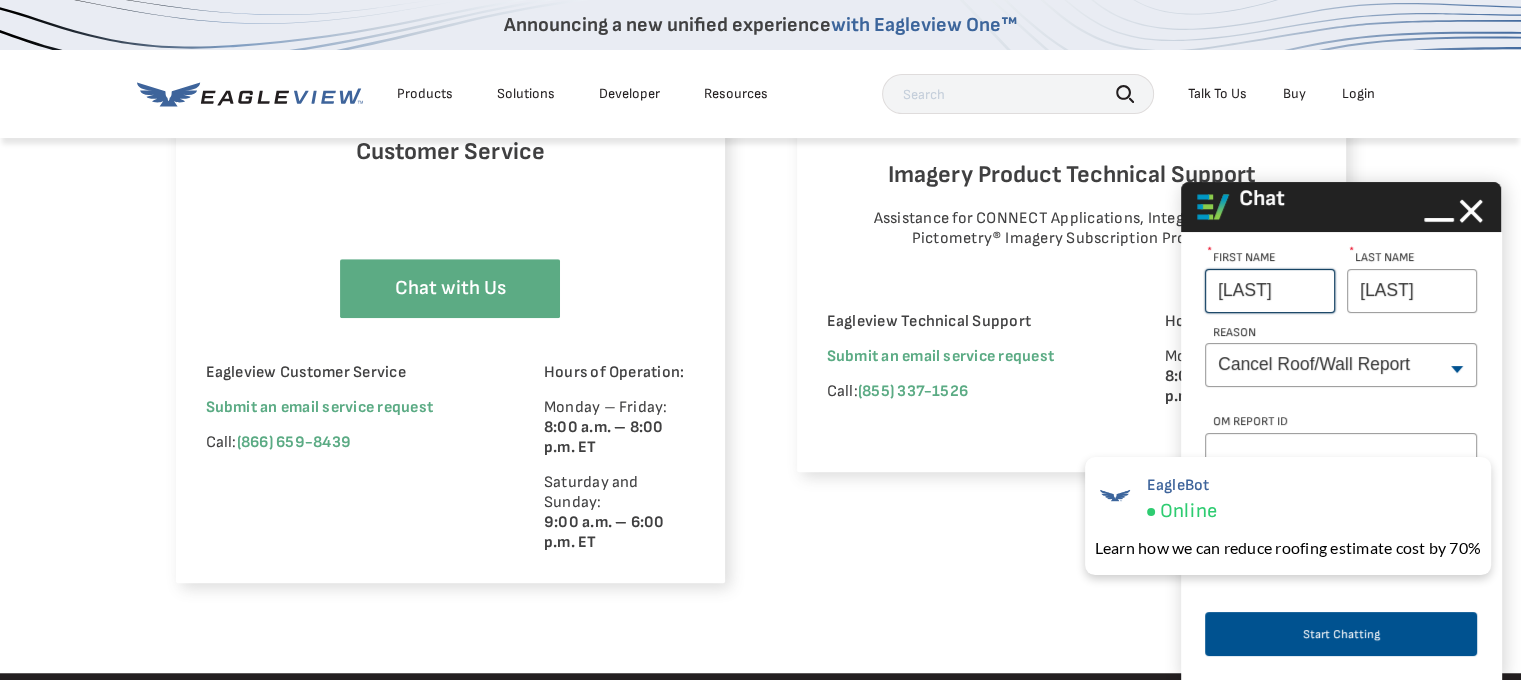 scroll, scrollTop: 1400, scrollLeft: 0, axis: vertical 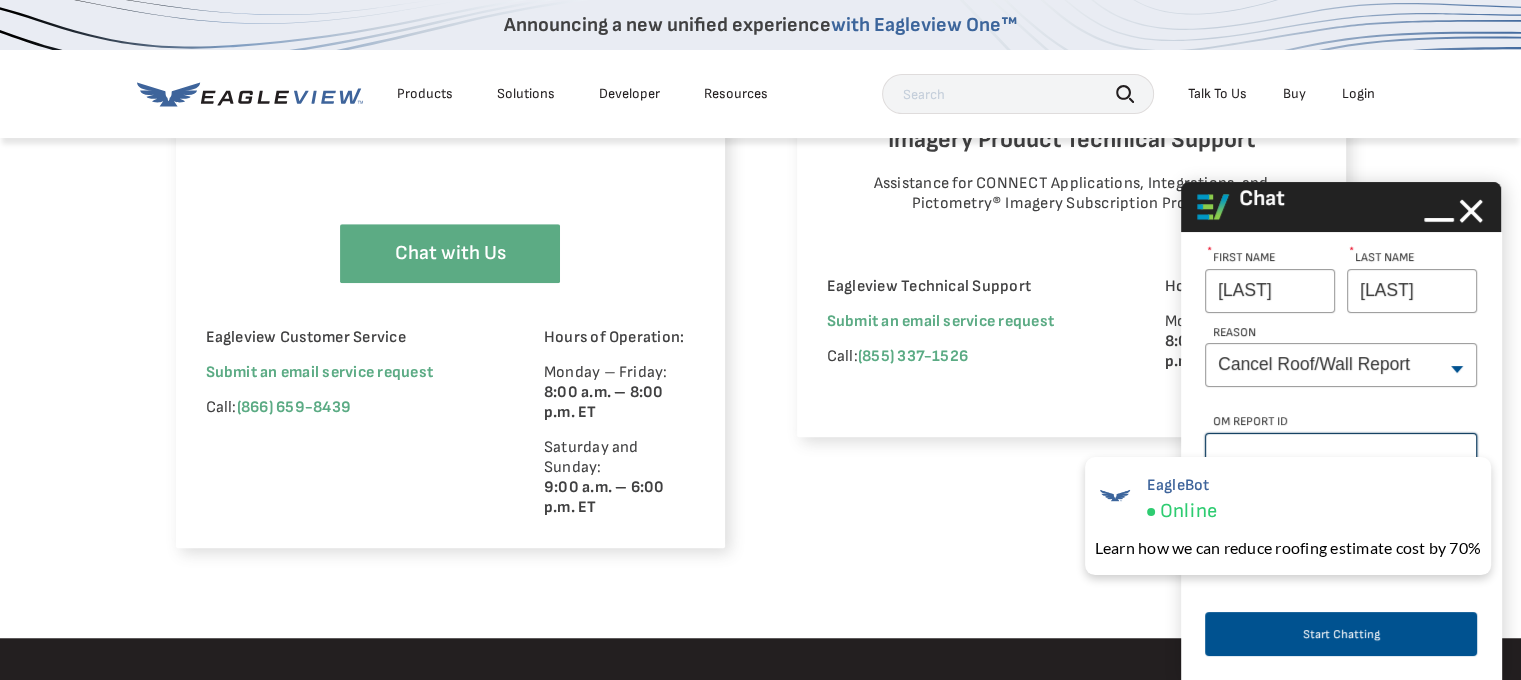 click on "OM Report Id" at bounding box center (1341, 455) 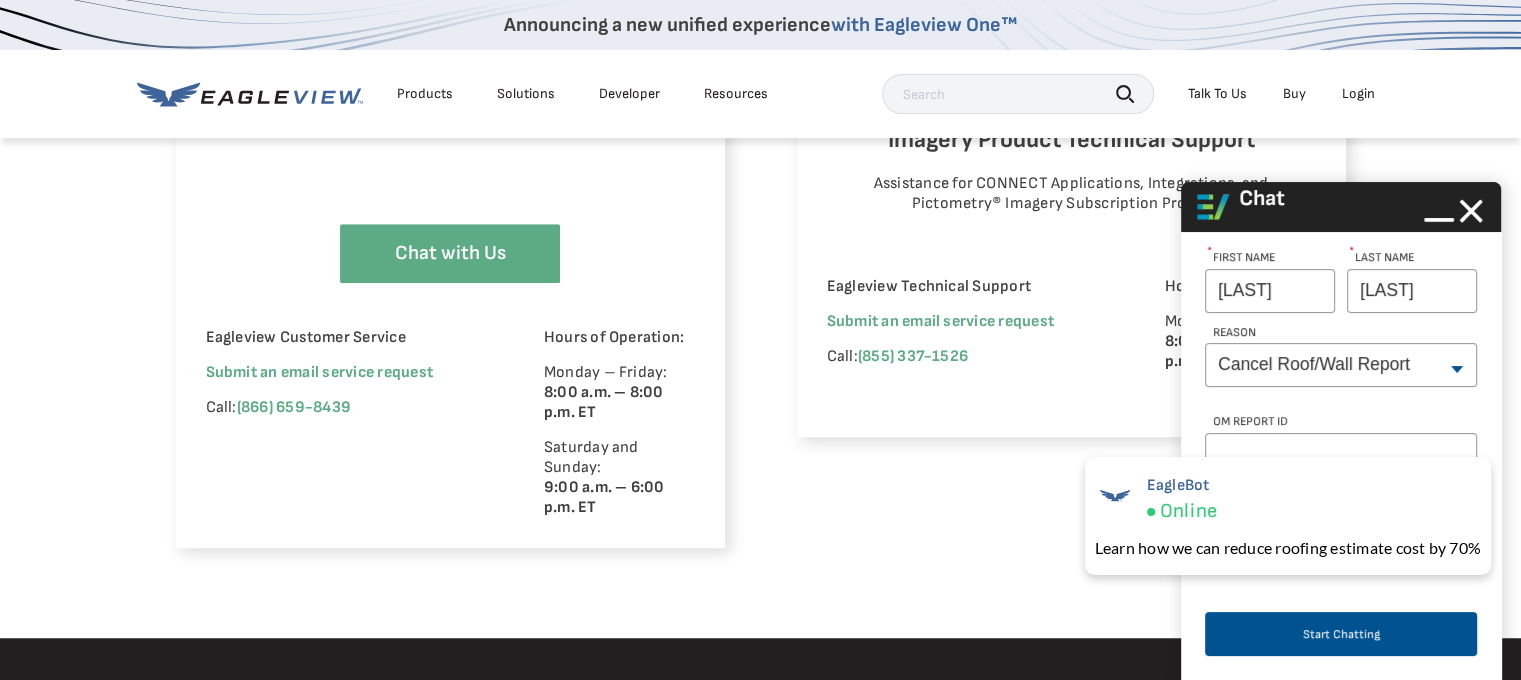 click on "Imagery and CONNECT Platform Applications
View your organization’s imagery and GIS layers or create workspaces in your  CONNECTExplorer  account
Interested in a CONNECTExplorer account or Eagleview Cloud imagery?  Contact Sales  today.
Additional resources for  CONNECT
Imagery Product Technical Support
Assistance for CONNECT Applications, Integrations, and Pictometry® Imagery Subscription Products:
Eagleview Technical Support
Submit an email service request
Call:  (855) 337-1526
Hours of Operation:
Monday – Friday: 8:00 a.m. – 8:00 p.m. ET" at bounding box center [1071, 94] 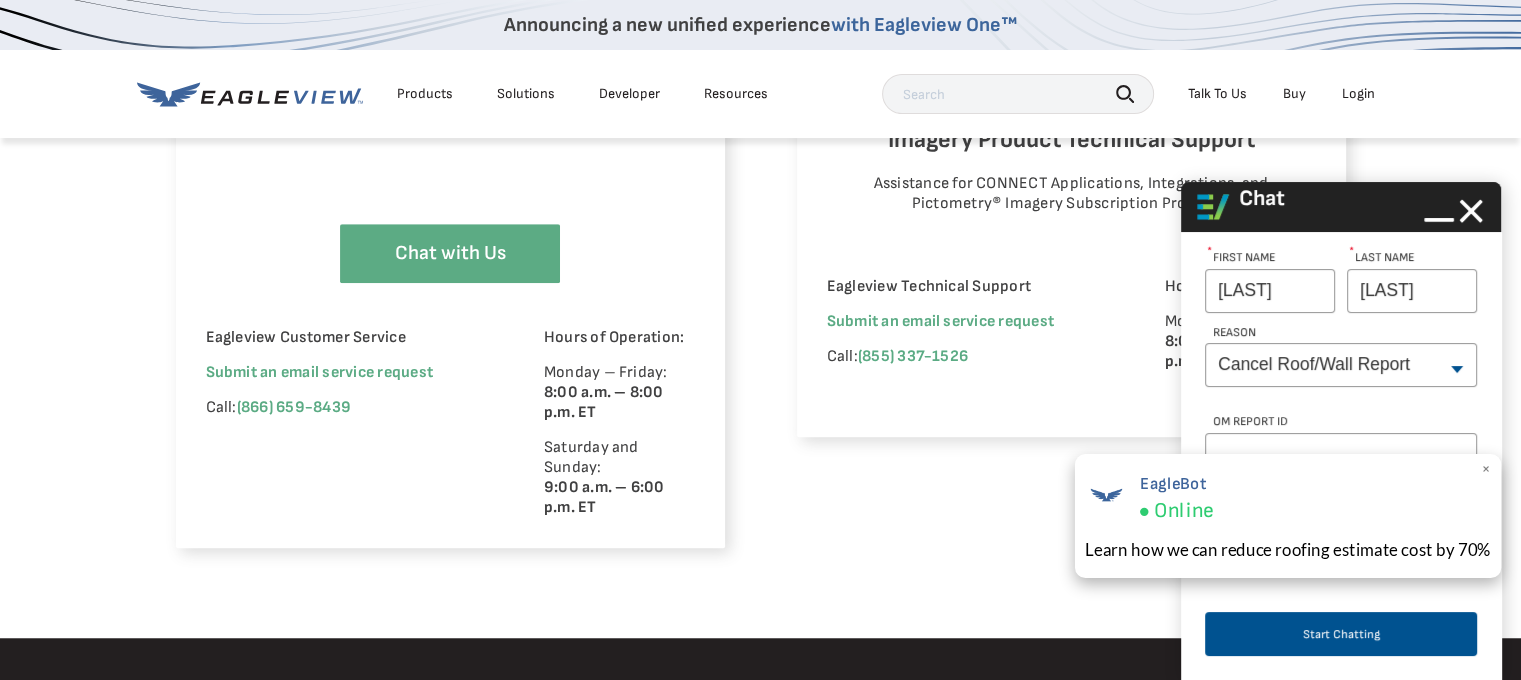 click on "×" at bounding box center (1485, 469) 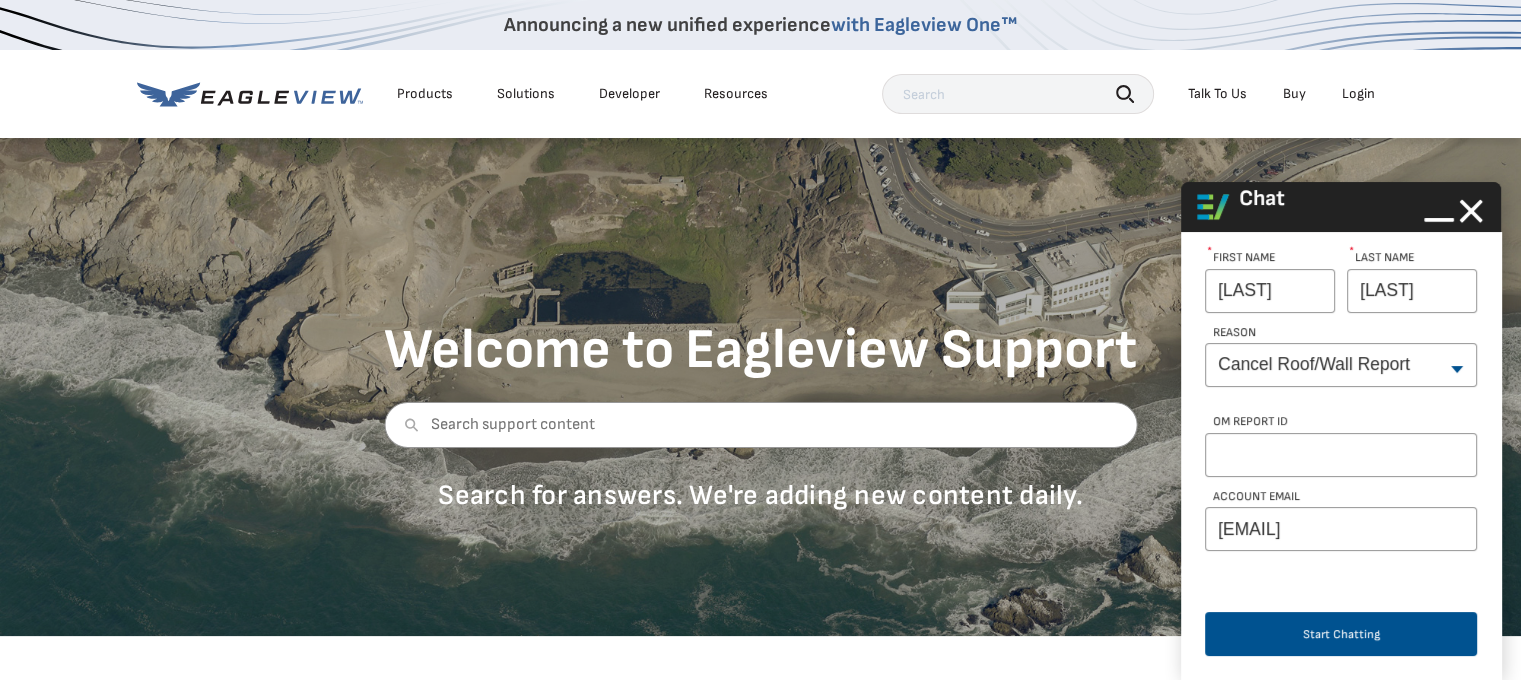 scroll, scrollTop: 900, scrollLeft: 0, axis: vertical 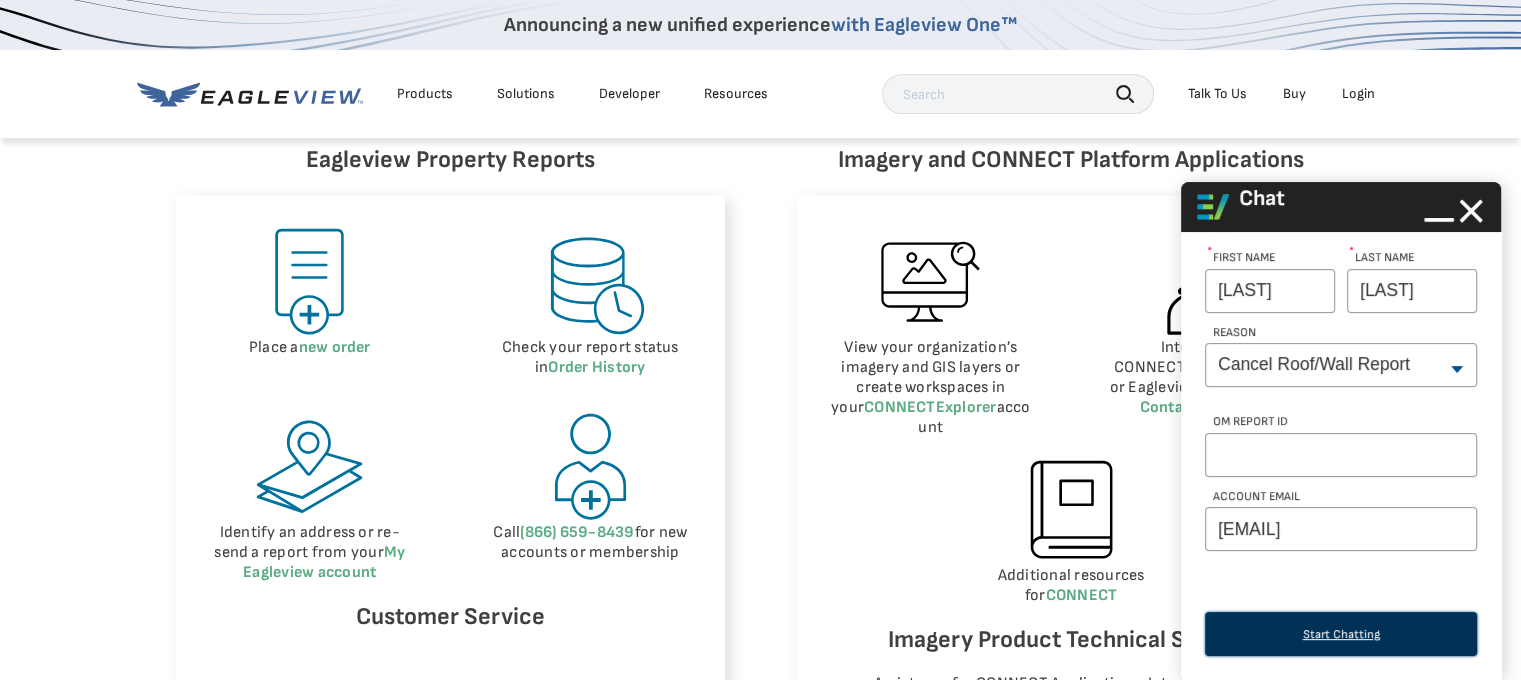 click on "Start Chatting" at bounding box center [1341, 634] 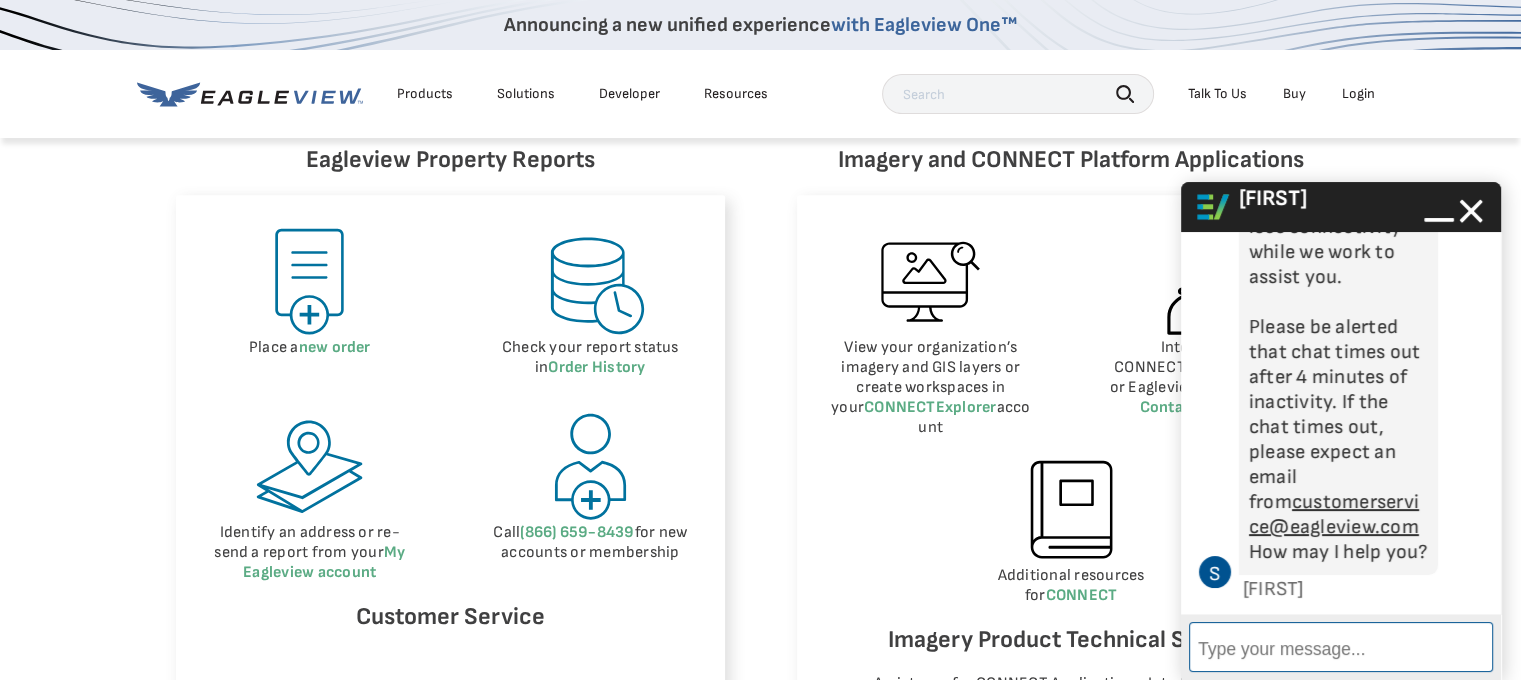 scroll, scrollTop: 386, scrollLeft: 0, axis: vertical 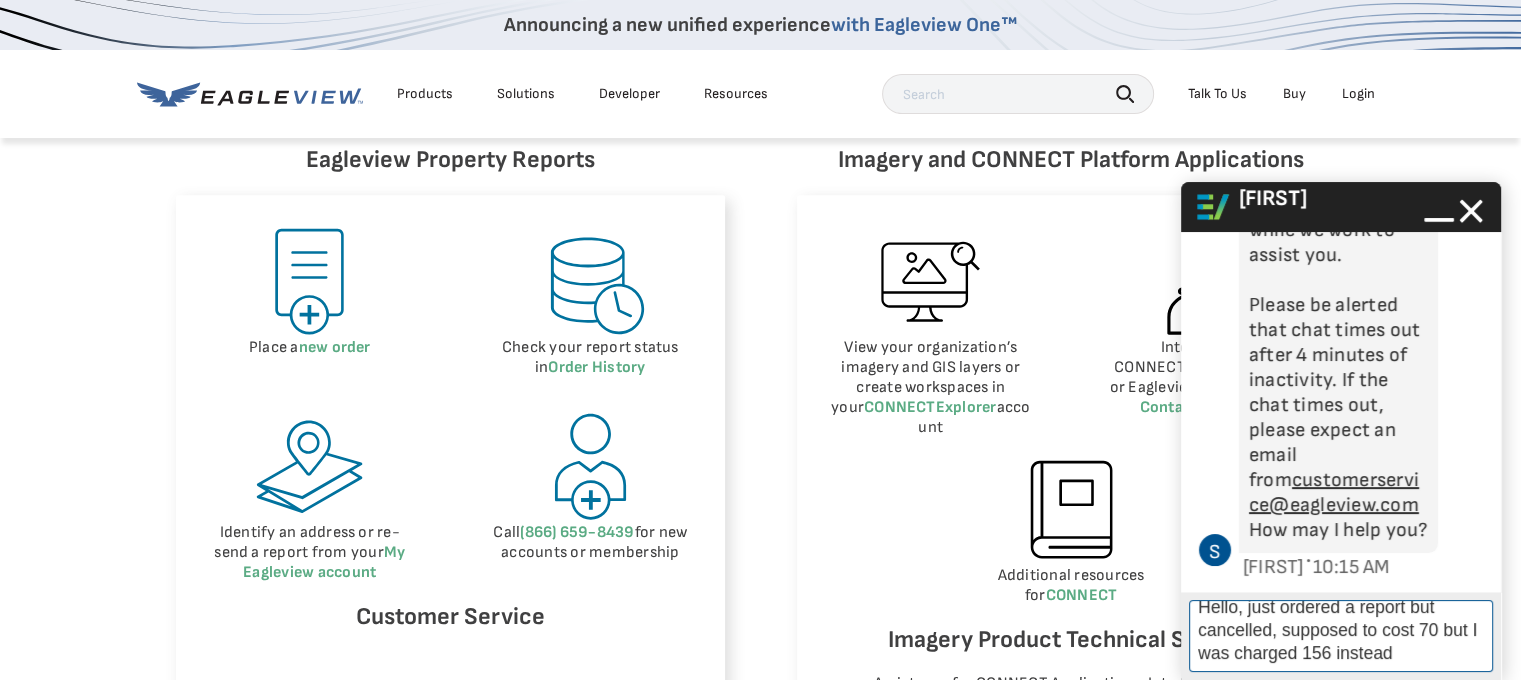 click on "Hello, just ordered a report but cancelled, supposed to cost 70 but I was charged 156 instead" at bounding box center [1341, 636] 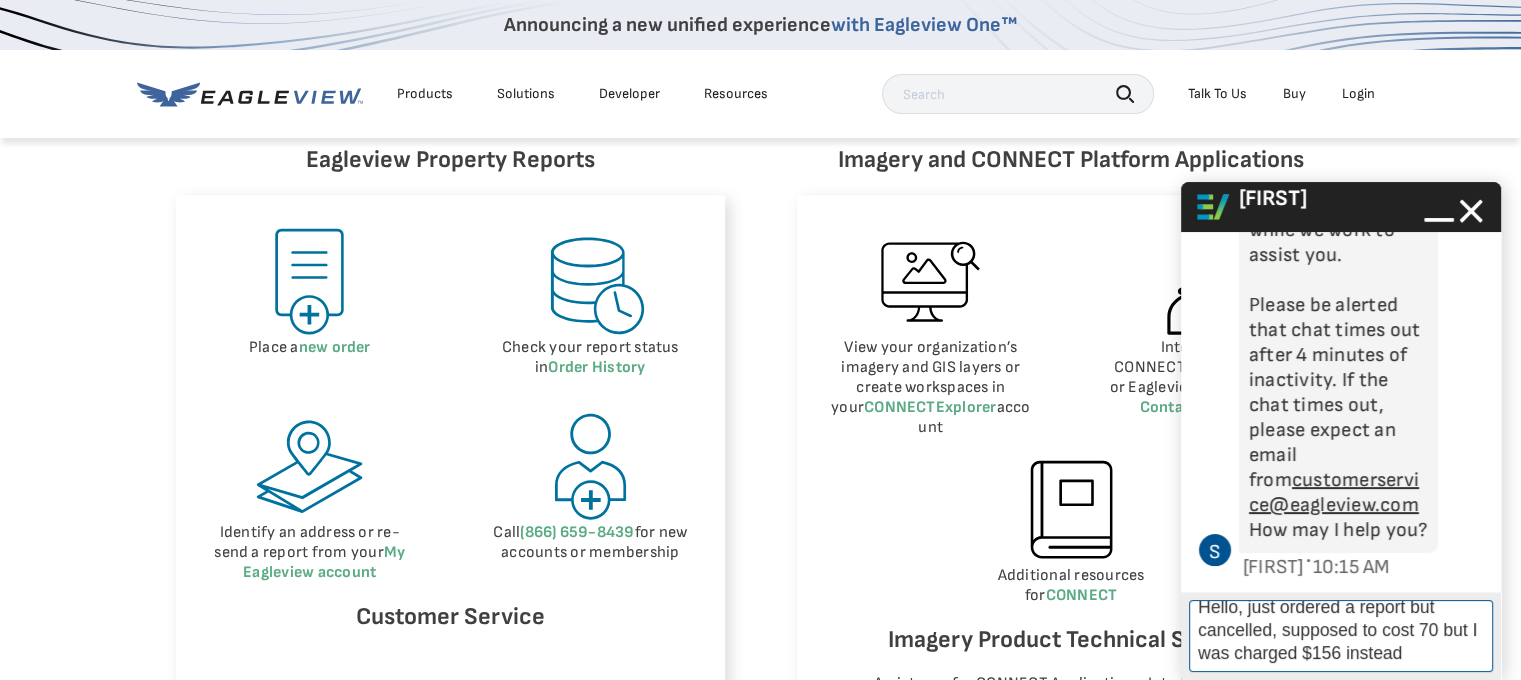 click on "Hello, just ordered a report but cancelled, supposed to cost 70 but I was charged $156 instead" at bounding box center [1341, 636] 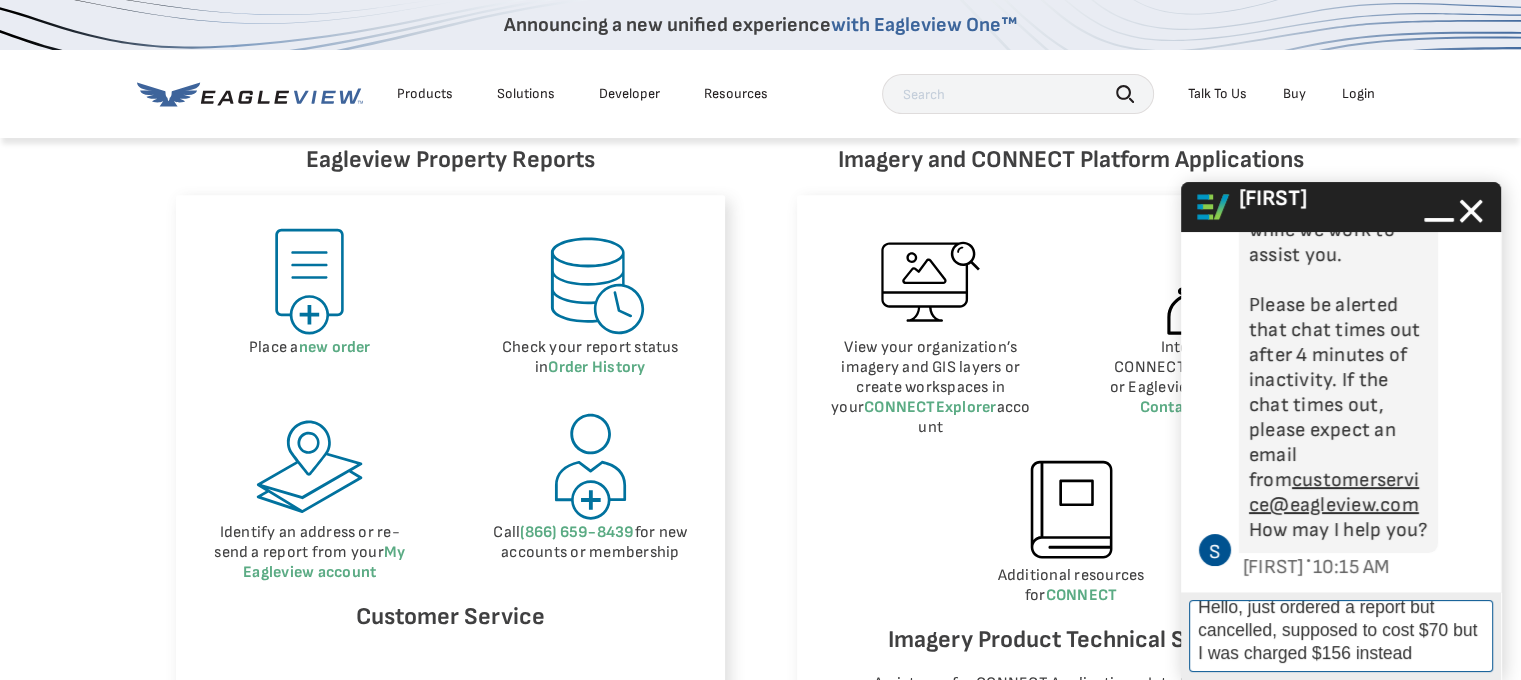 click on "Hello, just ordered a report but cancelled, supposed to cost $70 but I was charged $156 instead" at bounding box center (1341, 636) 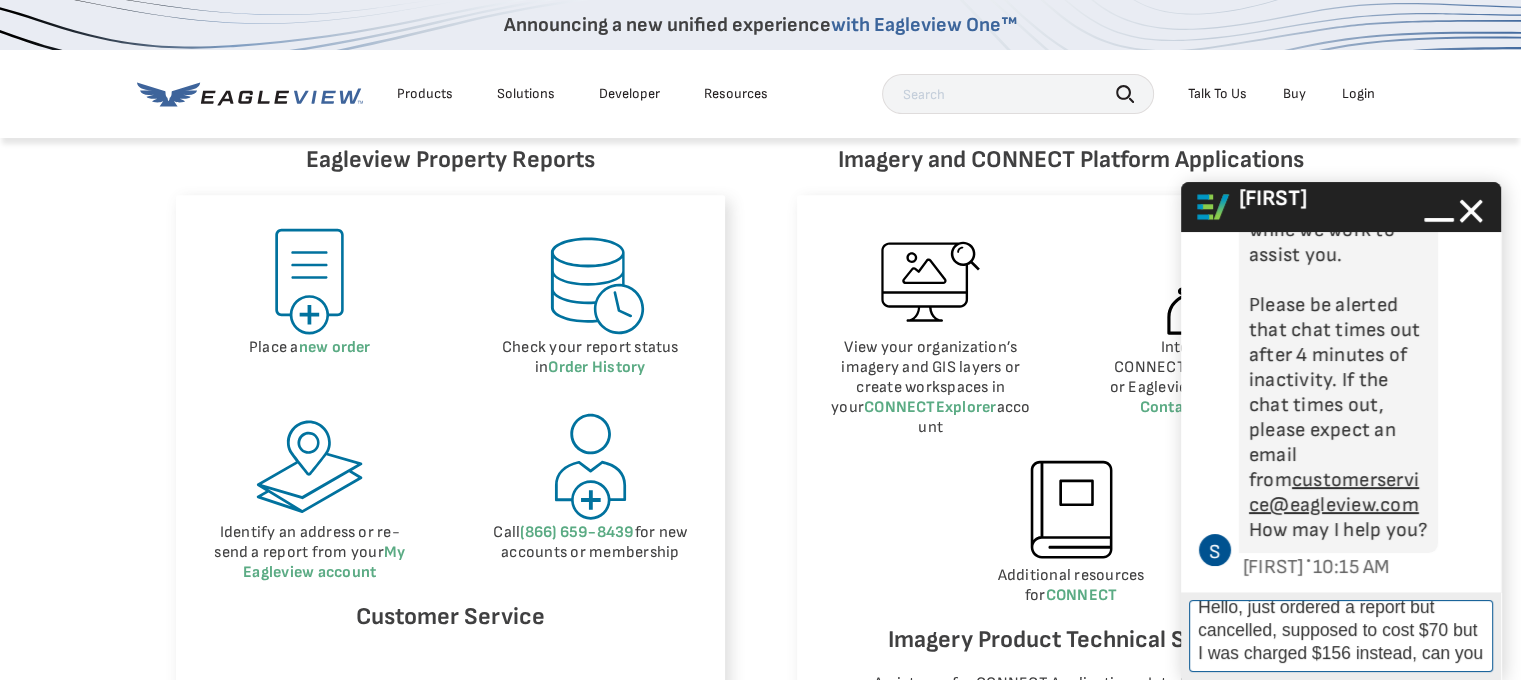 scroll, scrollTop: 27, scrollLeft: 0, axis: vertical 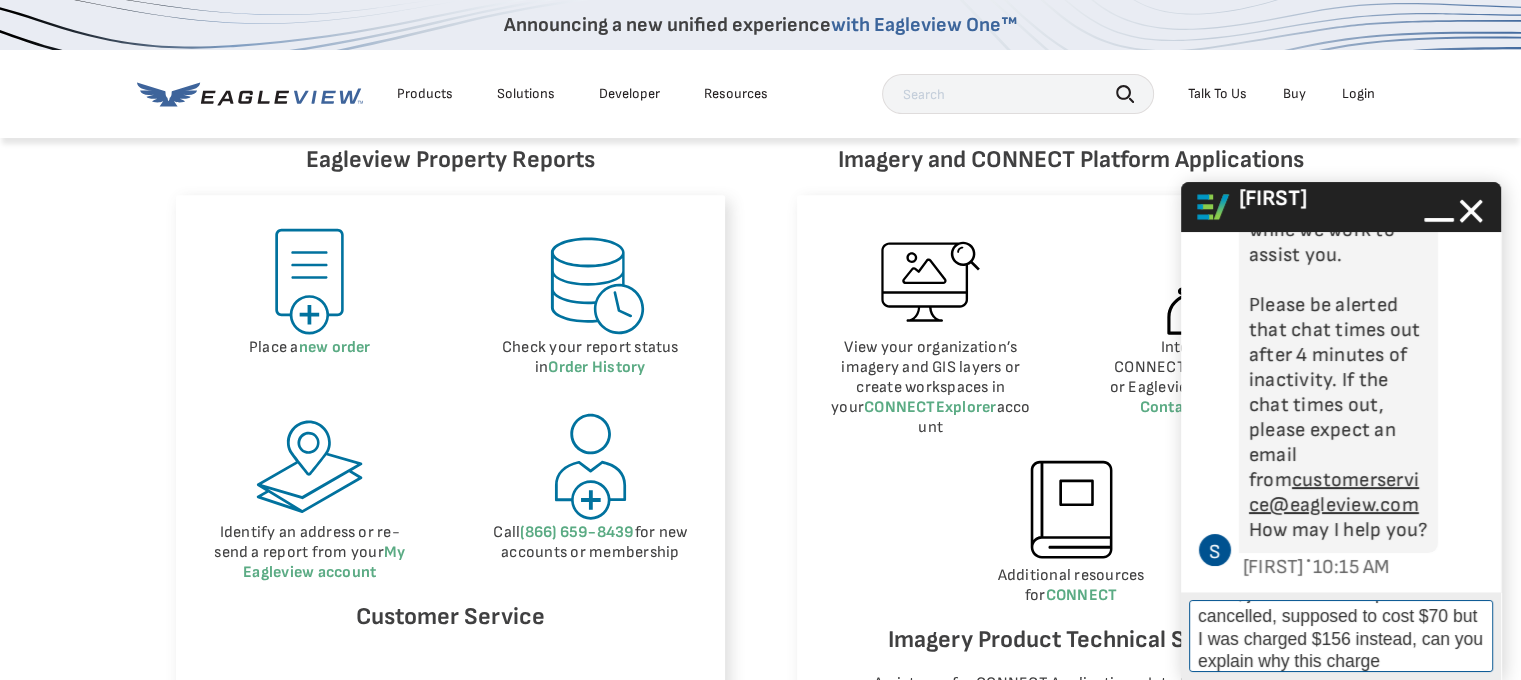 type on "Hello, just ordered a report but cancelled, supposed to cost $70 but I was charged $156 instead, can you explain why this charge?" 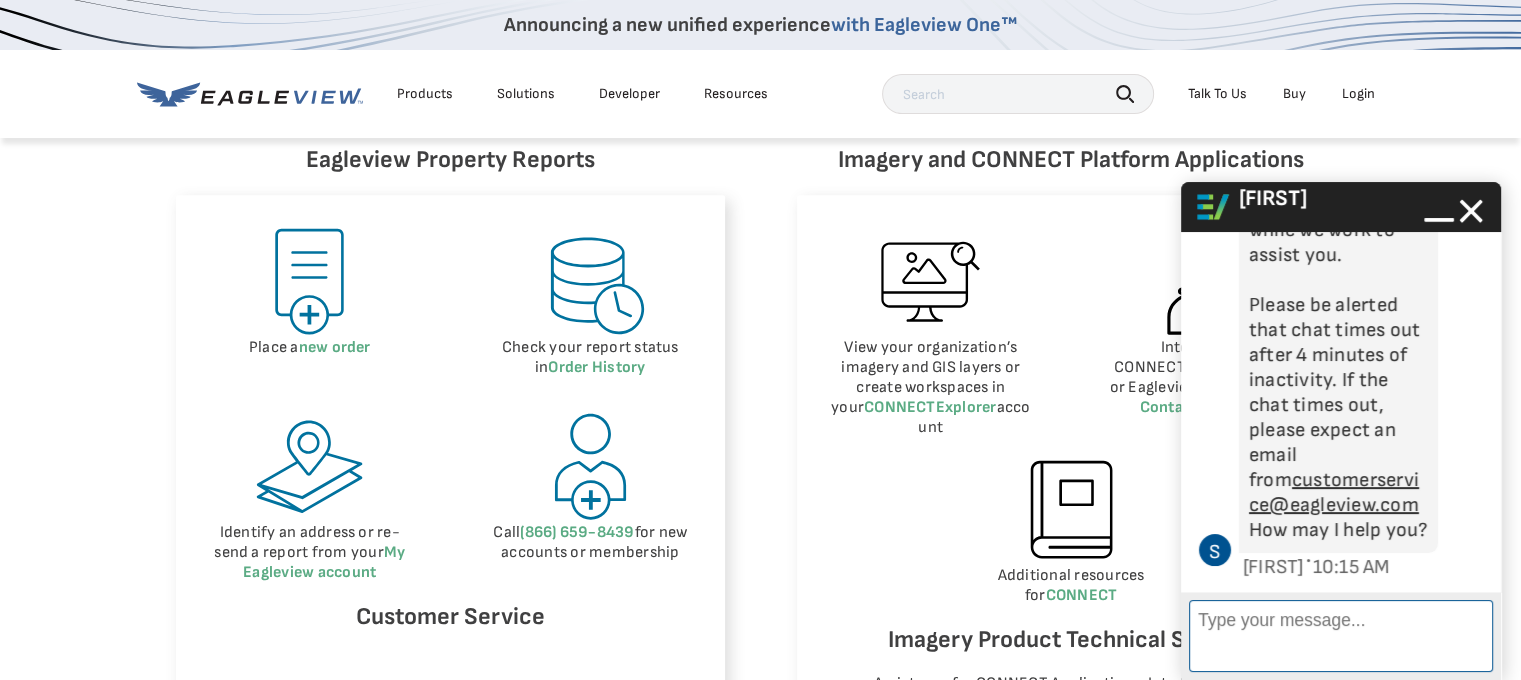scroll, scrollTop: 4, scrollLeft: 0, axis: vertical 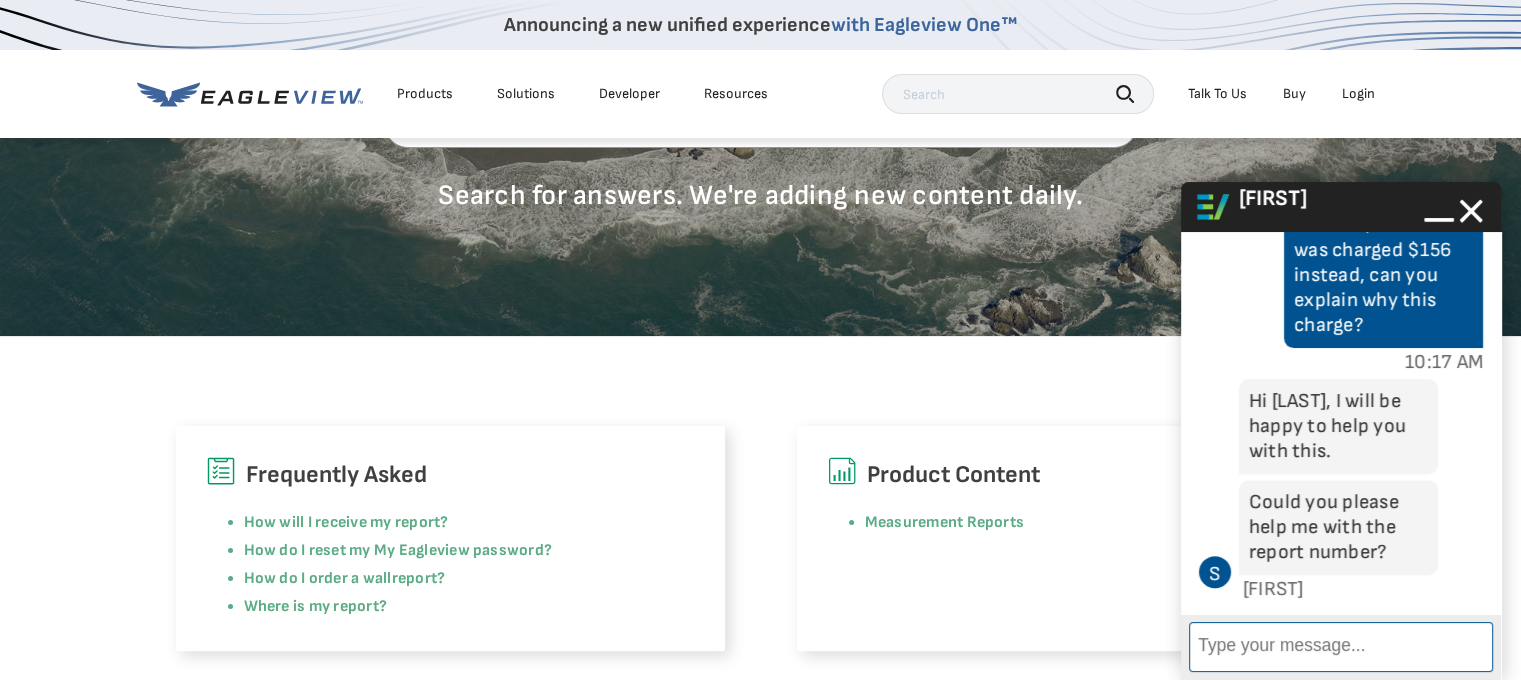 paste on "66802756" 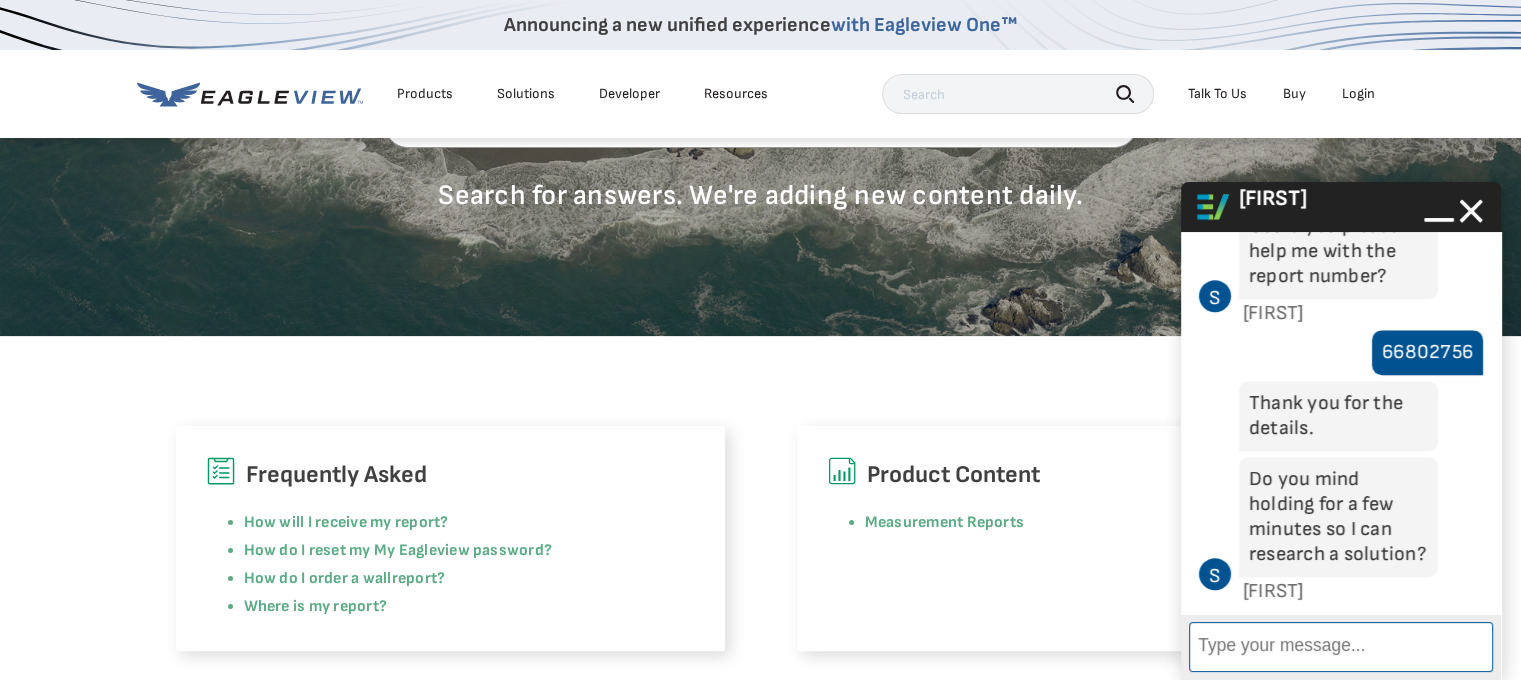 scroll, scrollTop: 1192, scrollLeft: 0, axis: vertical 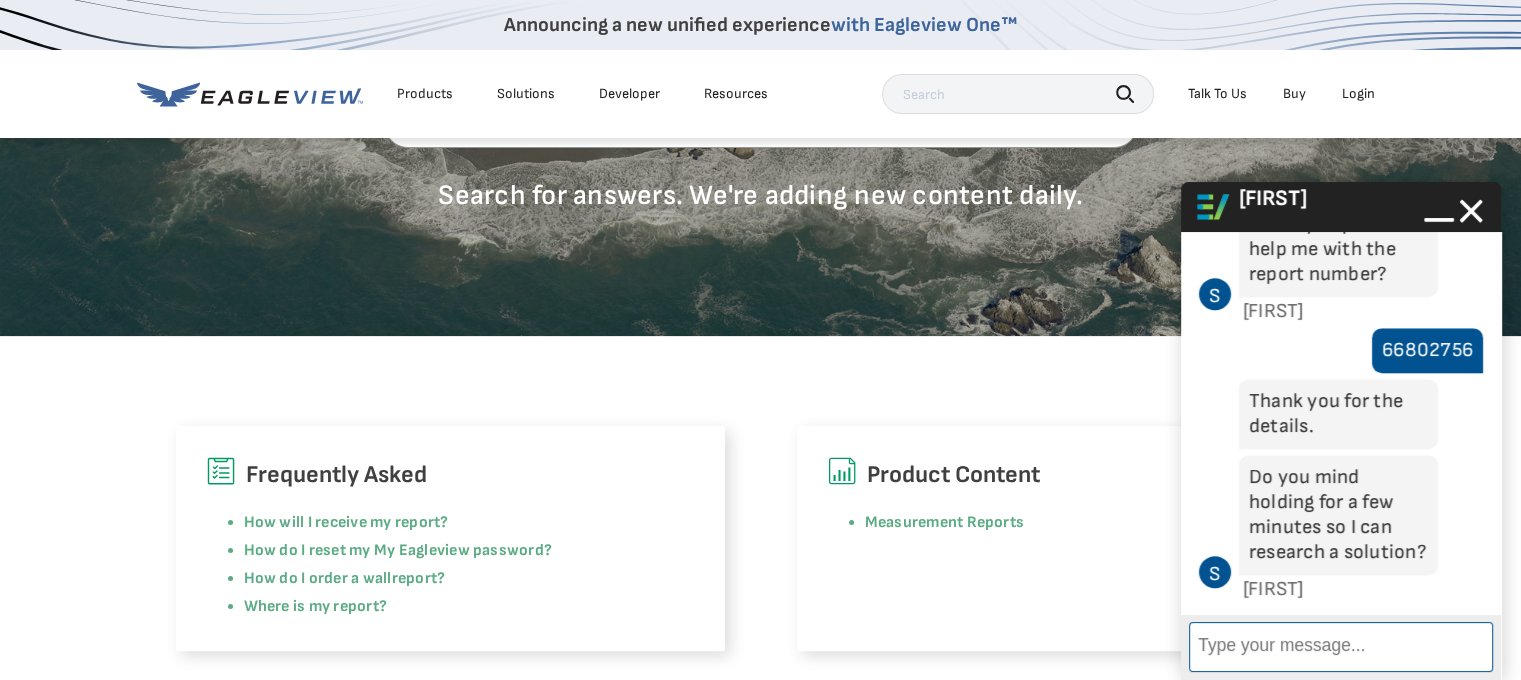 click on "Enter Message" at bounding box center [1341, 647] 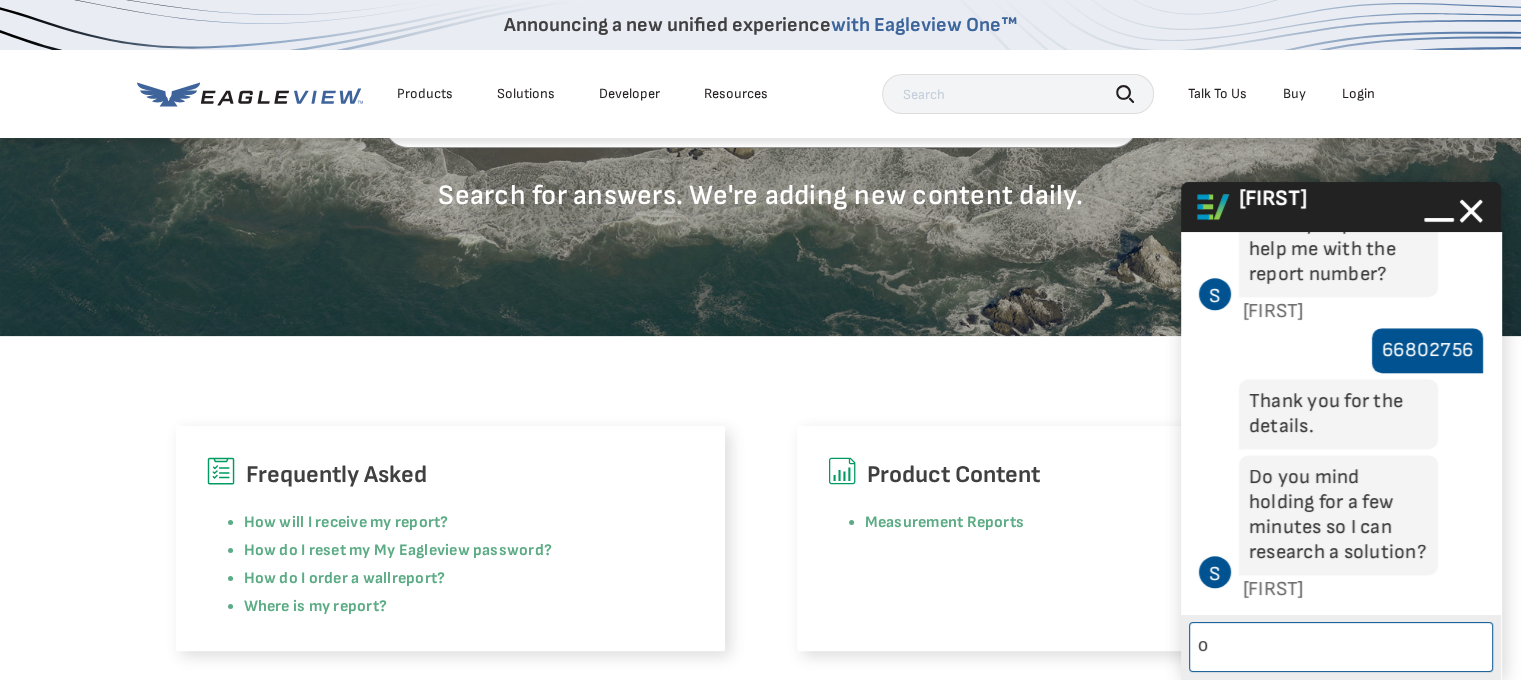 type on "ok" 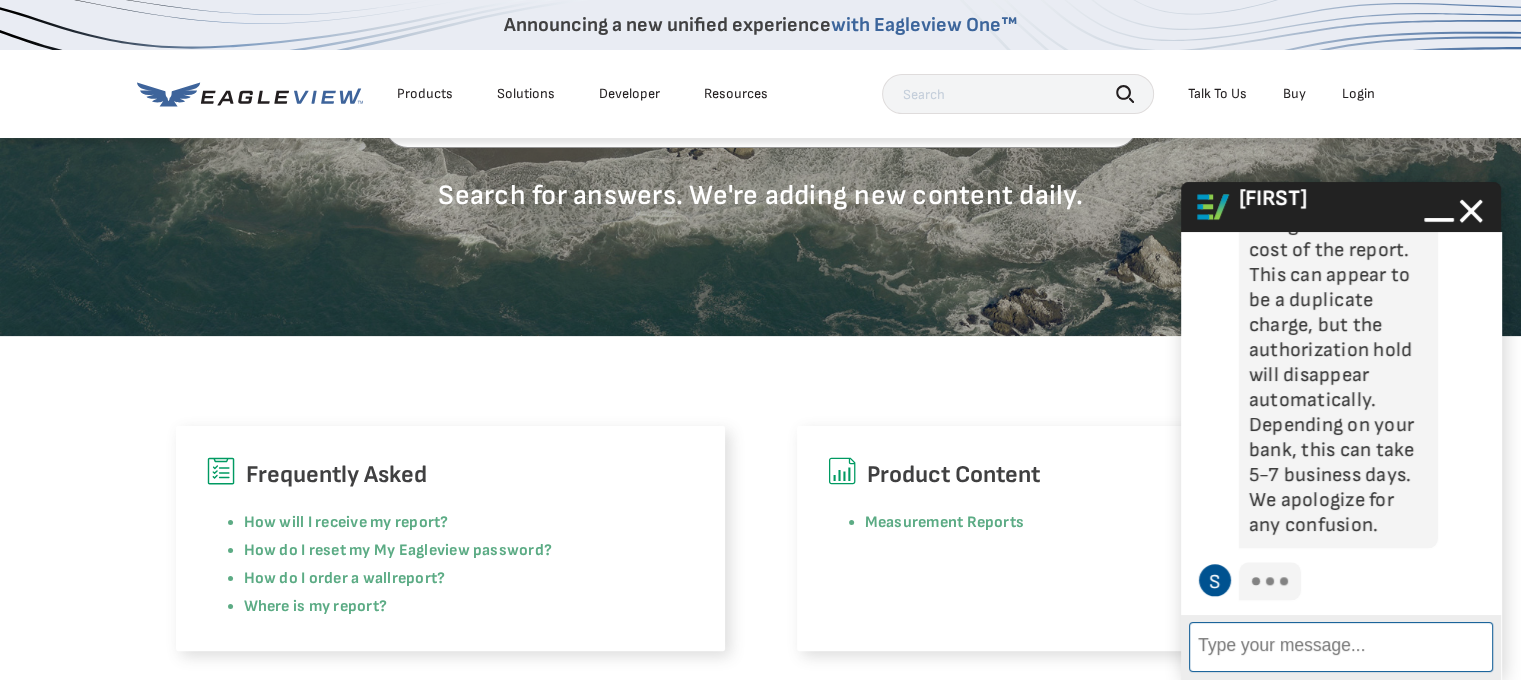 scroll, scrollTop: 2246, scrollLeft: 0, axis: vertical 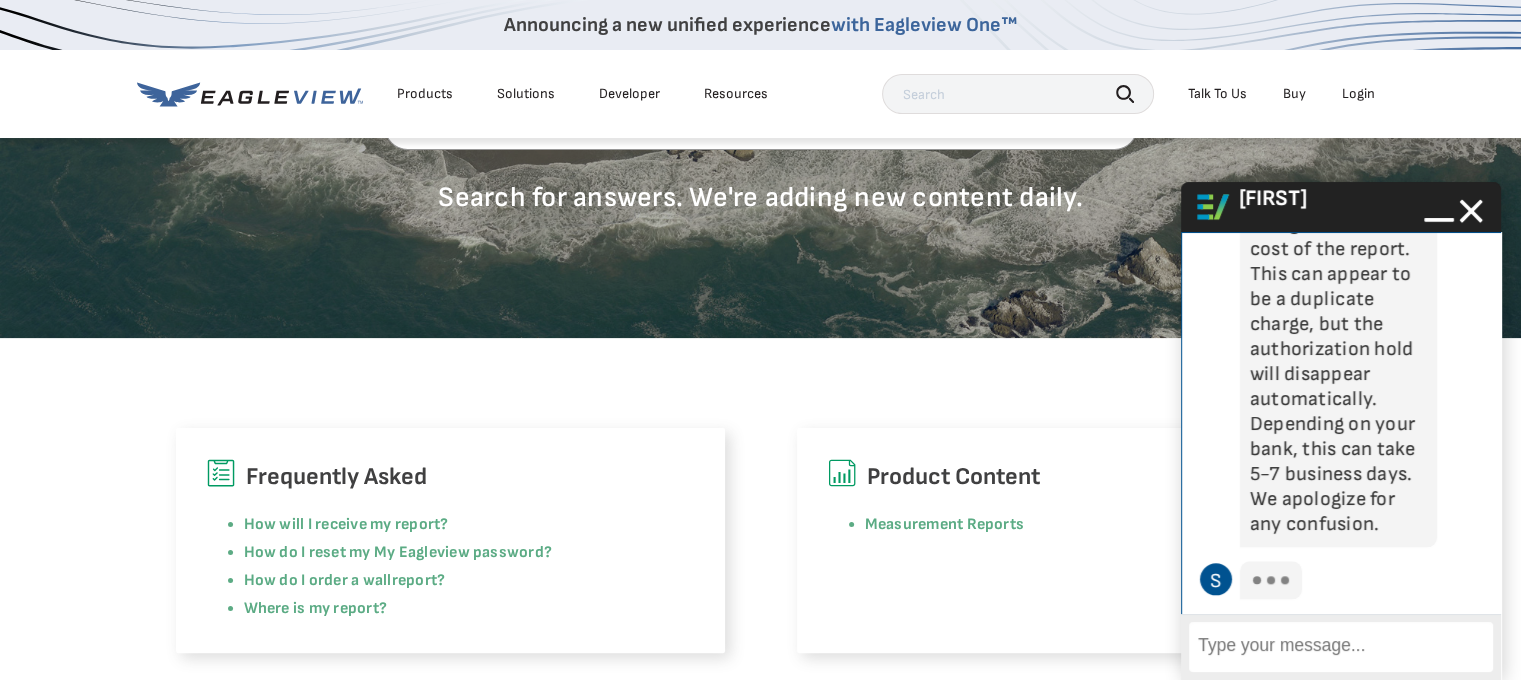 drag, startPoint x: 1386, startPoint y: 413, endPoint x: 1395, endPoint y: 485, distance: 72.56032 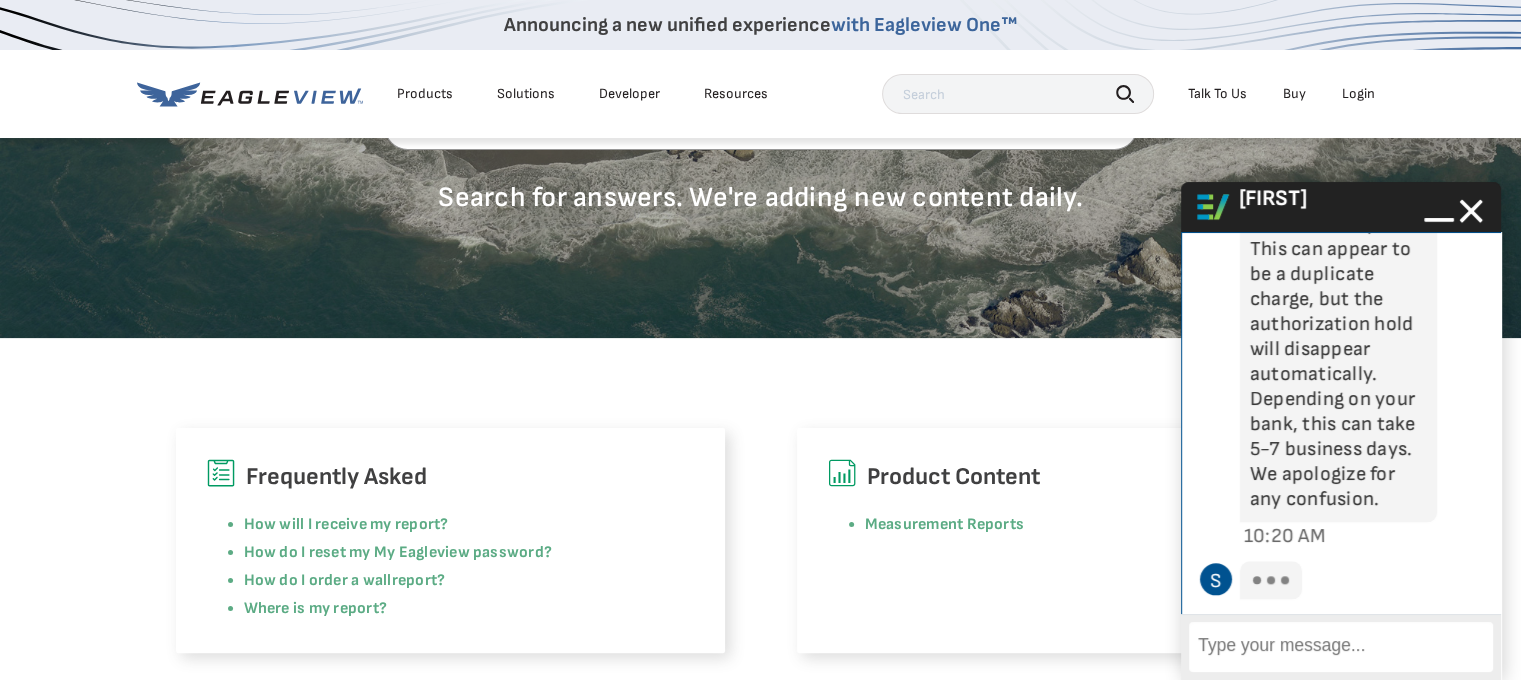 scroll, scrollTop: 2446, scrollLeft: 0, axis: vertical 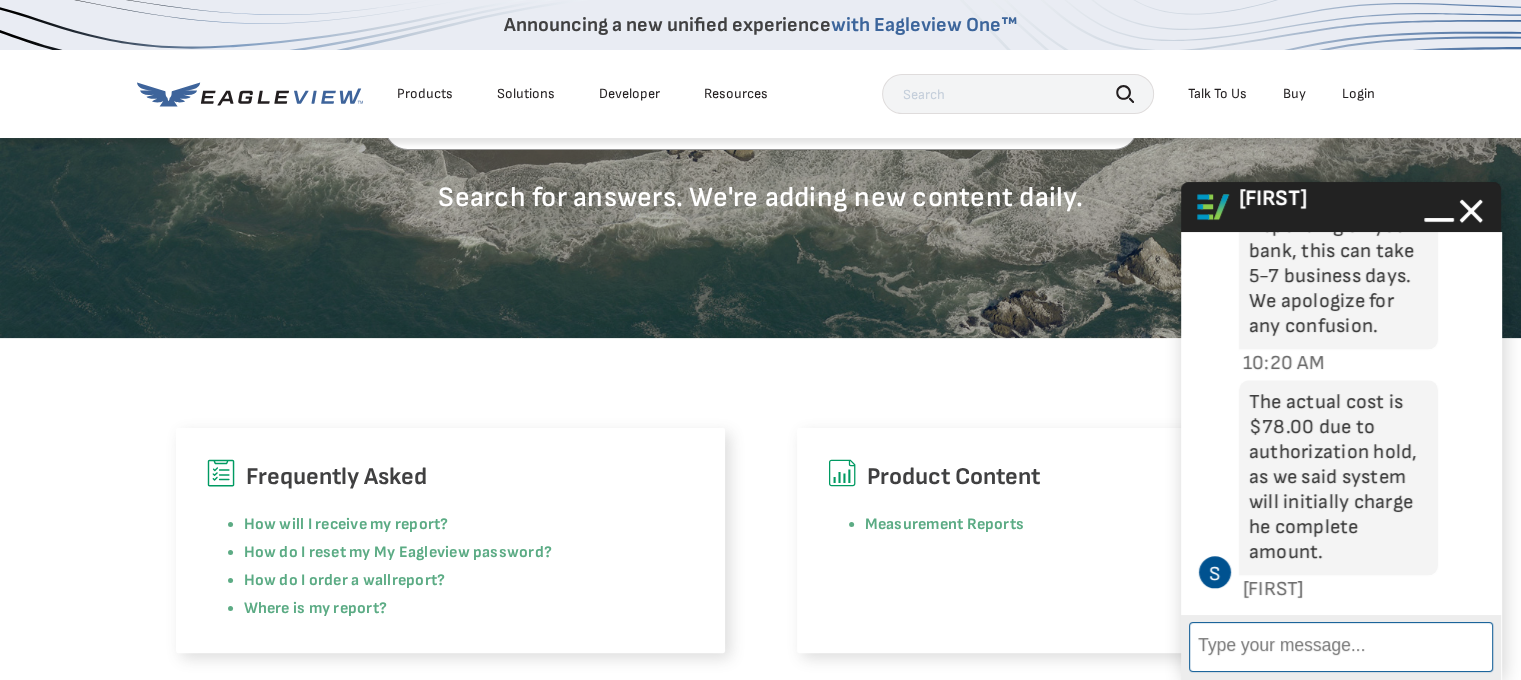 click on "Enter Message" at bounding box center [1341, 647] 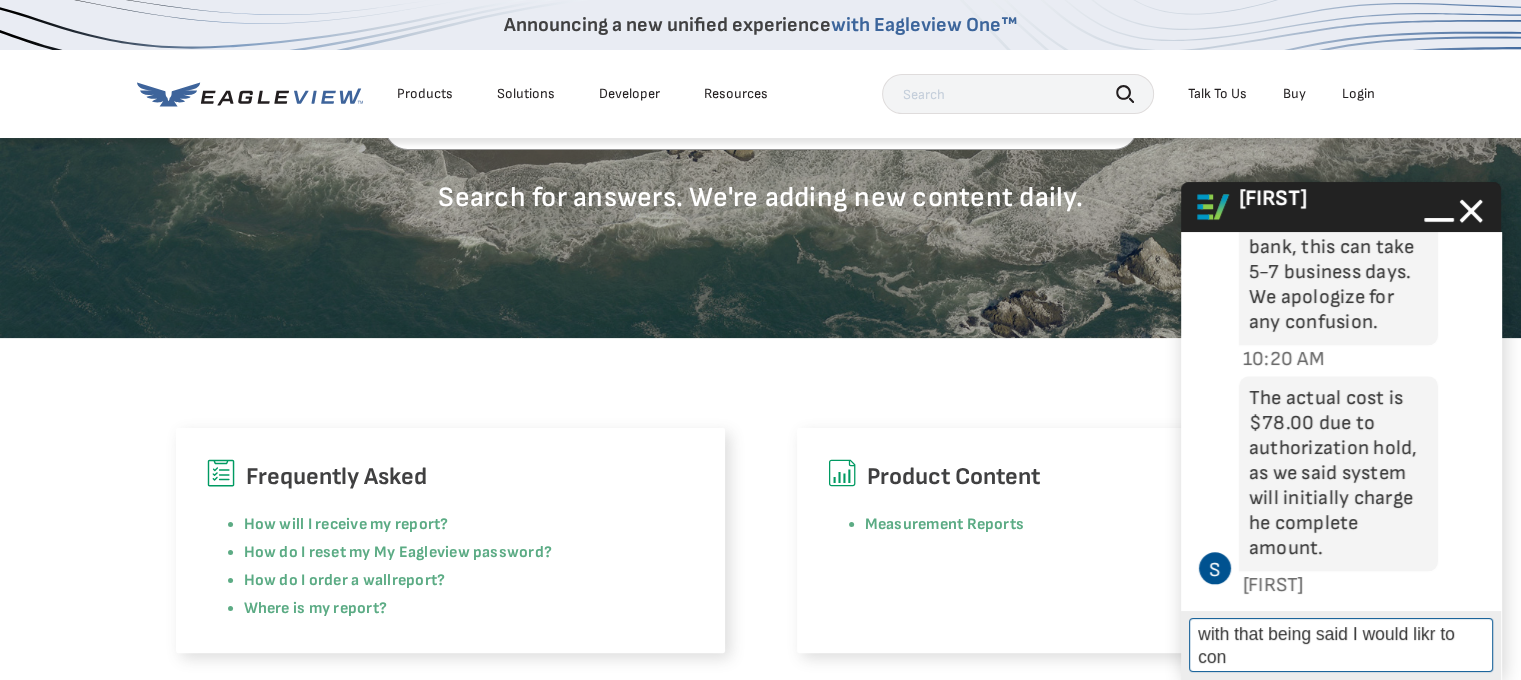 scroll, scrollTop: 2449, scrollLeft: 0, axis: vertical 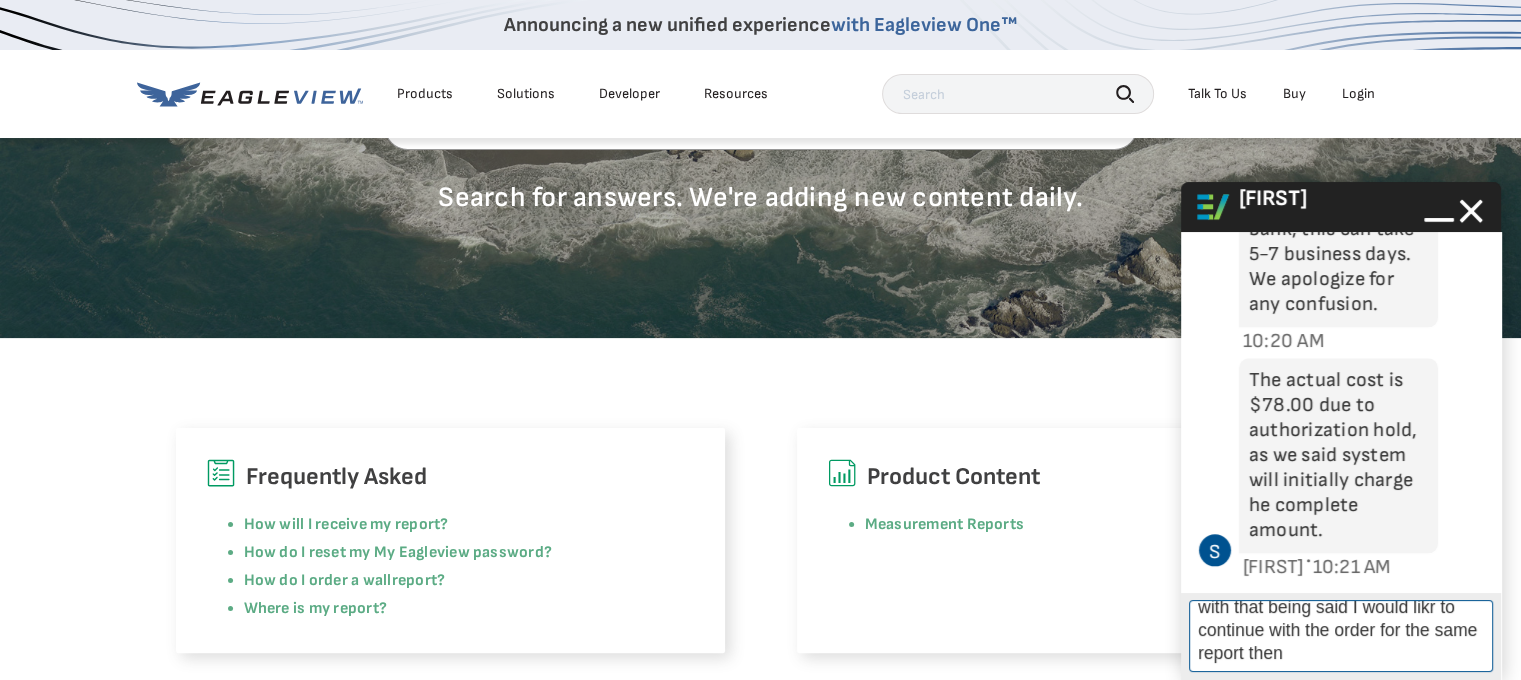 type on "with that being said I would likr to continue with the order for the same report then!" 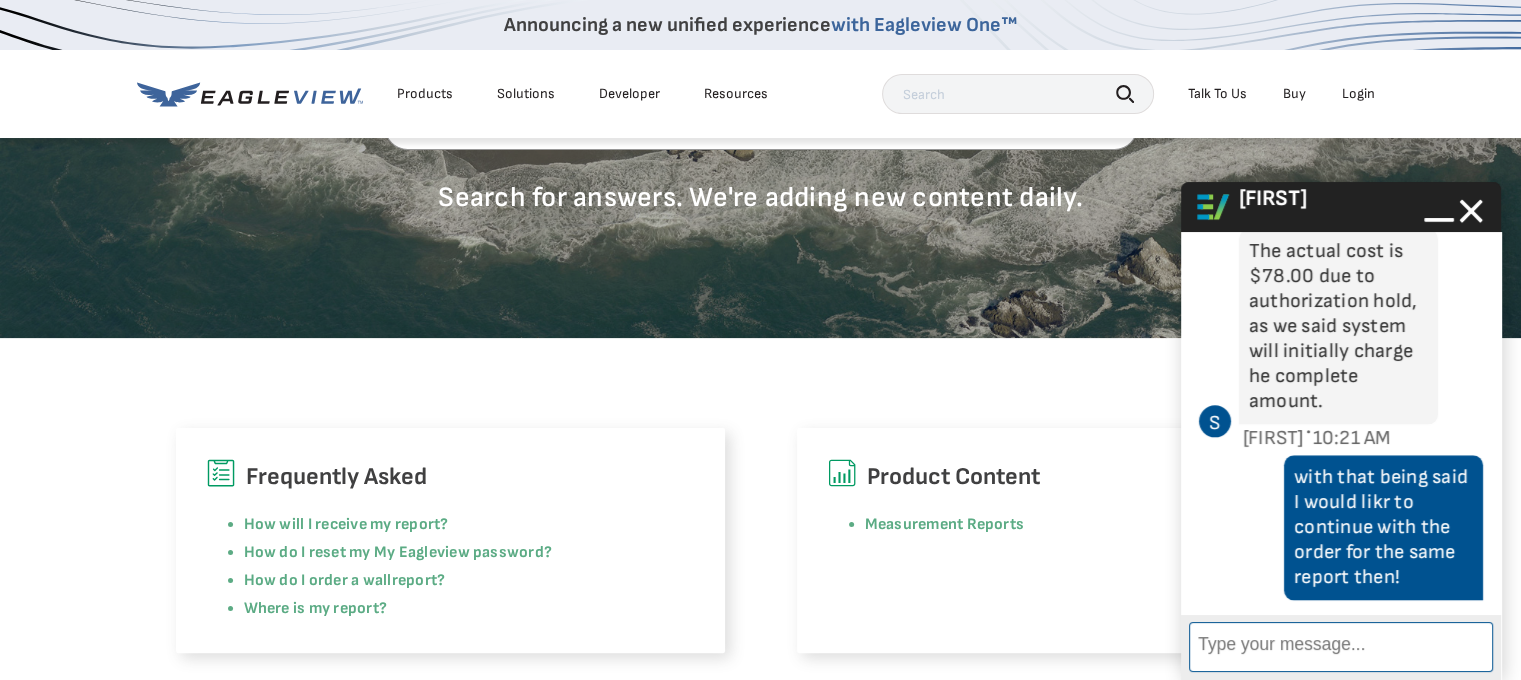 scroll, scrollTop: 4, scrollLeft: 0, axis: vertical 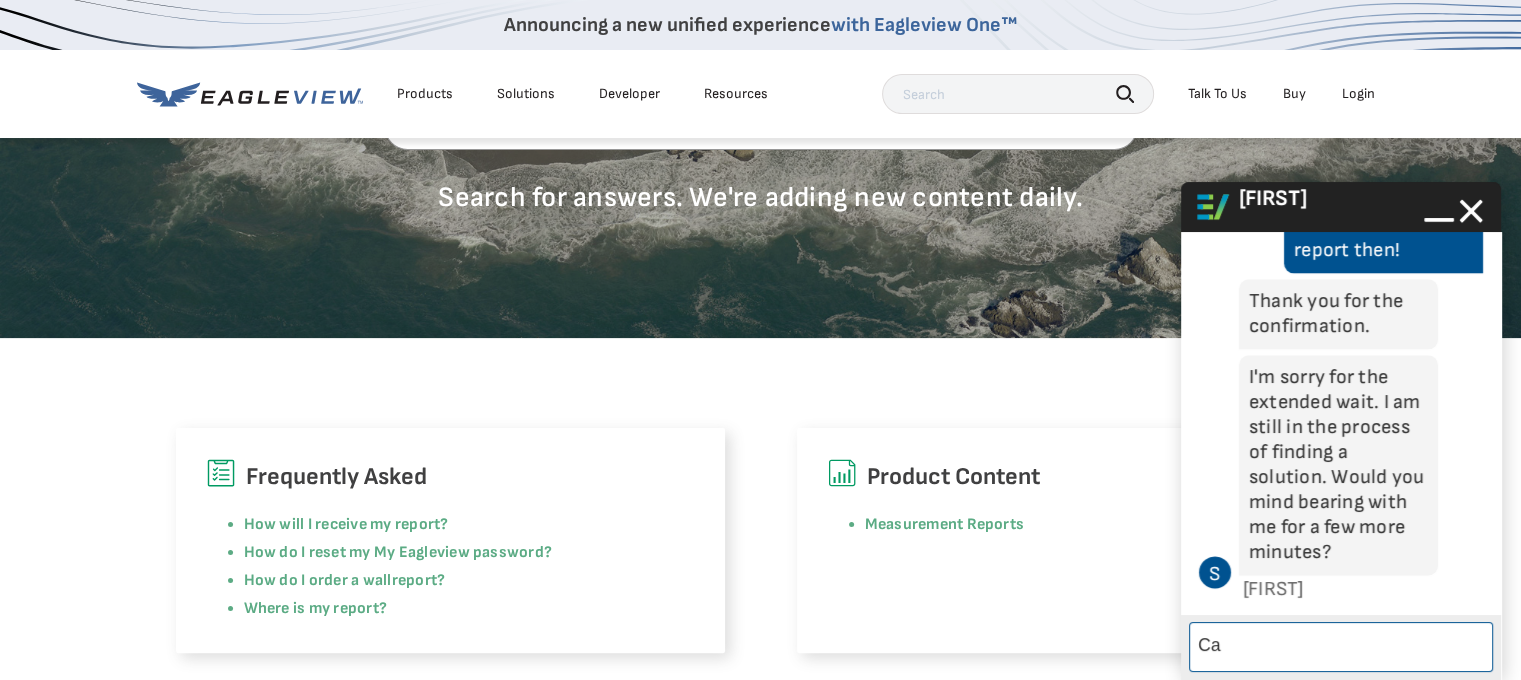 type on "C" 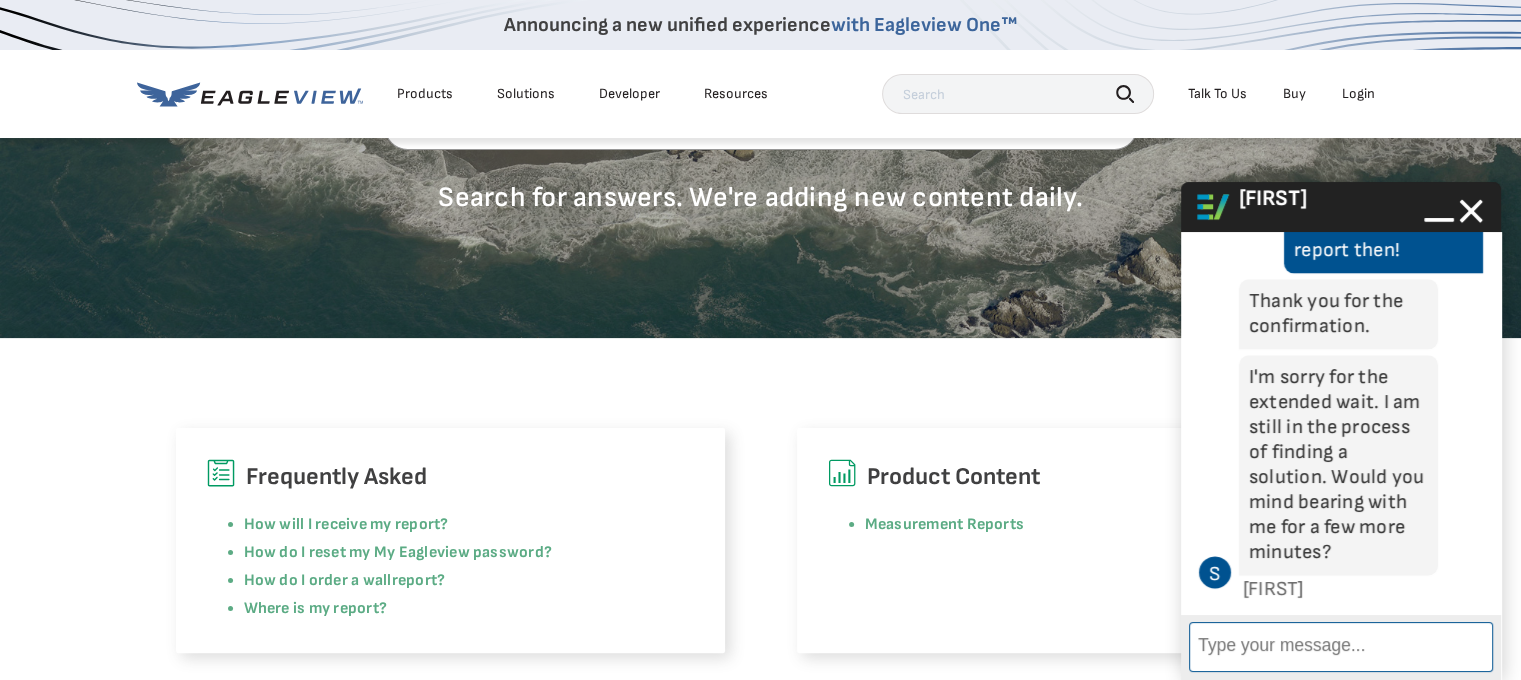 scroll, scrollTop: 0, scrollLeft: 0, axis: both 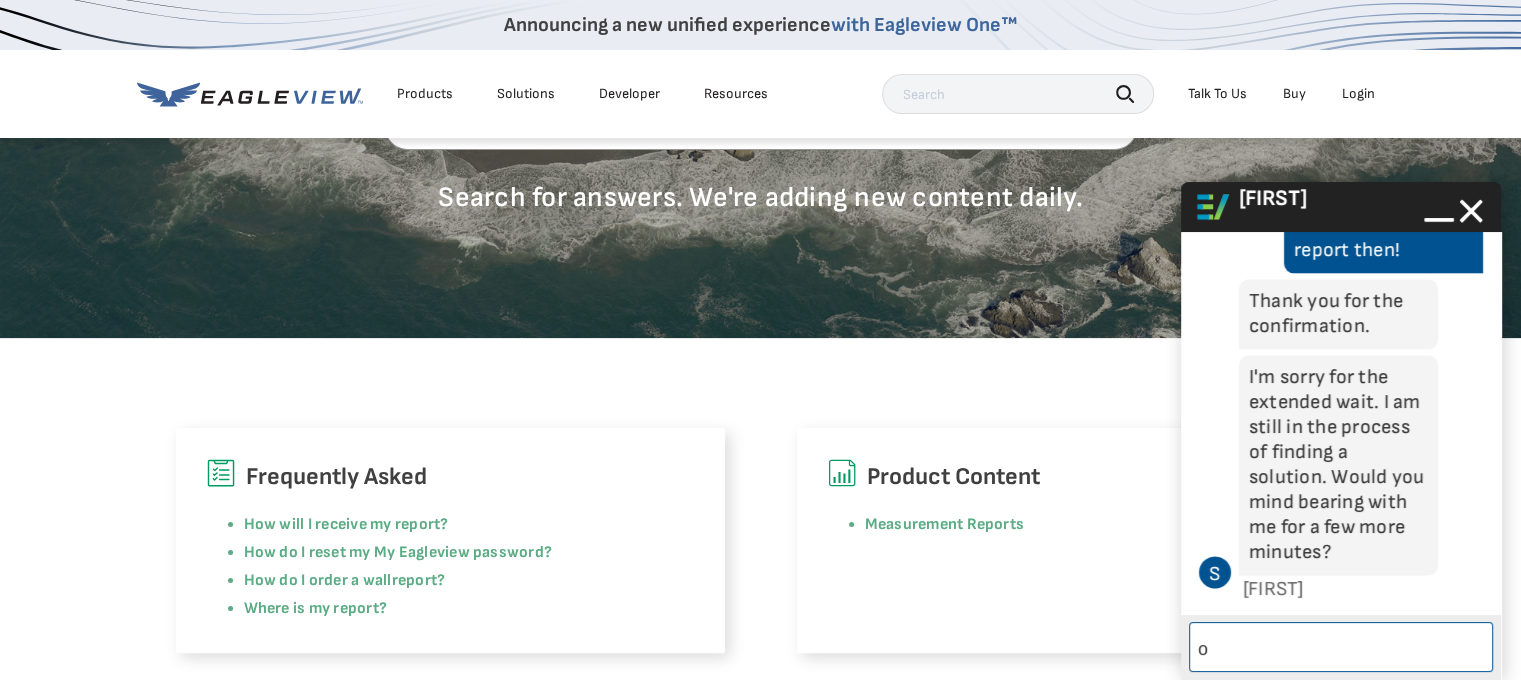 type on "ok" 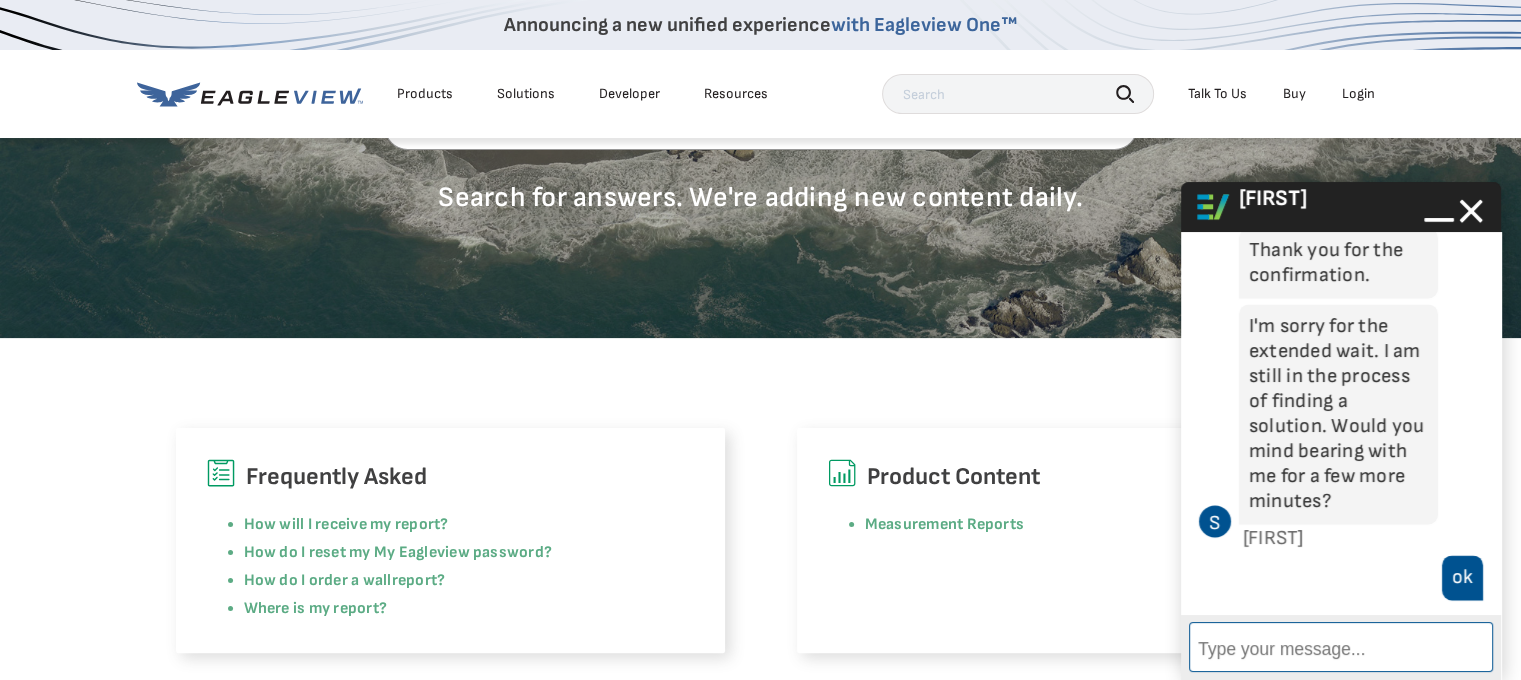 scroll, scrollTop: 3024, scrollLeft: 0, axis: vertical 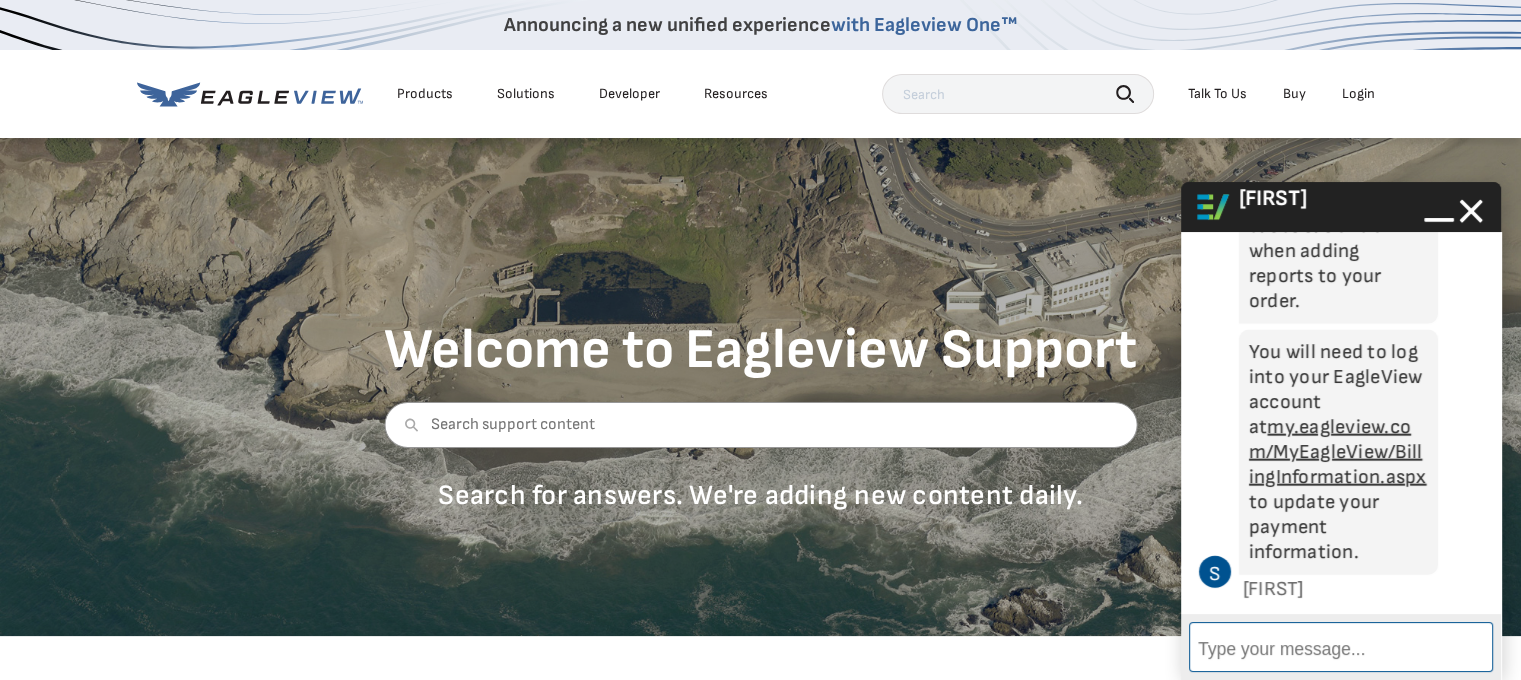 click on "Enter Message" at bounding box center [1341, 647] 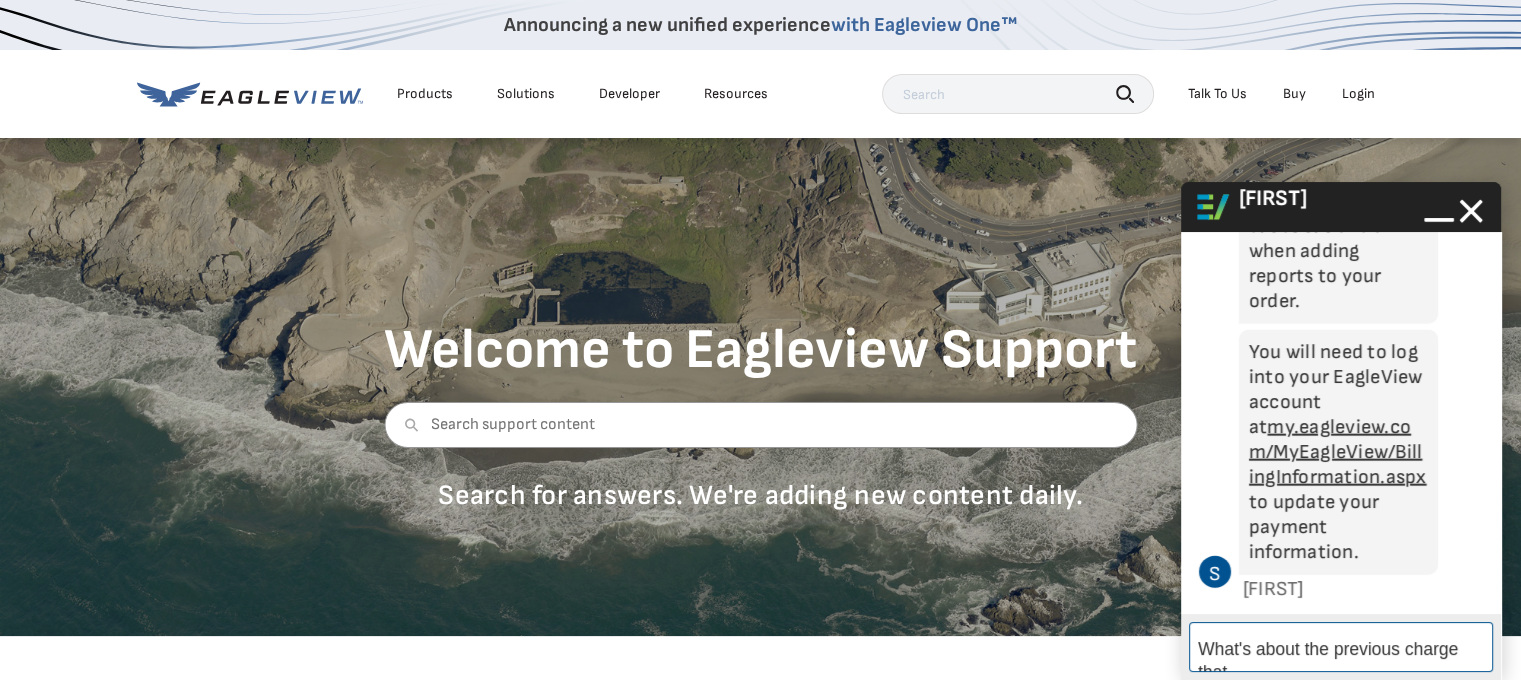 scroll, scrollTop: 4857, scrollLeft: 0, axis: vertical 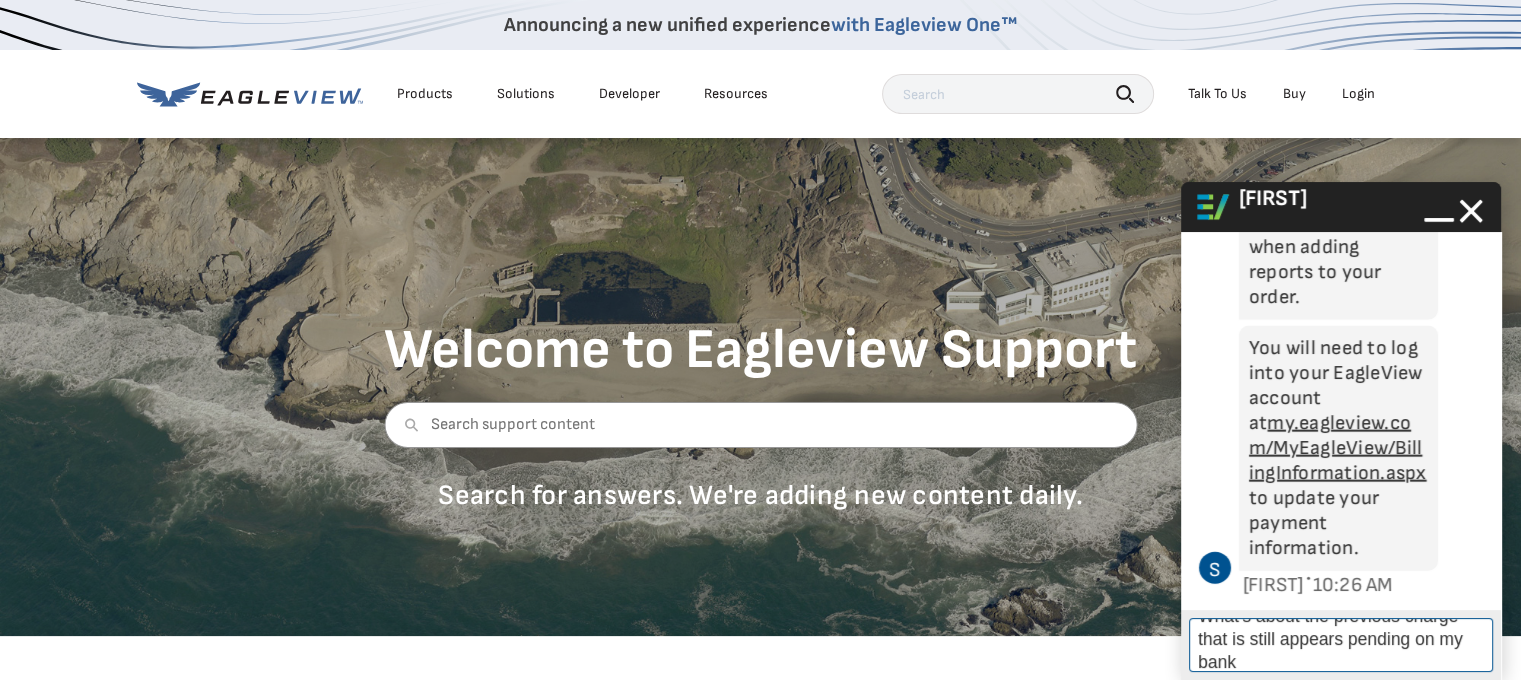 type on "What's about the previous charge that is still appears pending on my bank?" 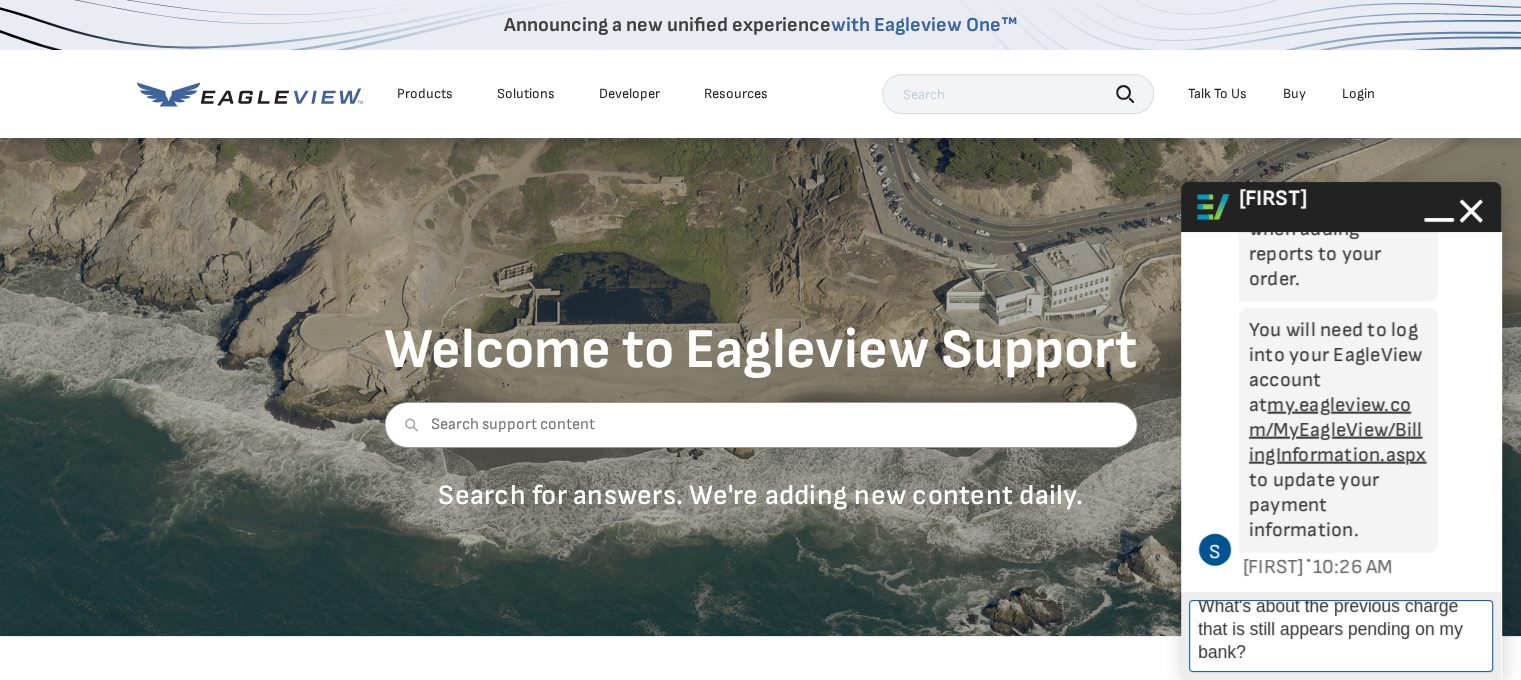 scroll, scrollTop: 13, scrollLeft: 0, axis: vertical 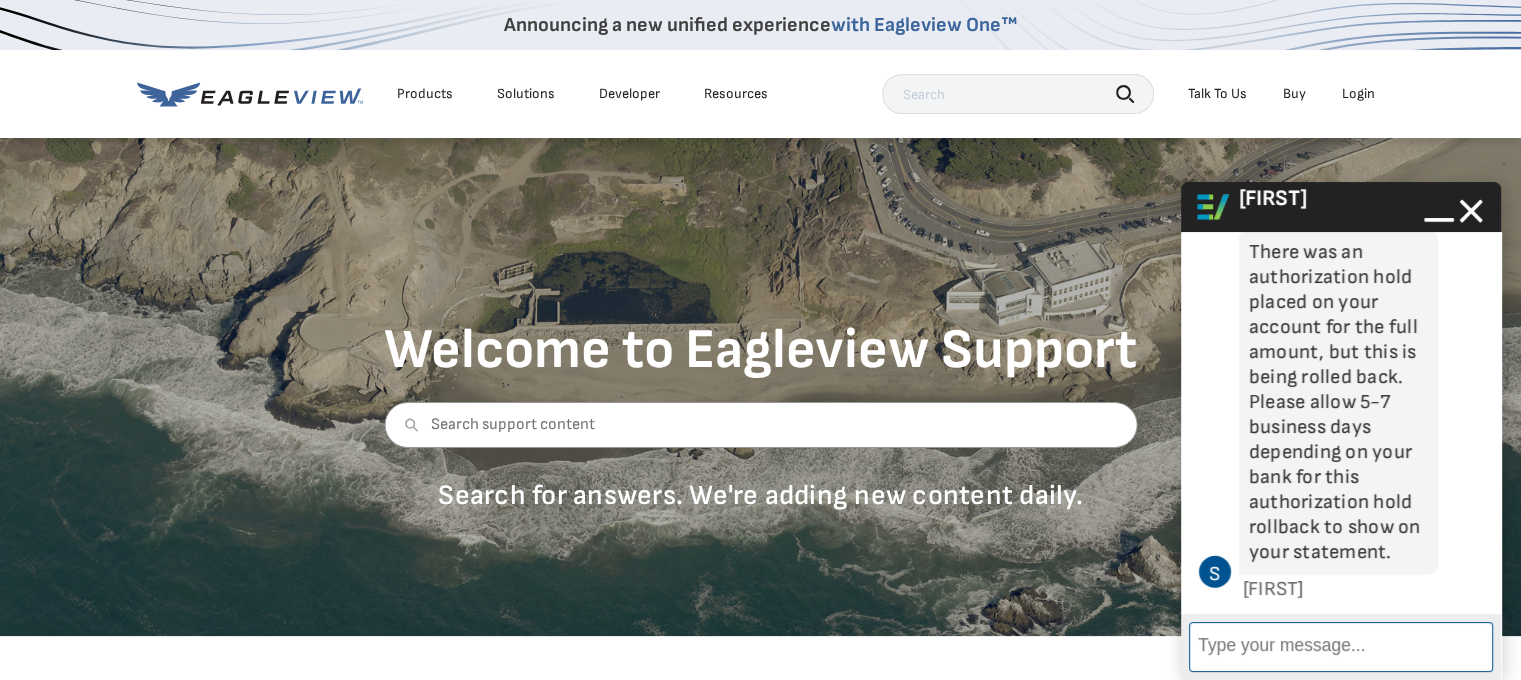 click on "Enter Message" at bounding box center (1341, 647) 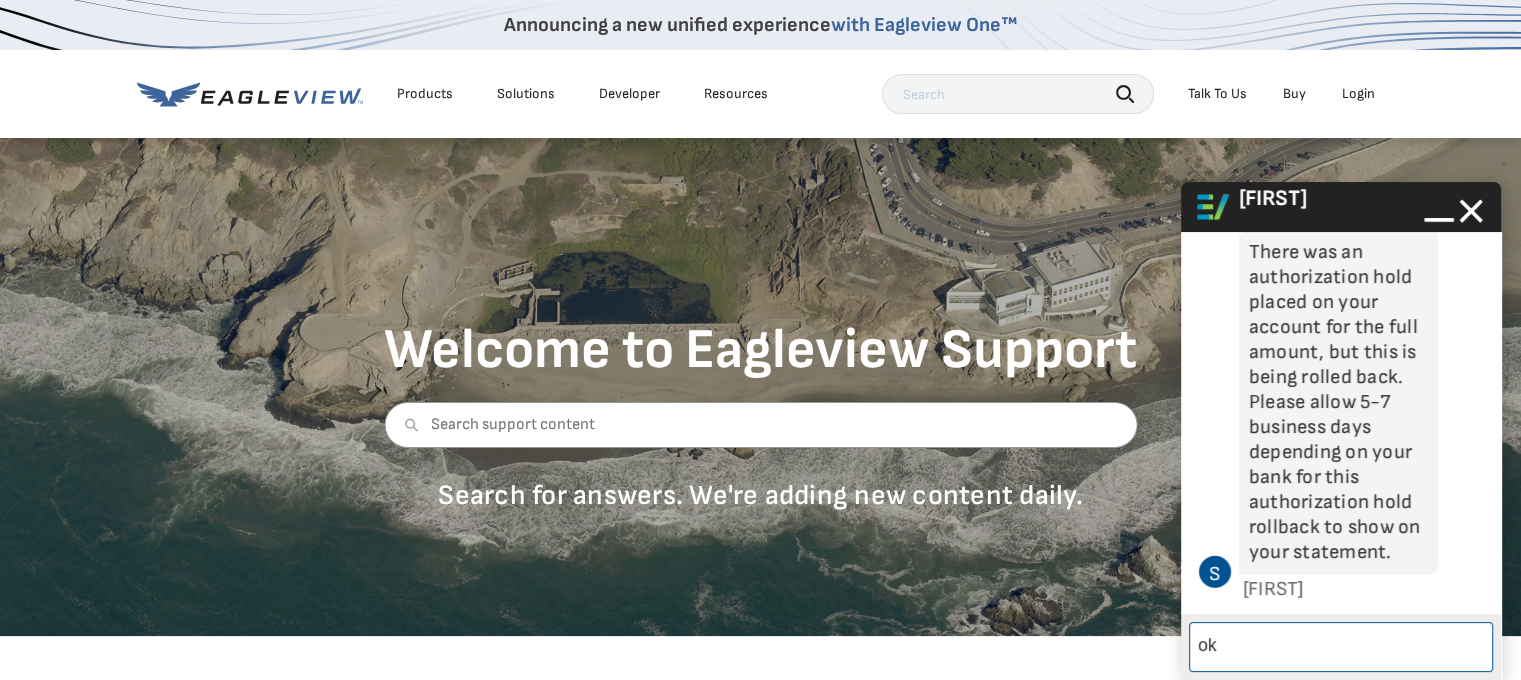 type on "o" 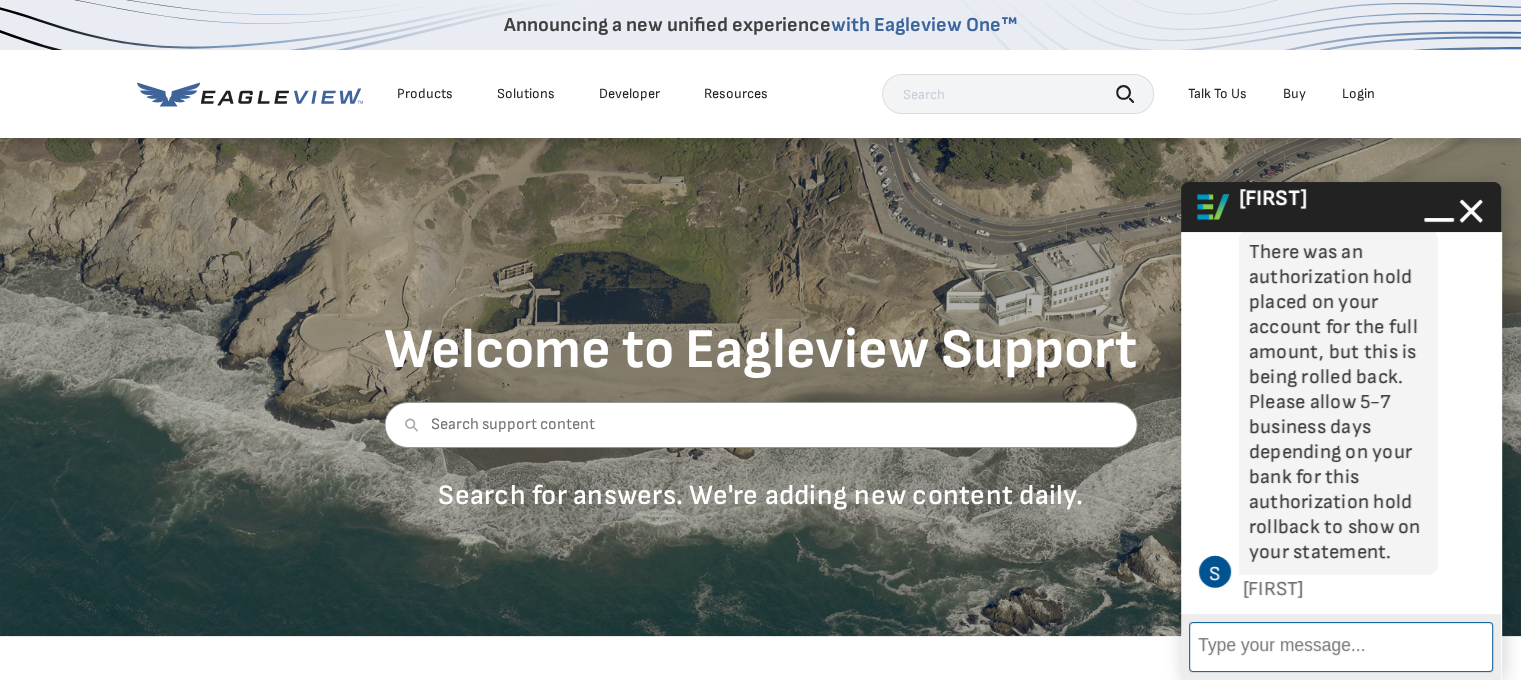 scroll, scrollTop: 0, scrollLeft: 0, axis: both 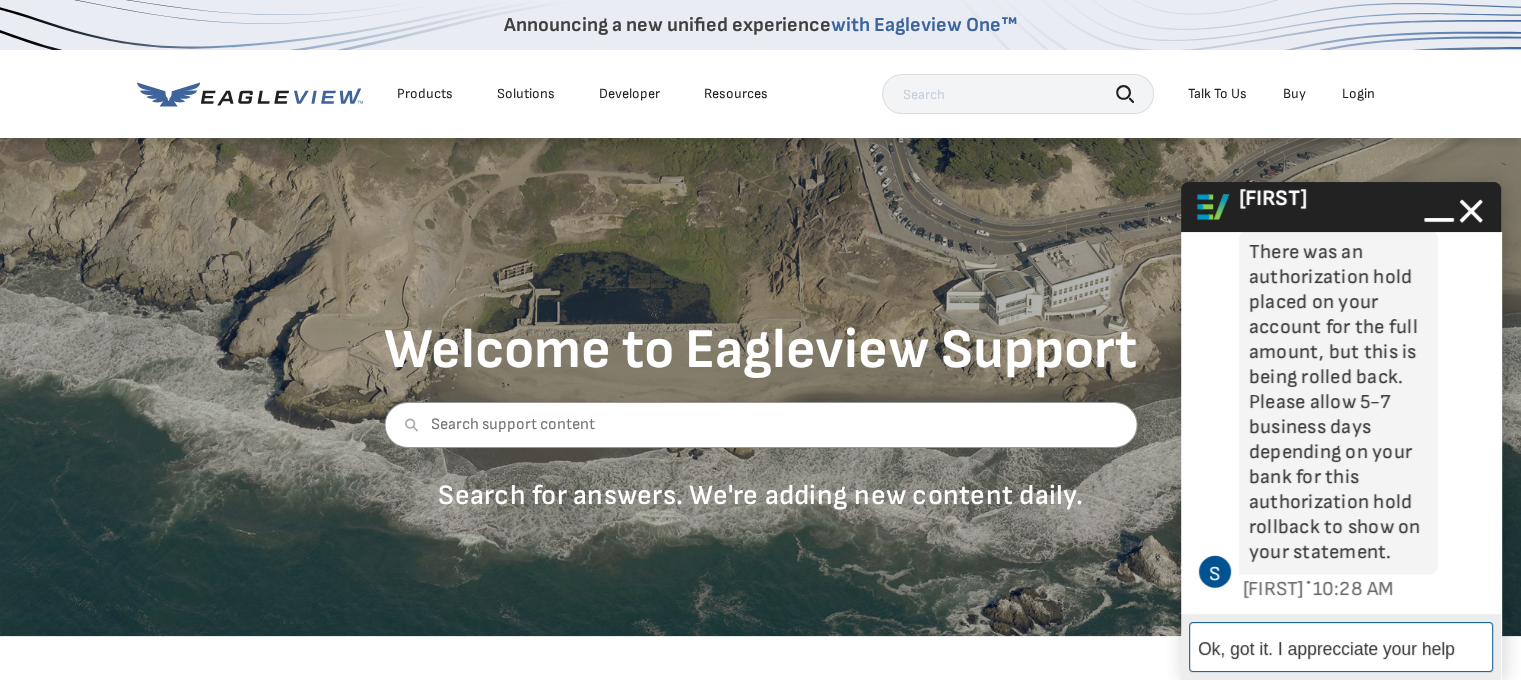 type on "Ok, got it. I apprecciate your help." 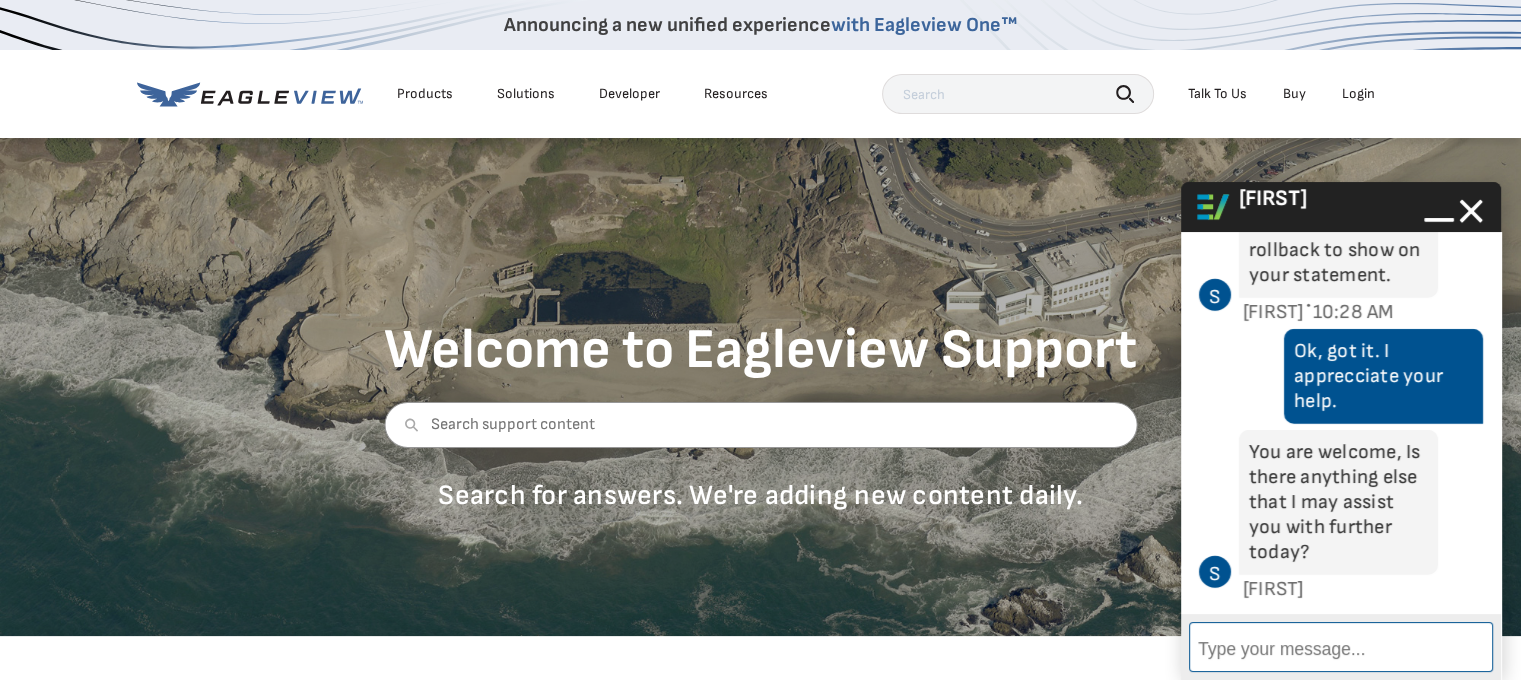 scroll, scrollTop: 5708, scrollLeft: 0, axis: vertical 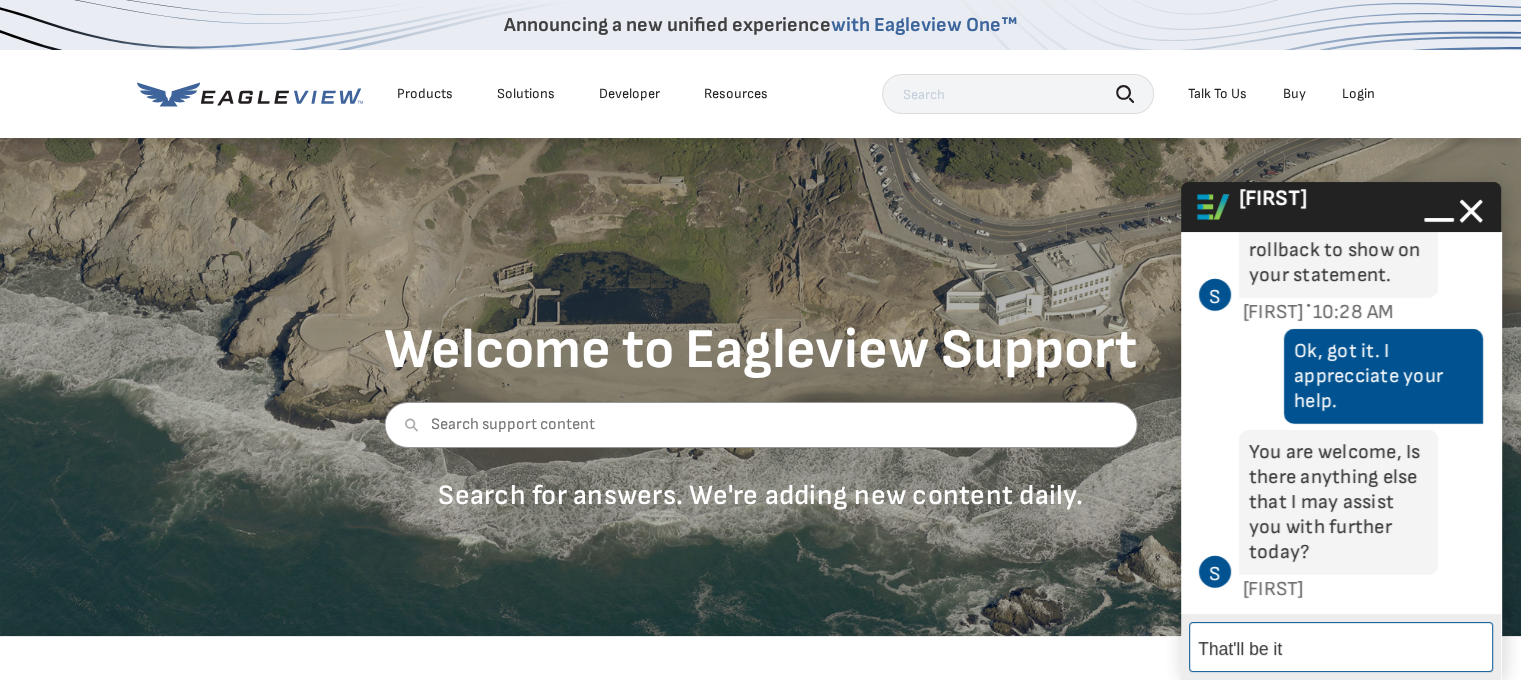 type on "That'll be it!" 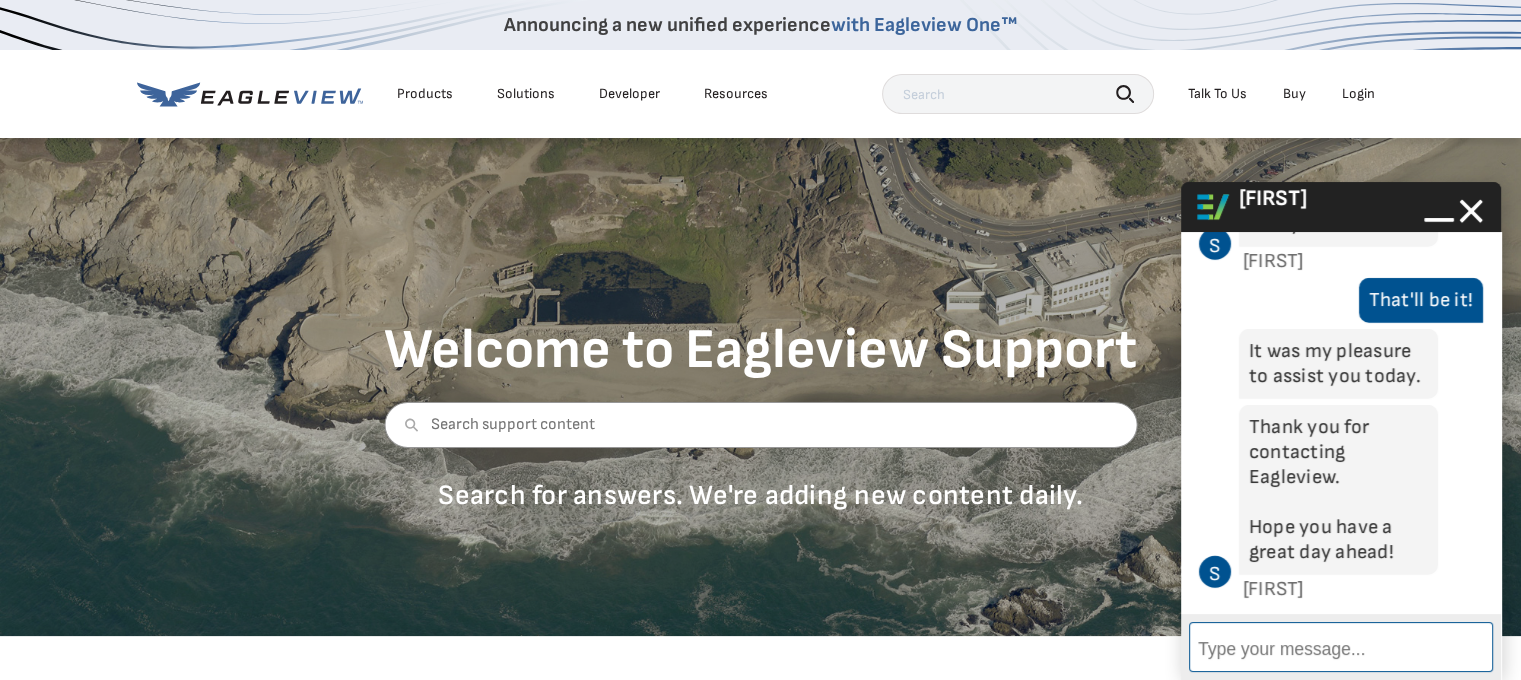 scroll, scrollTop: 6060, scrollLeft: 0, axis: vertical 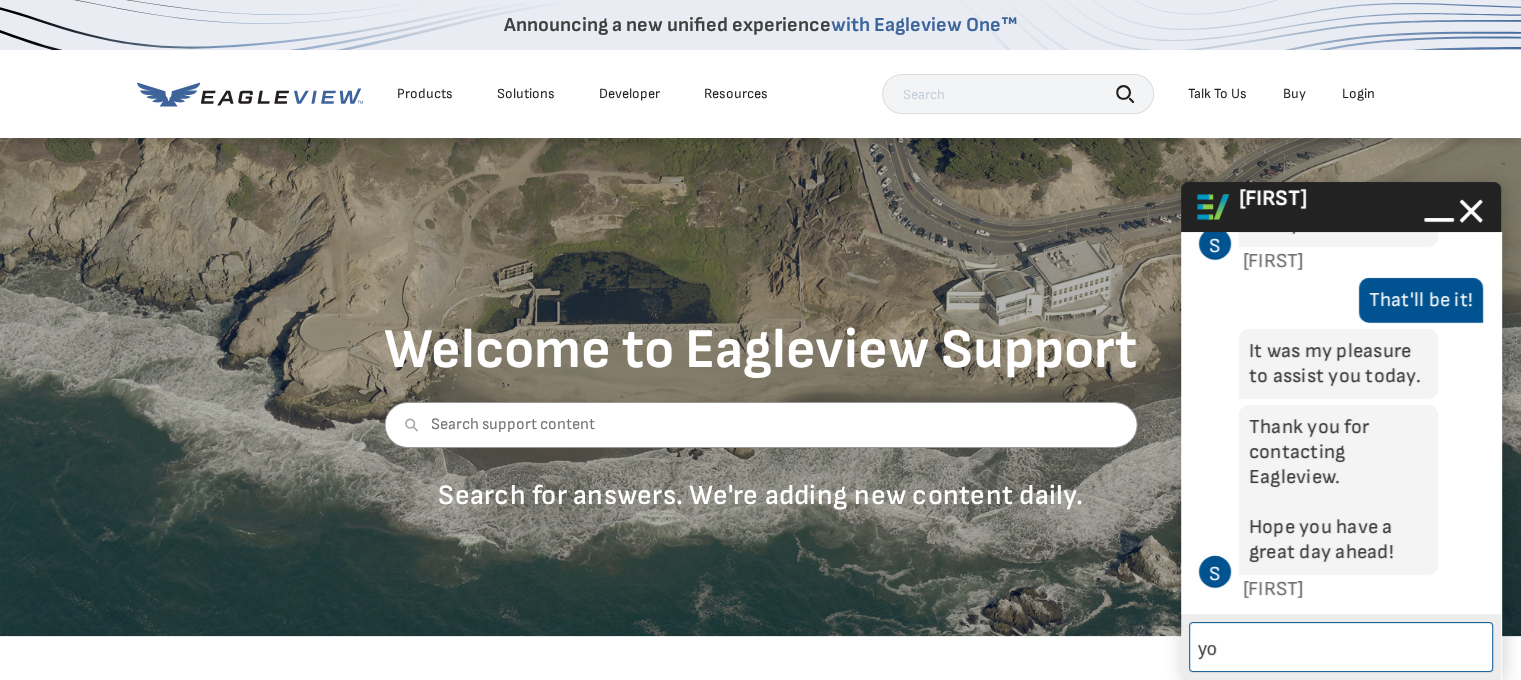 type on "y" 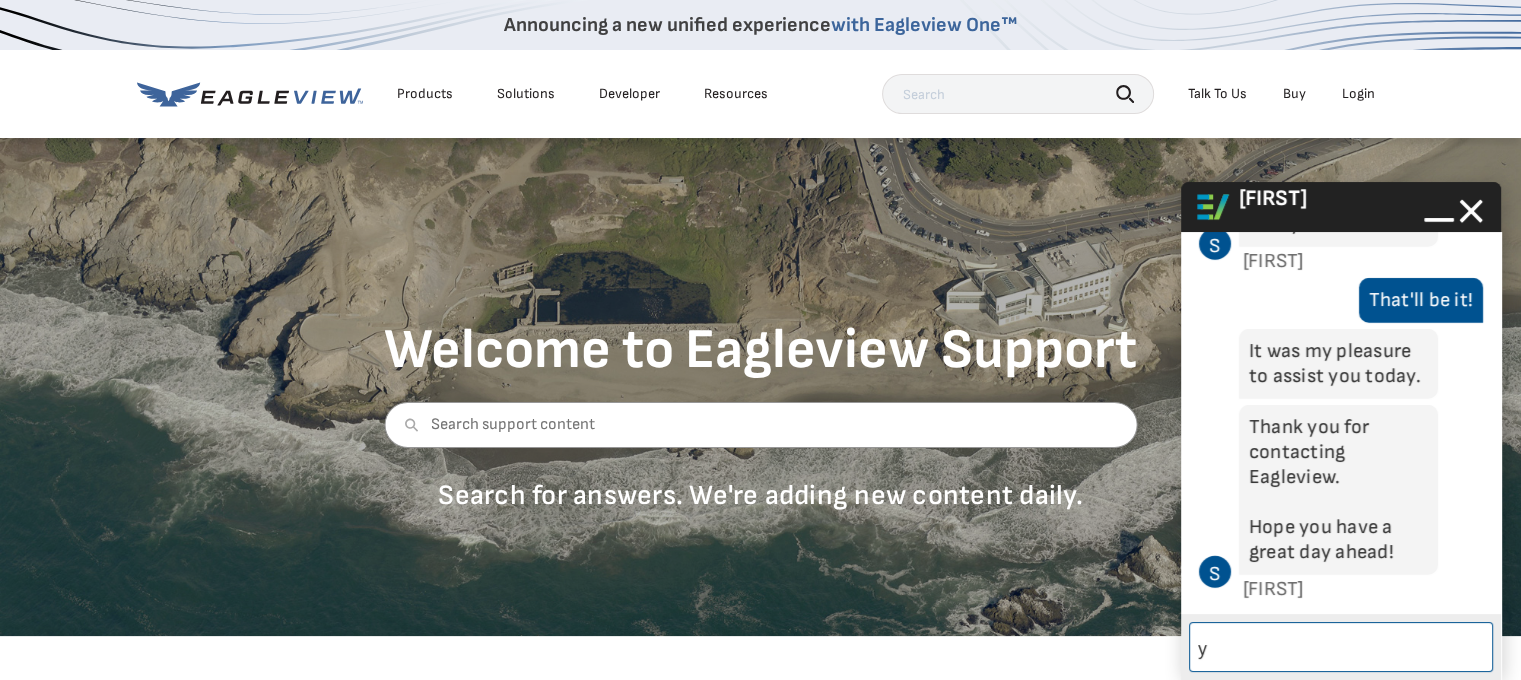 scroll, scrollTop: 6085, scrollLeft: 0, axis: vertical 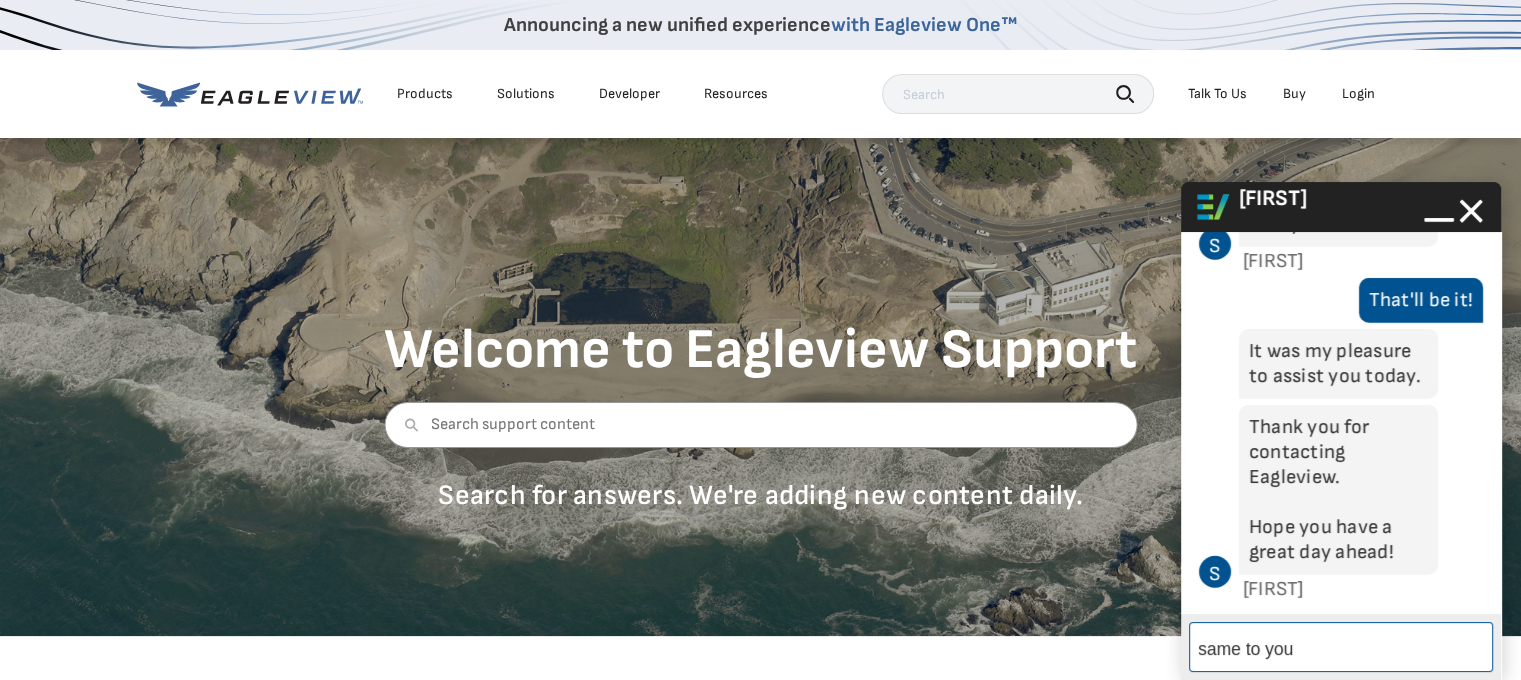 type on "same to you !" 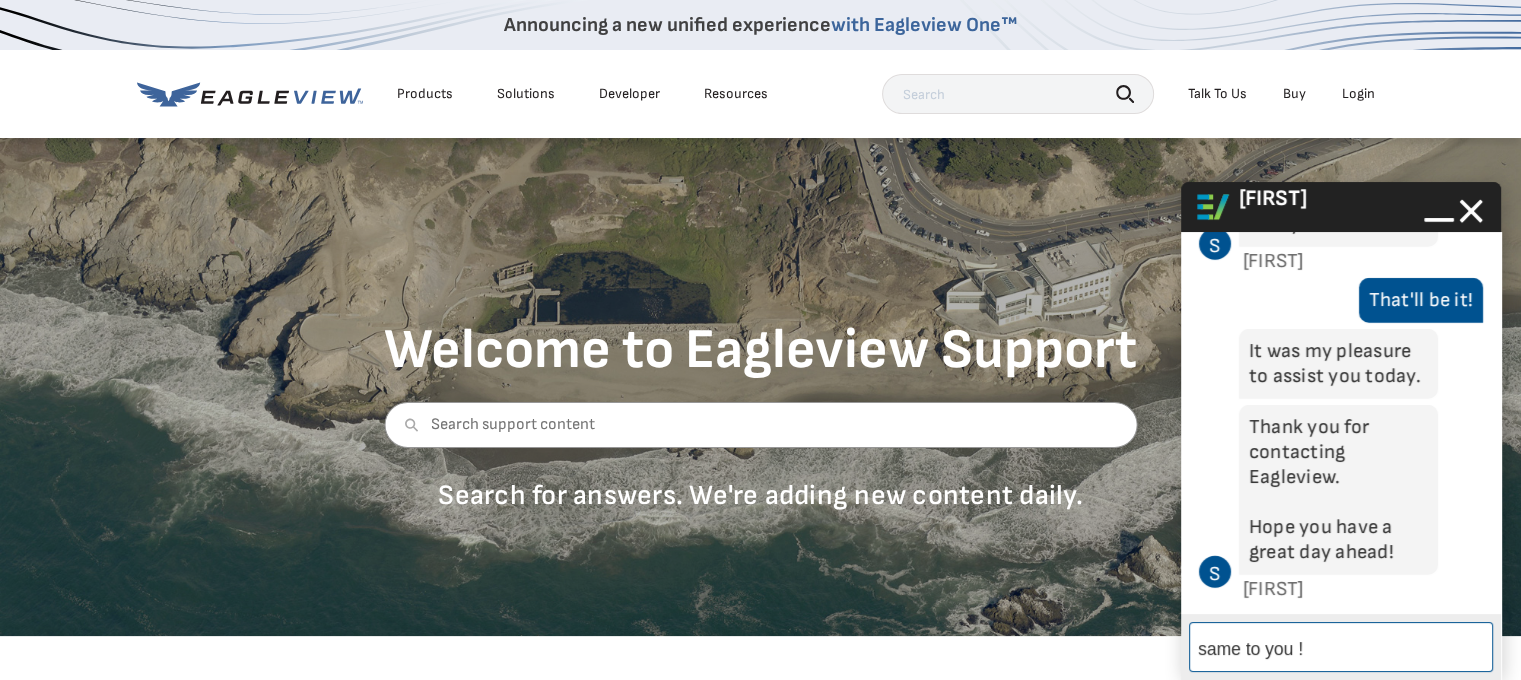 type 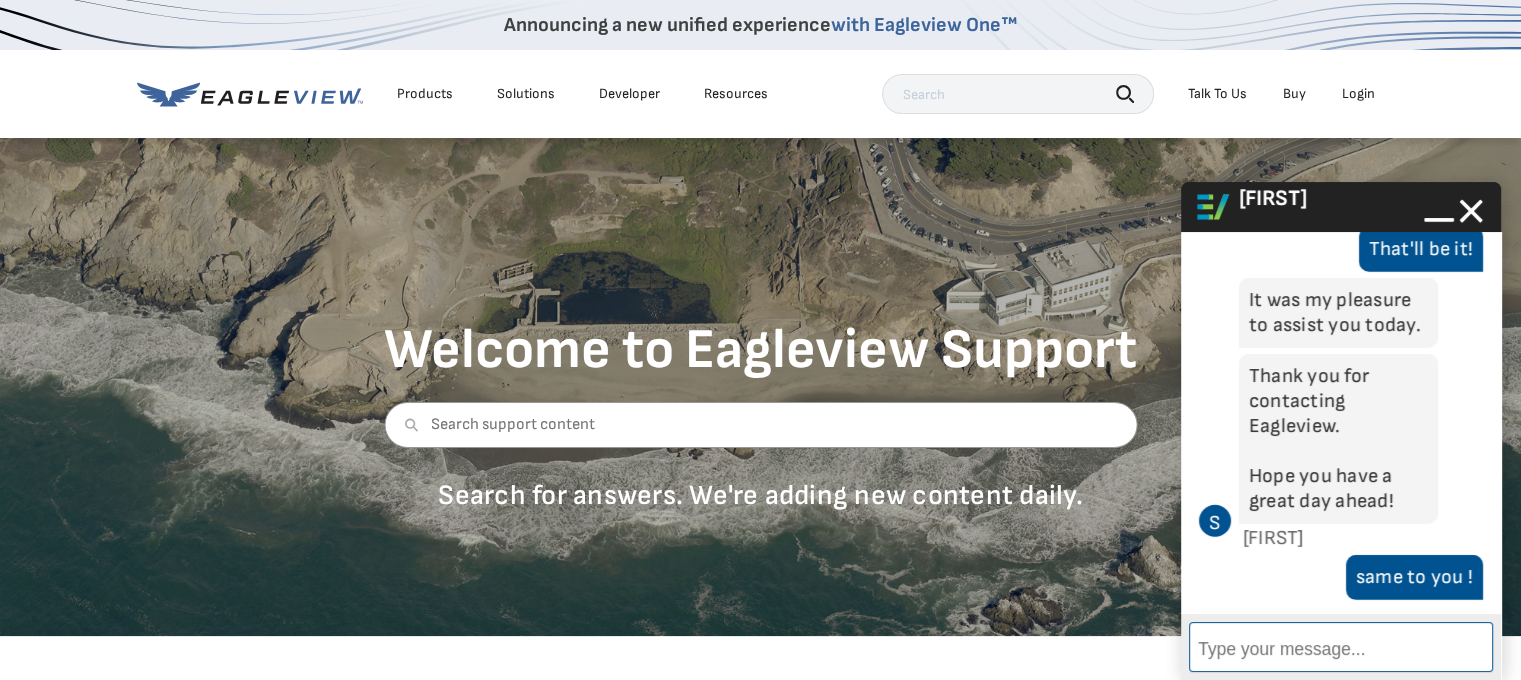 scroll, scrollTop: 6136, scrollLeft: 0, axis: vertical 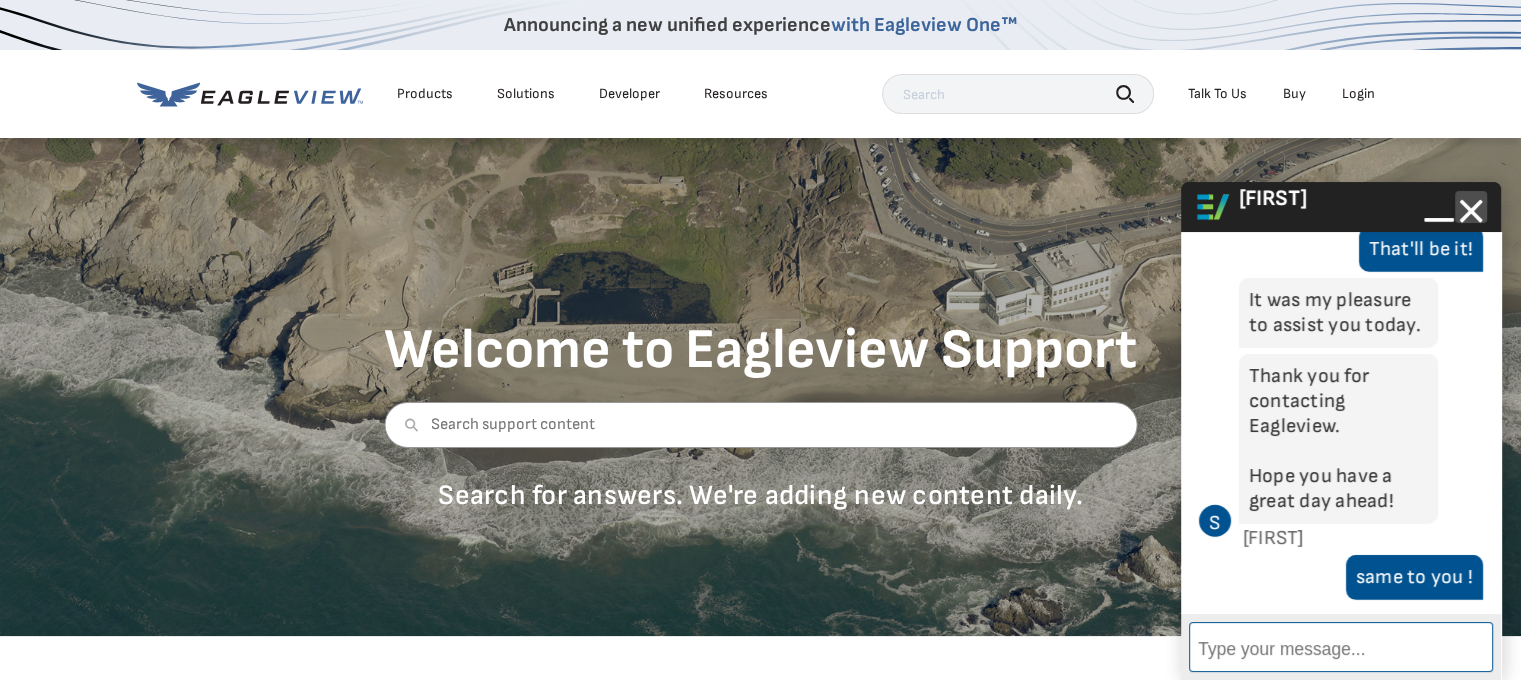click 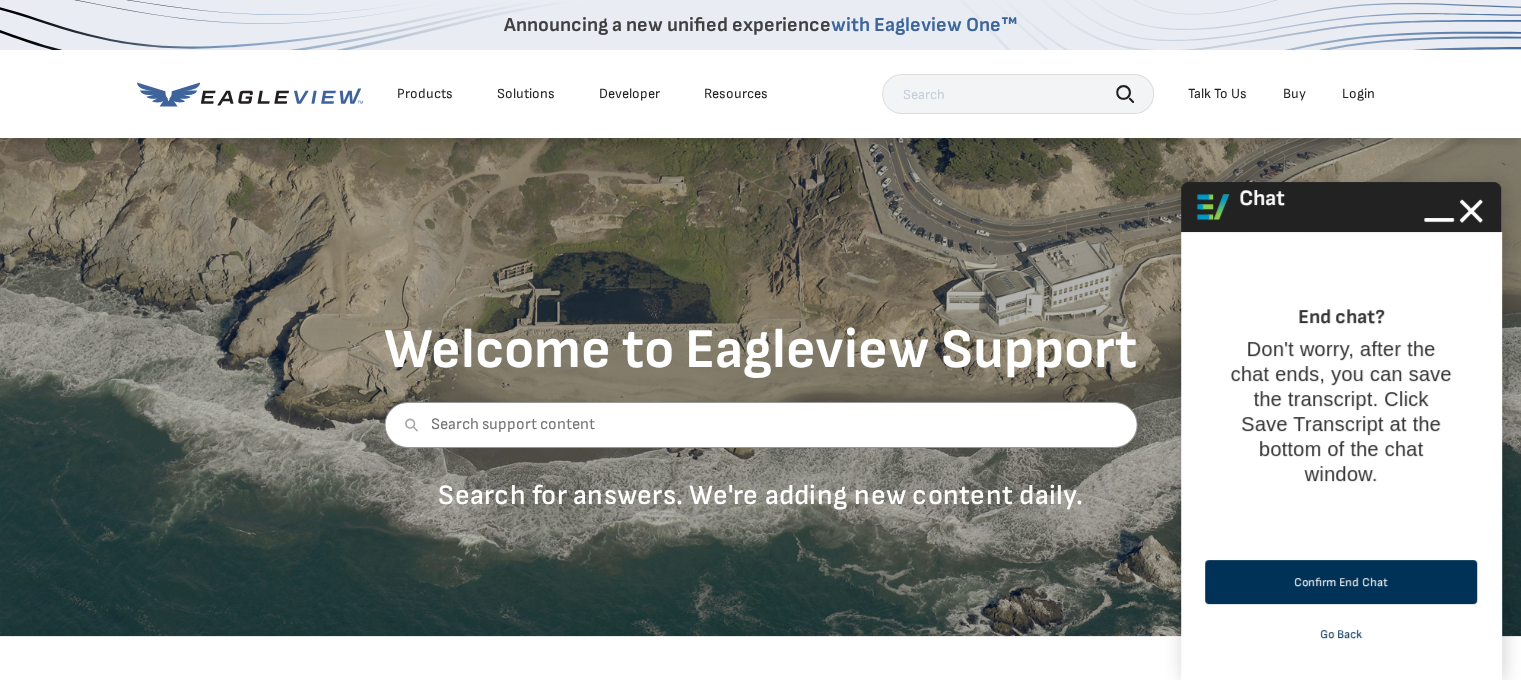 click on "Confirm End Chat" at bounding box center [1341, 582] 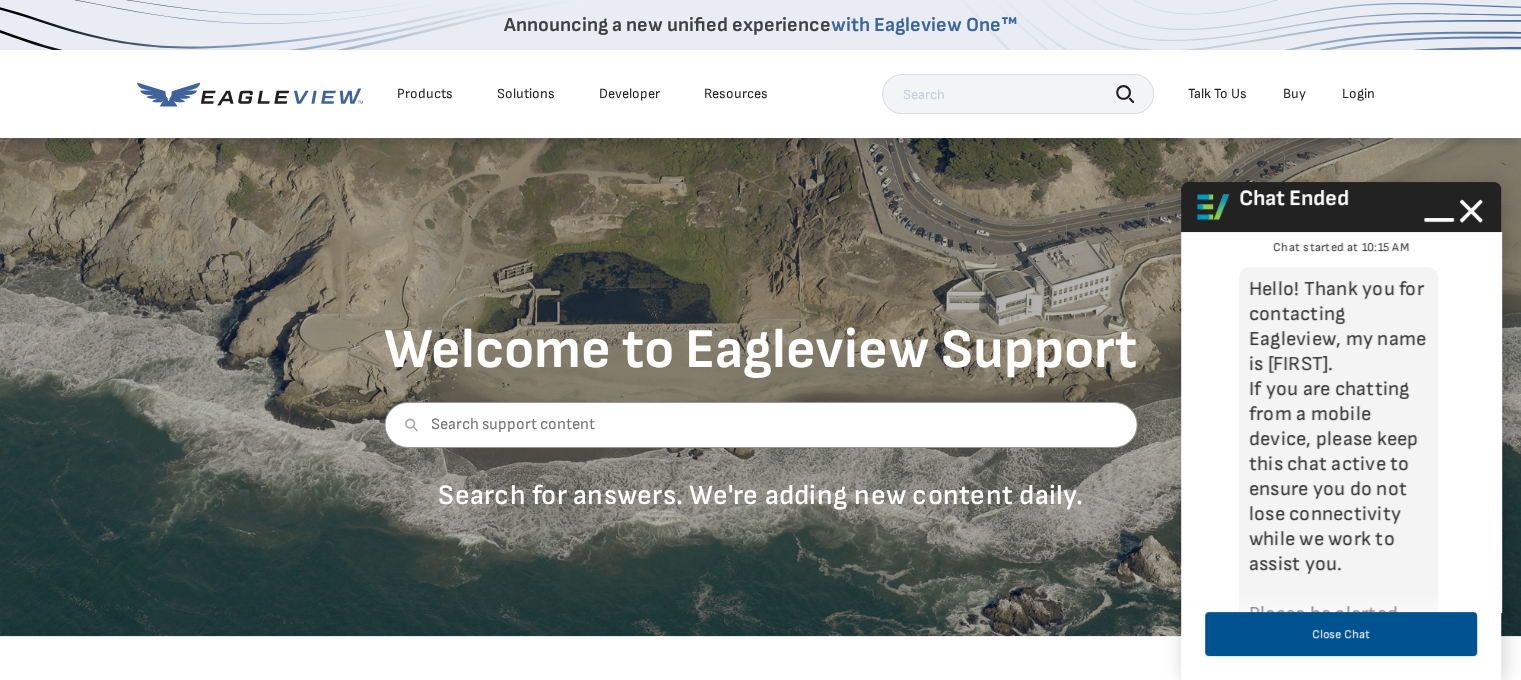 scroll, scrollTop: 6180, scrollLeft: 0, axis: vertical 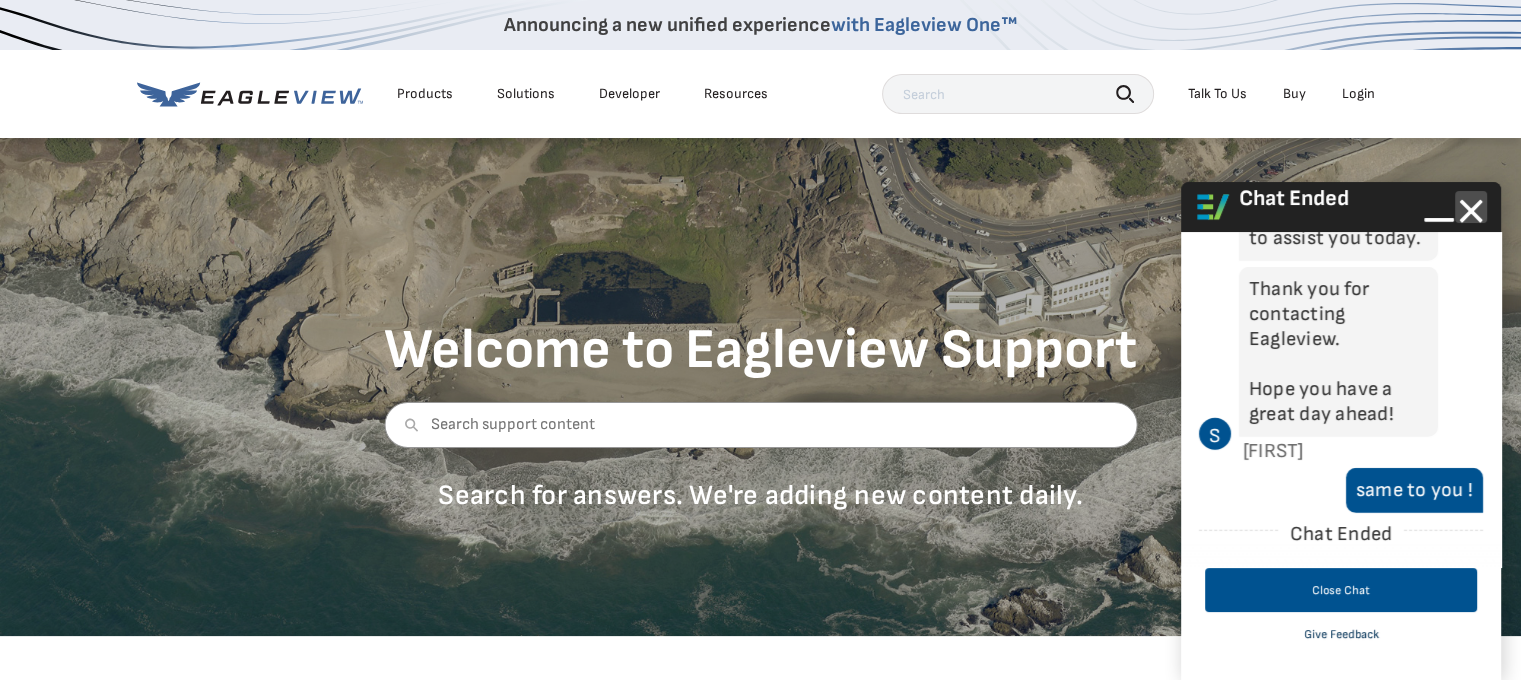 click 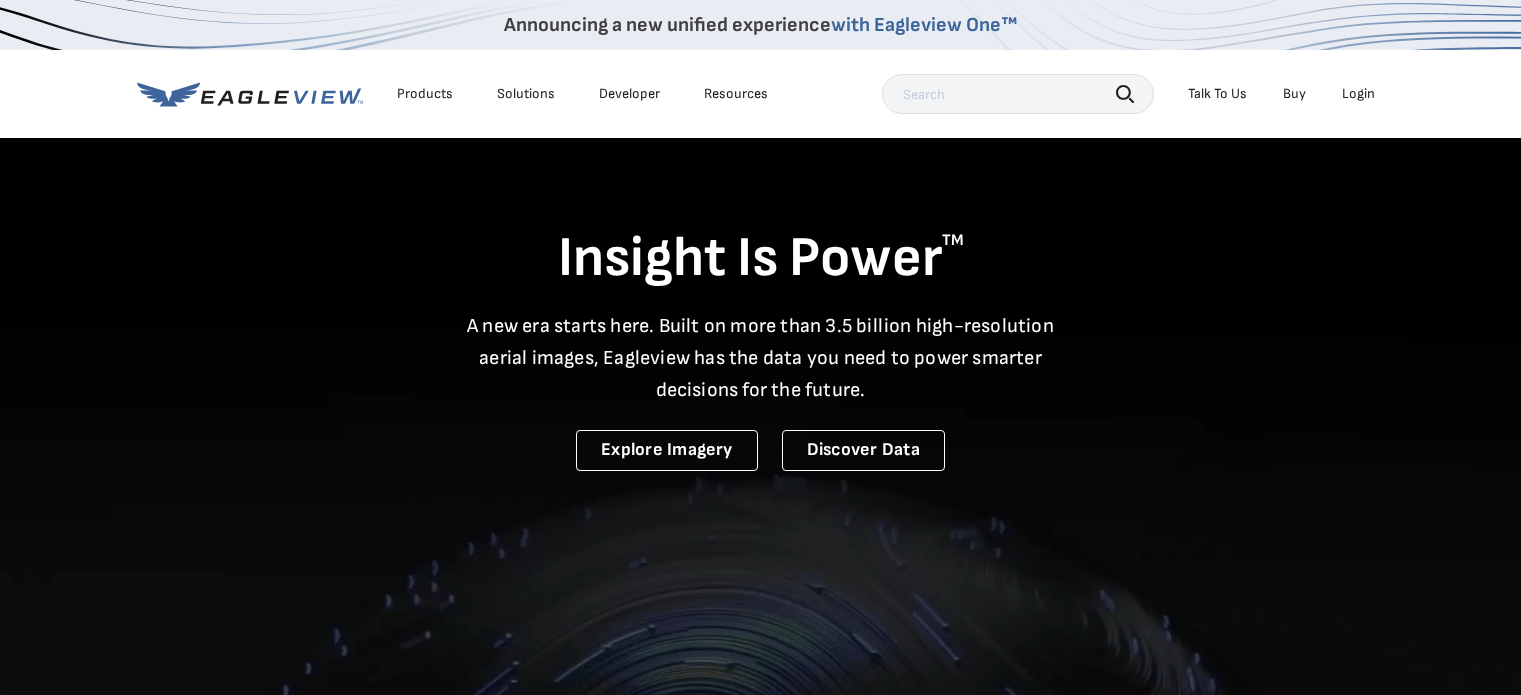 scroll, scrollTop: 0, scrollLeft: 0, axis: both 